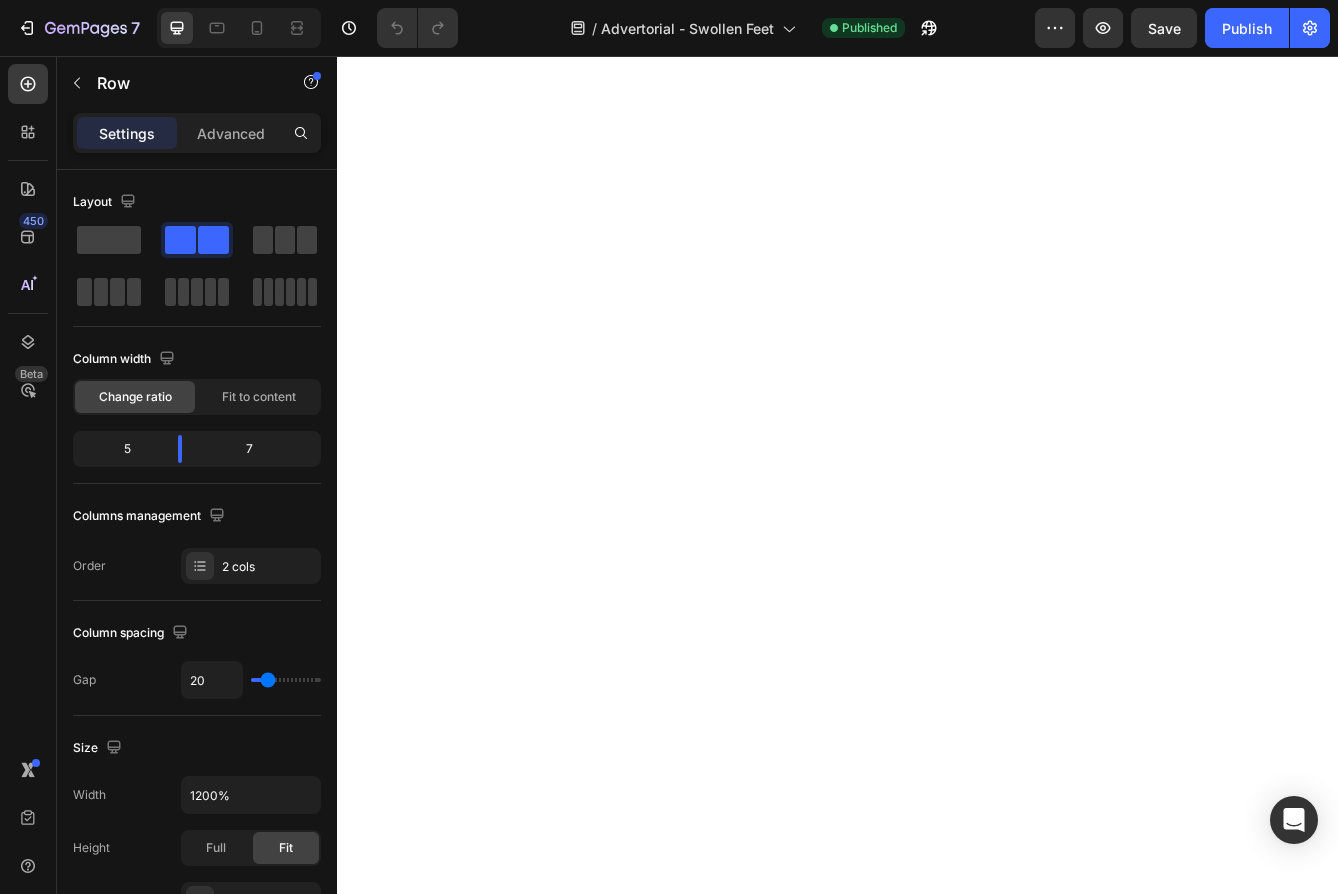 scroll, scrollTop: 0, scrollLeft: 0, axis: both 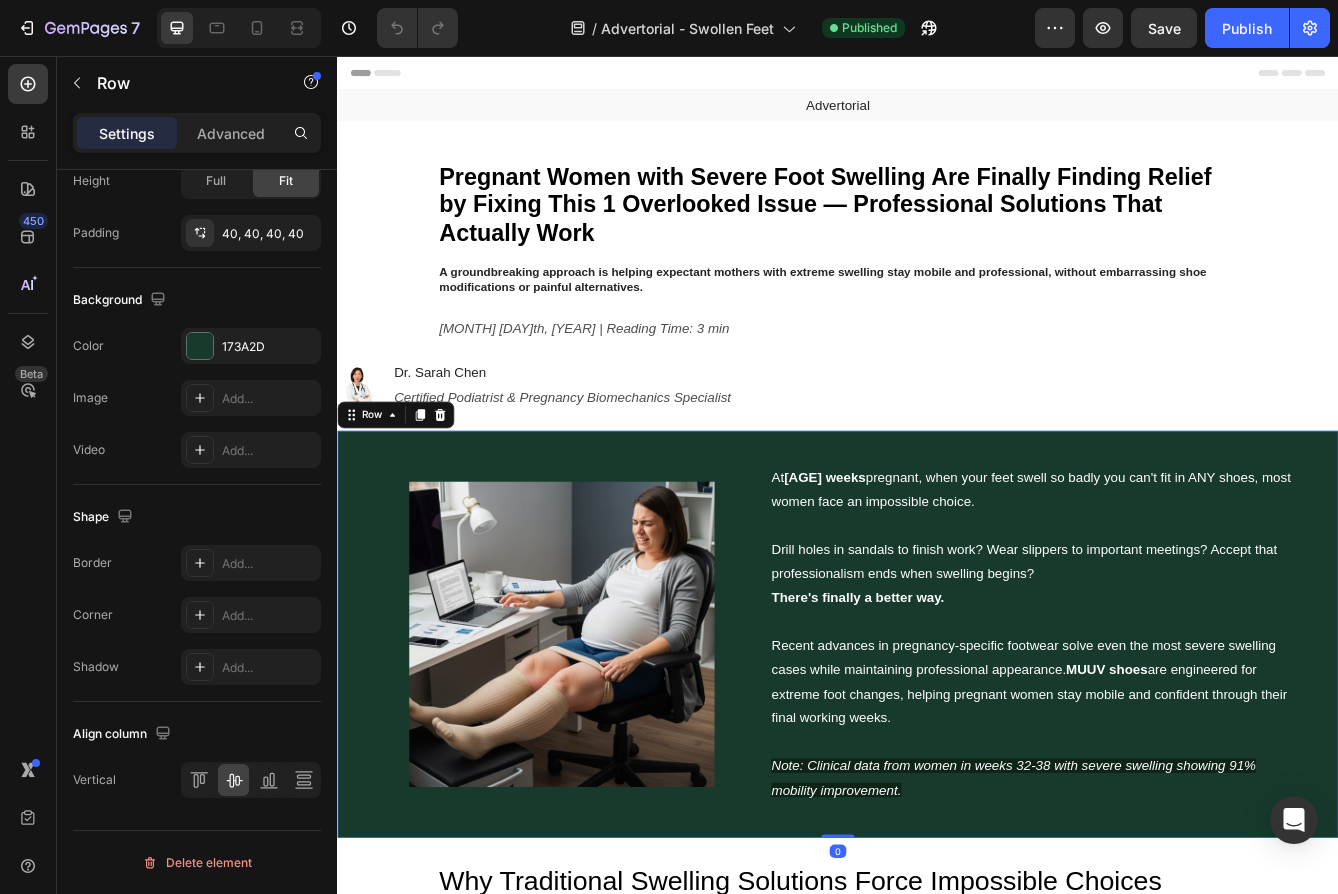 click on "Settings" at bounding box center (127, 133) 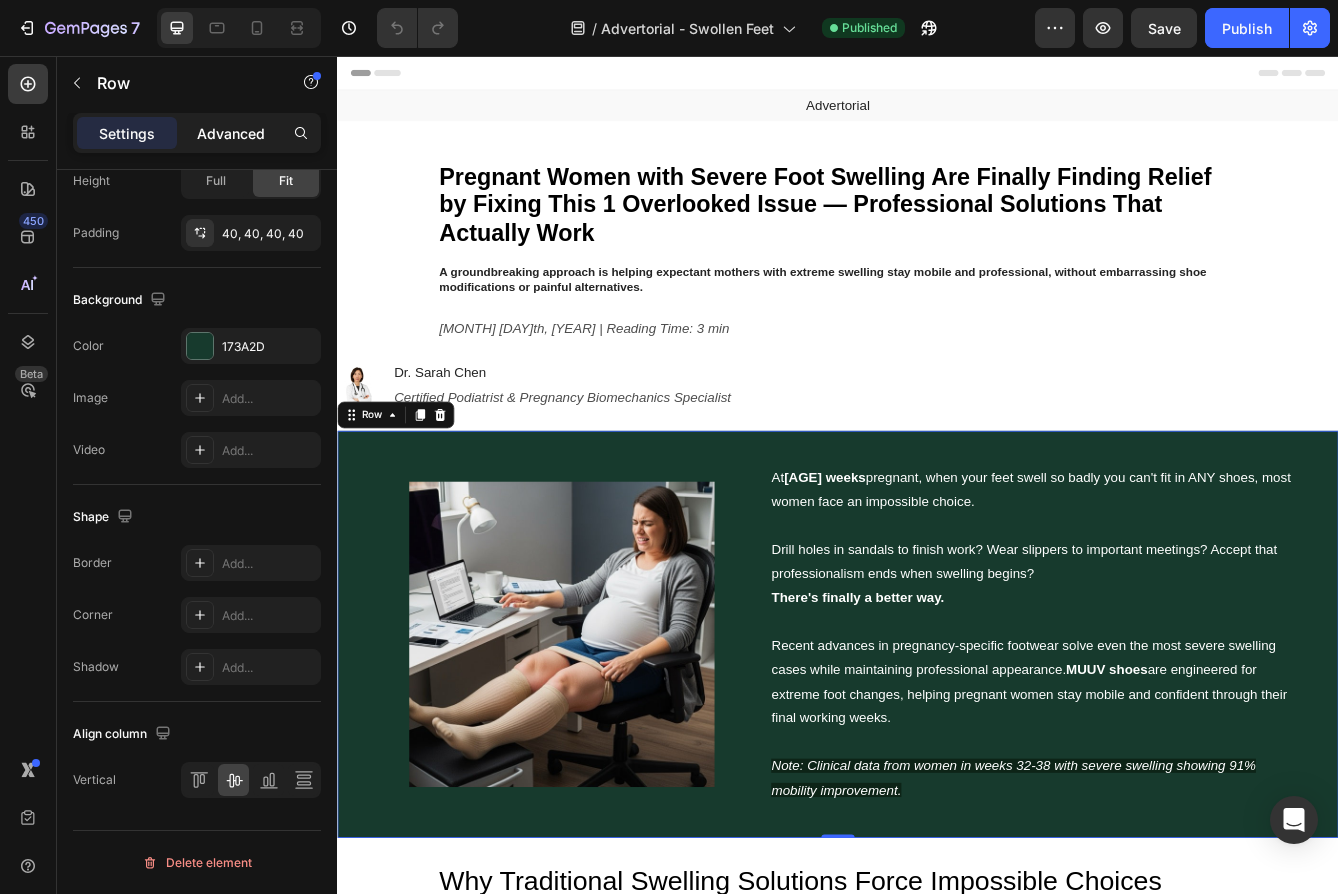 click on "Advanced" 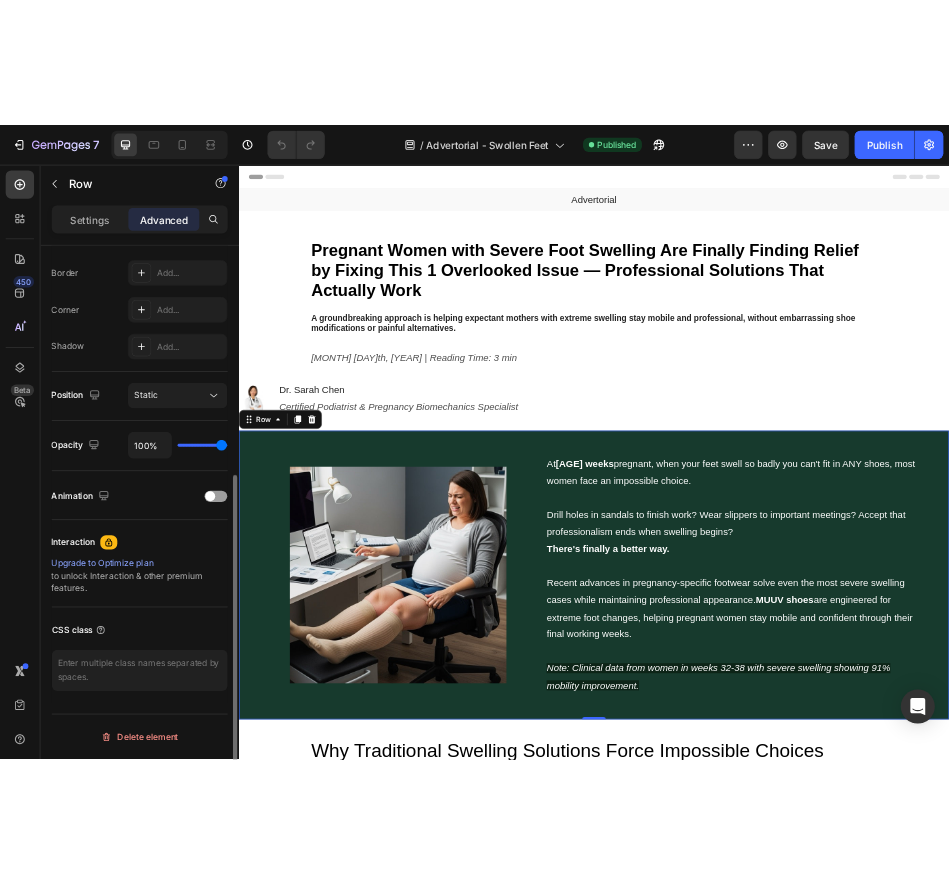 scroll, scrollTop: 553, scrollLeft: 0, axis: vertical 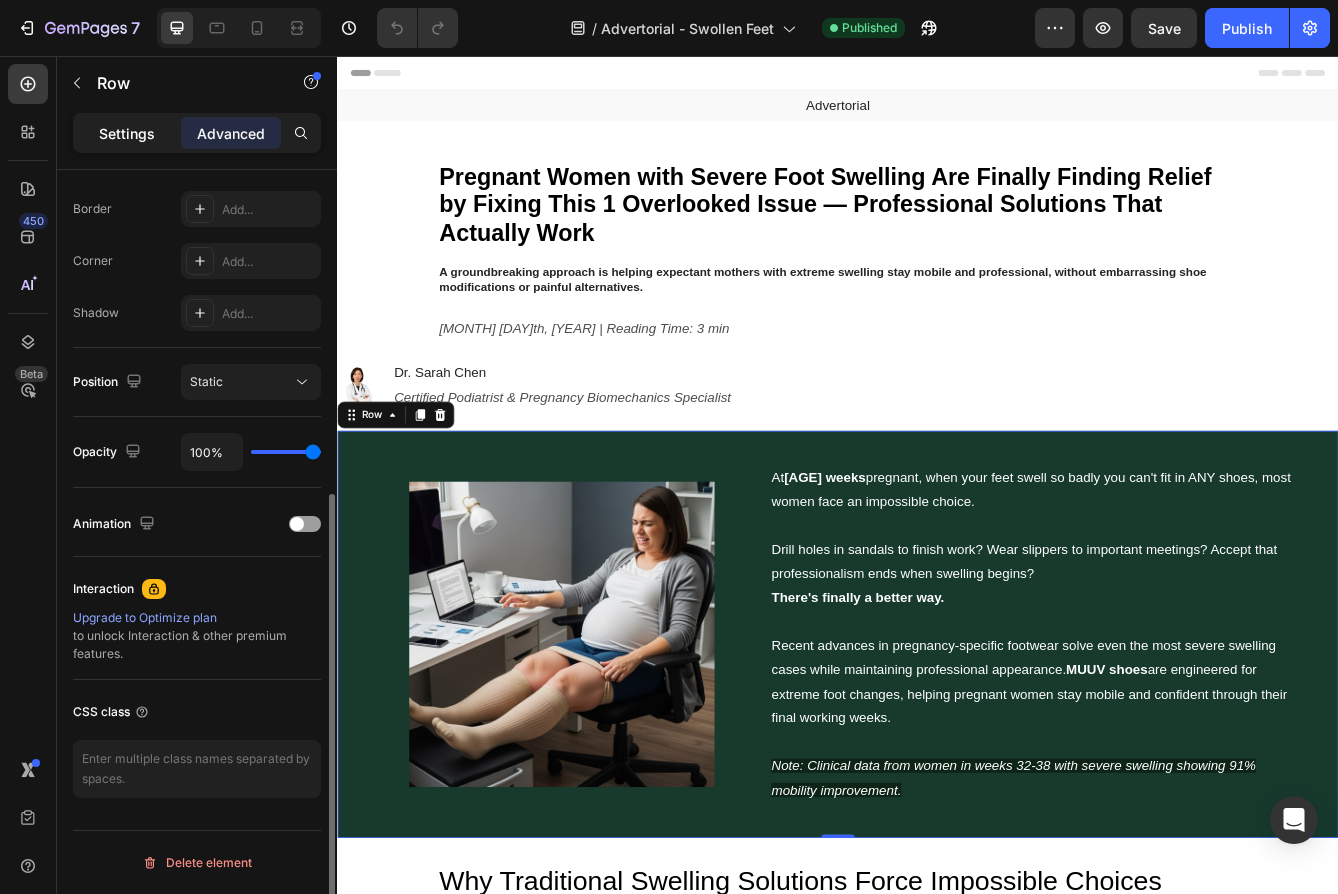 click on "Settings" at bounding box center [127, 133] 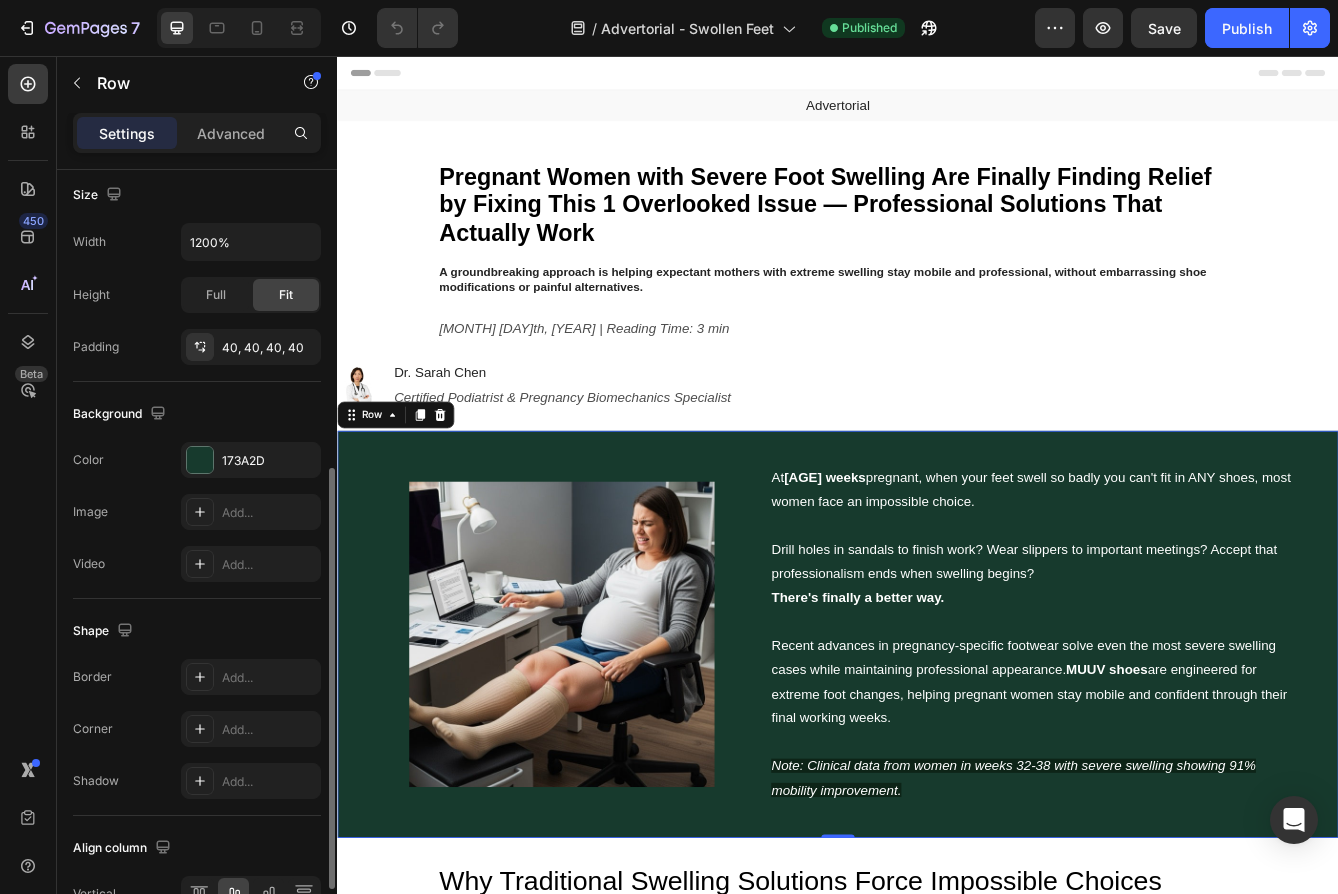 click on "The changes might be hidden by the video. Color 173A2D Image Add... Video Add..." 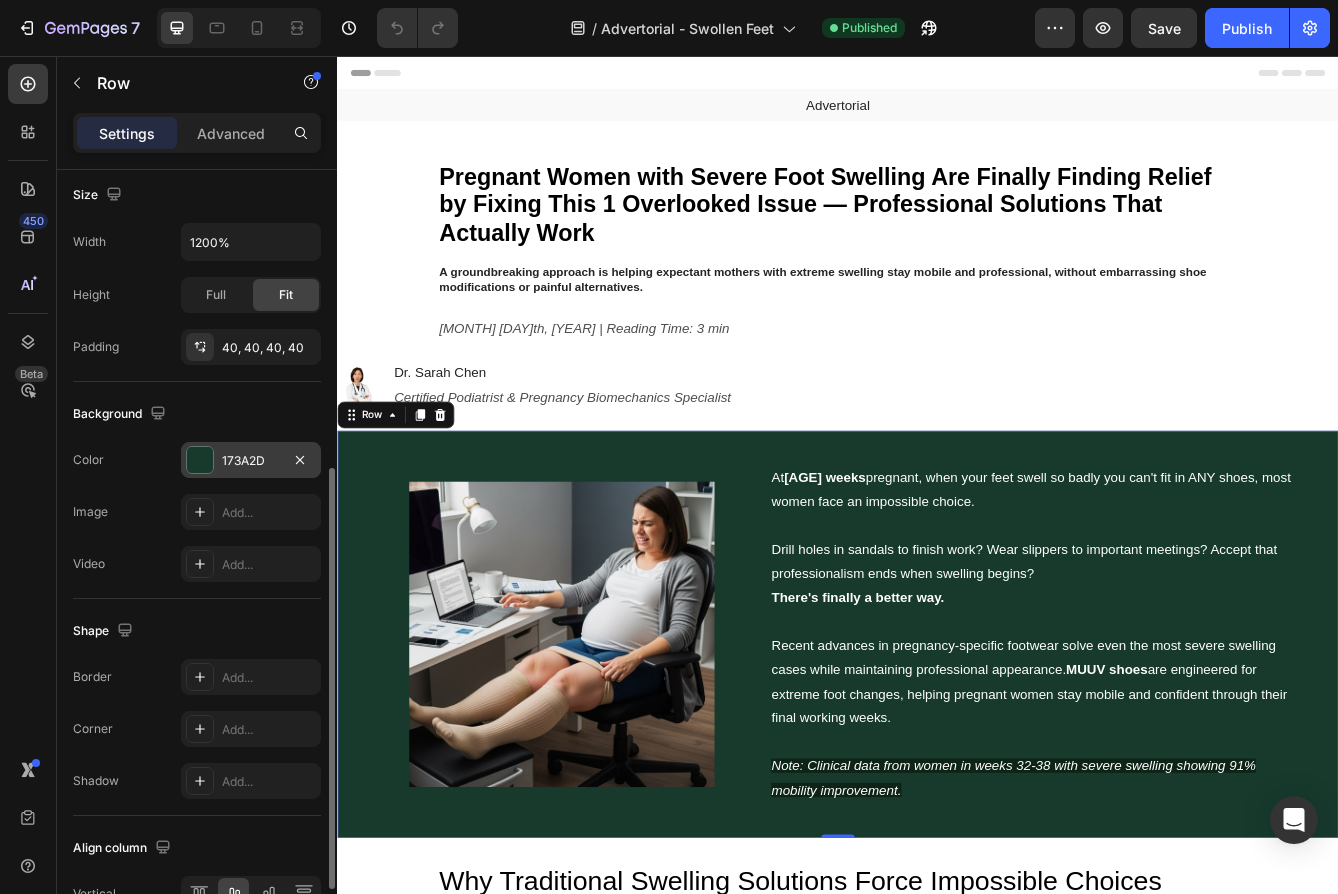 click on "173A2D" at bounding box center [251, 461] 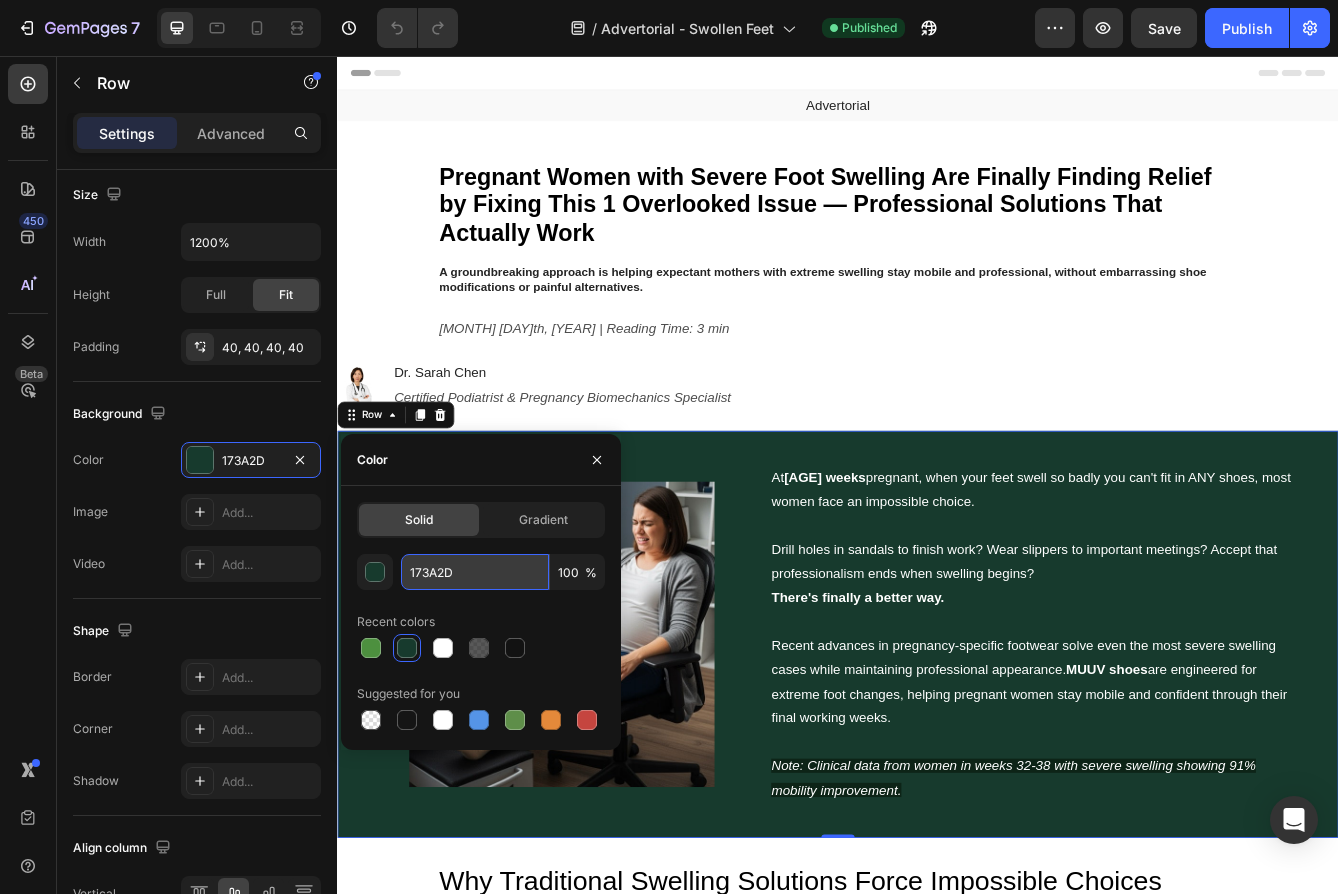 click on "173A2D" at bounding box center (475, 572) 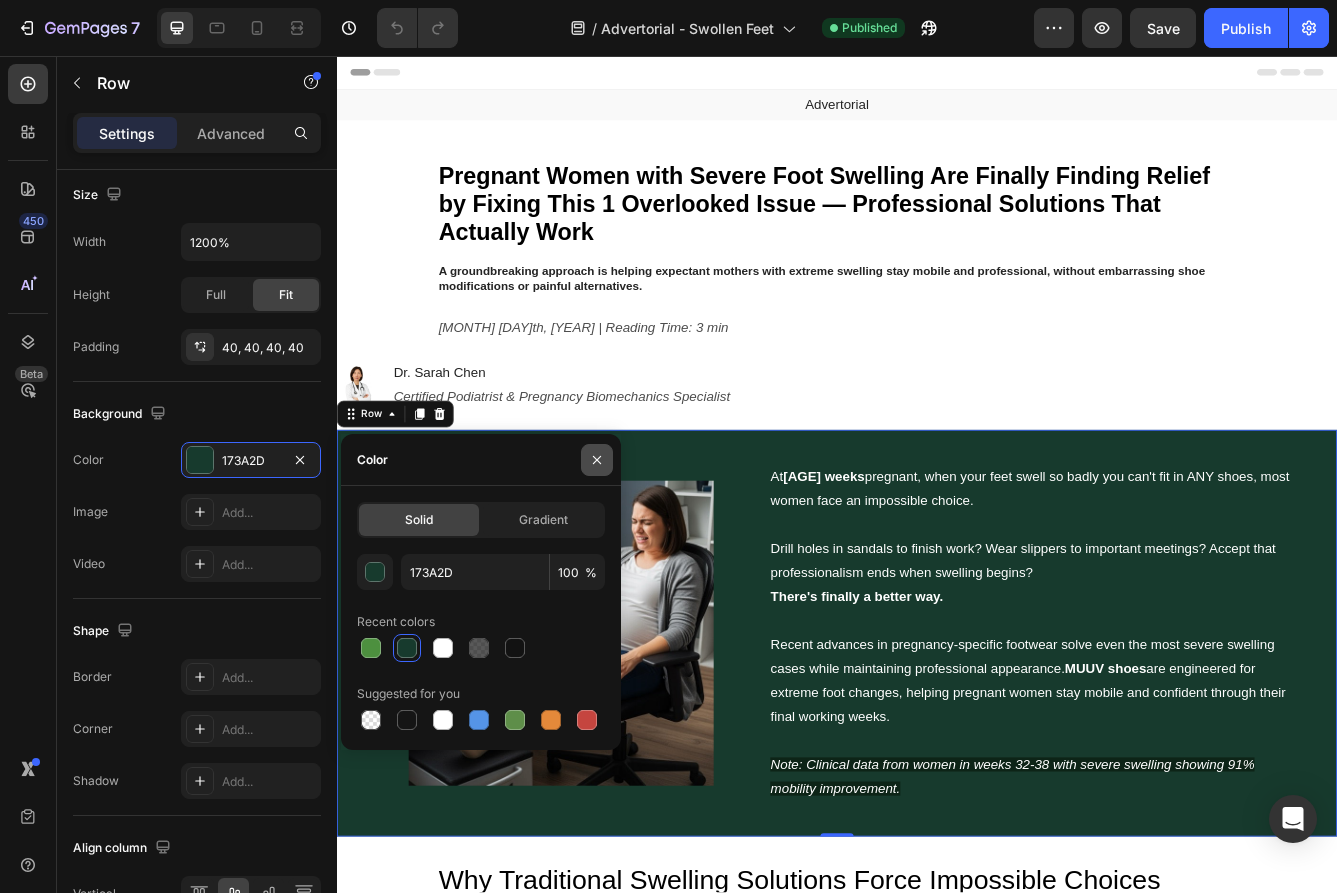 click 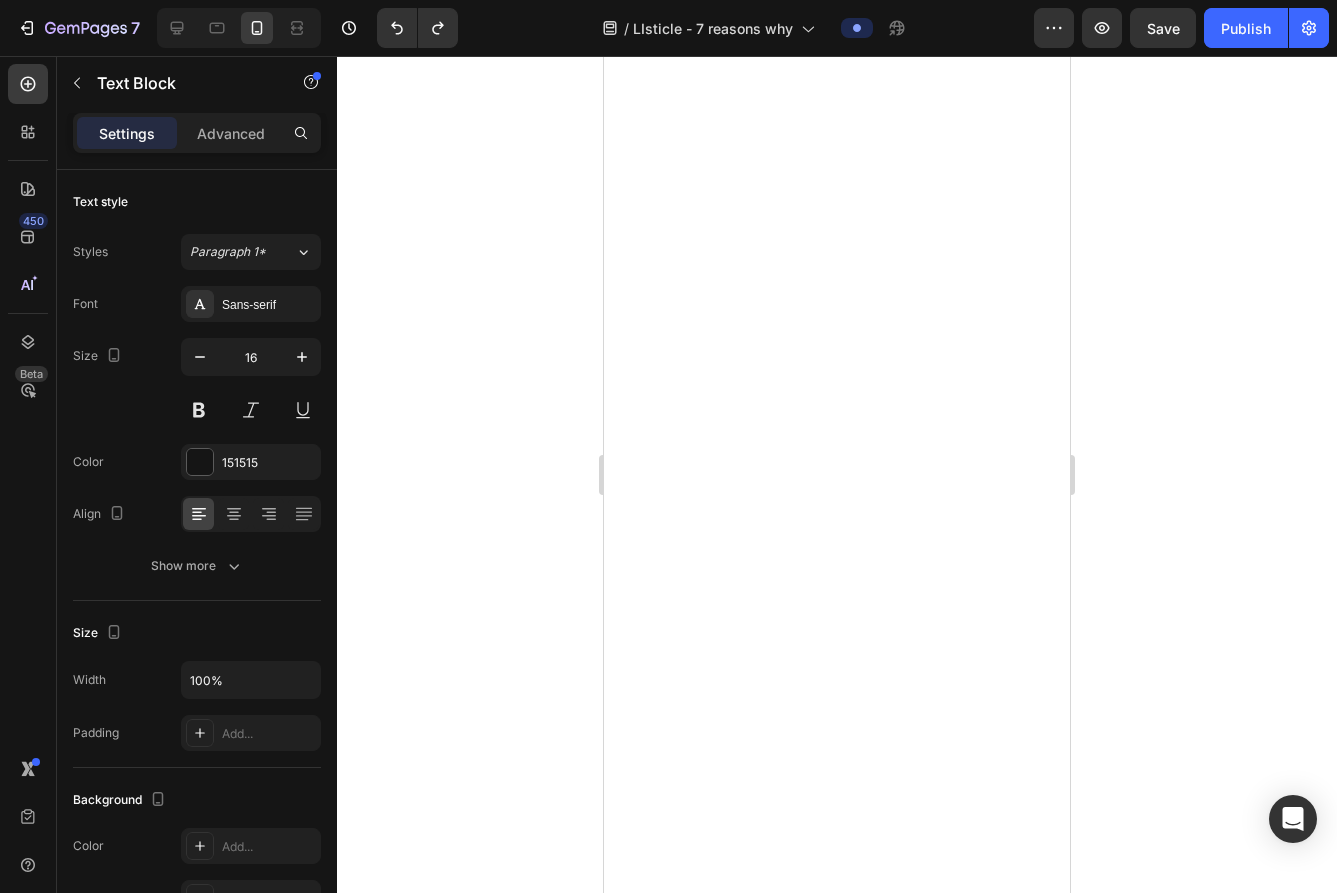scroll, scrollTop: 0, scrollLeft: 0, axis: both 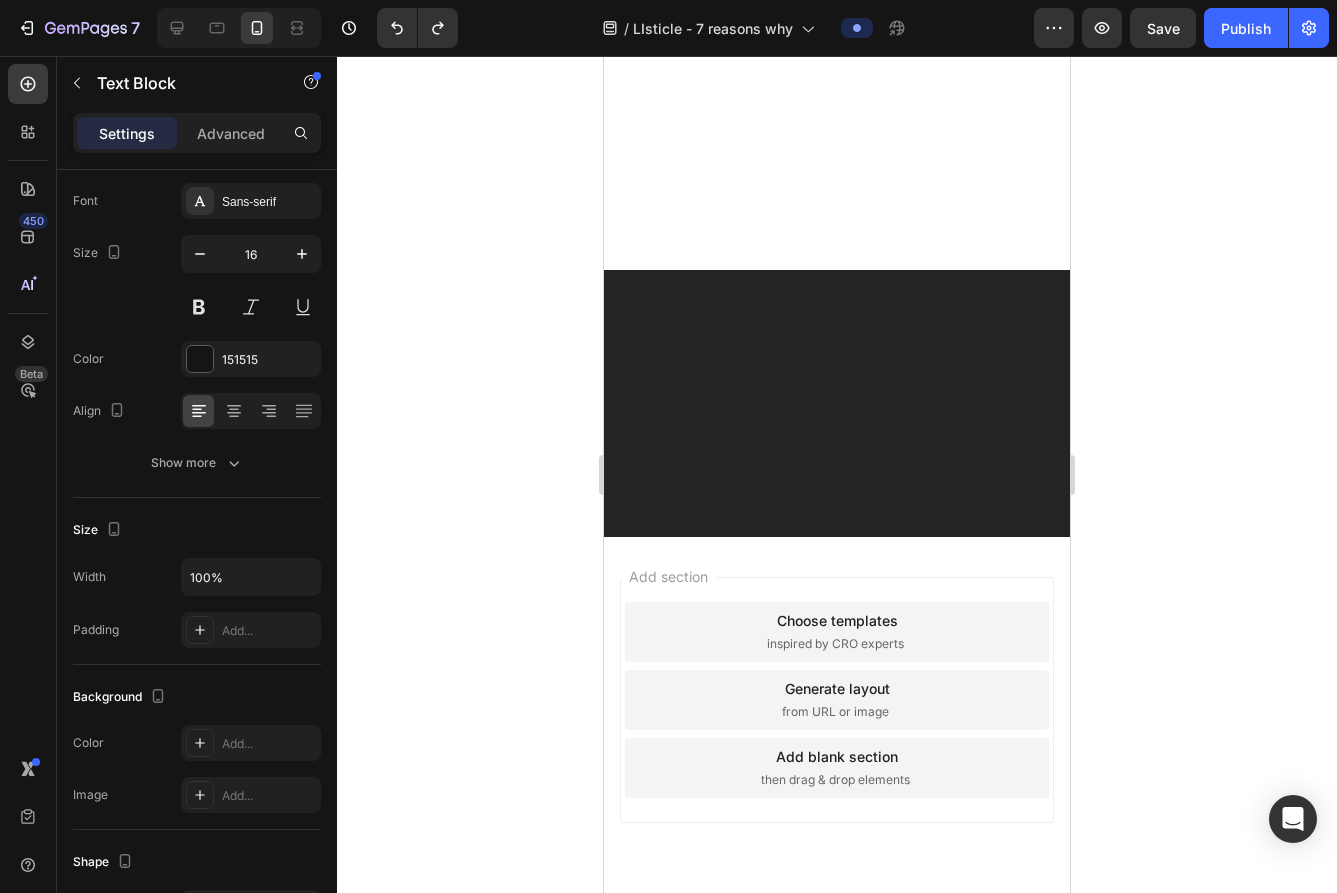 click at bounding box center [837, -992] 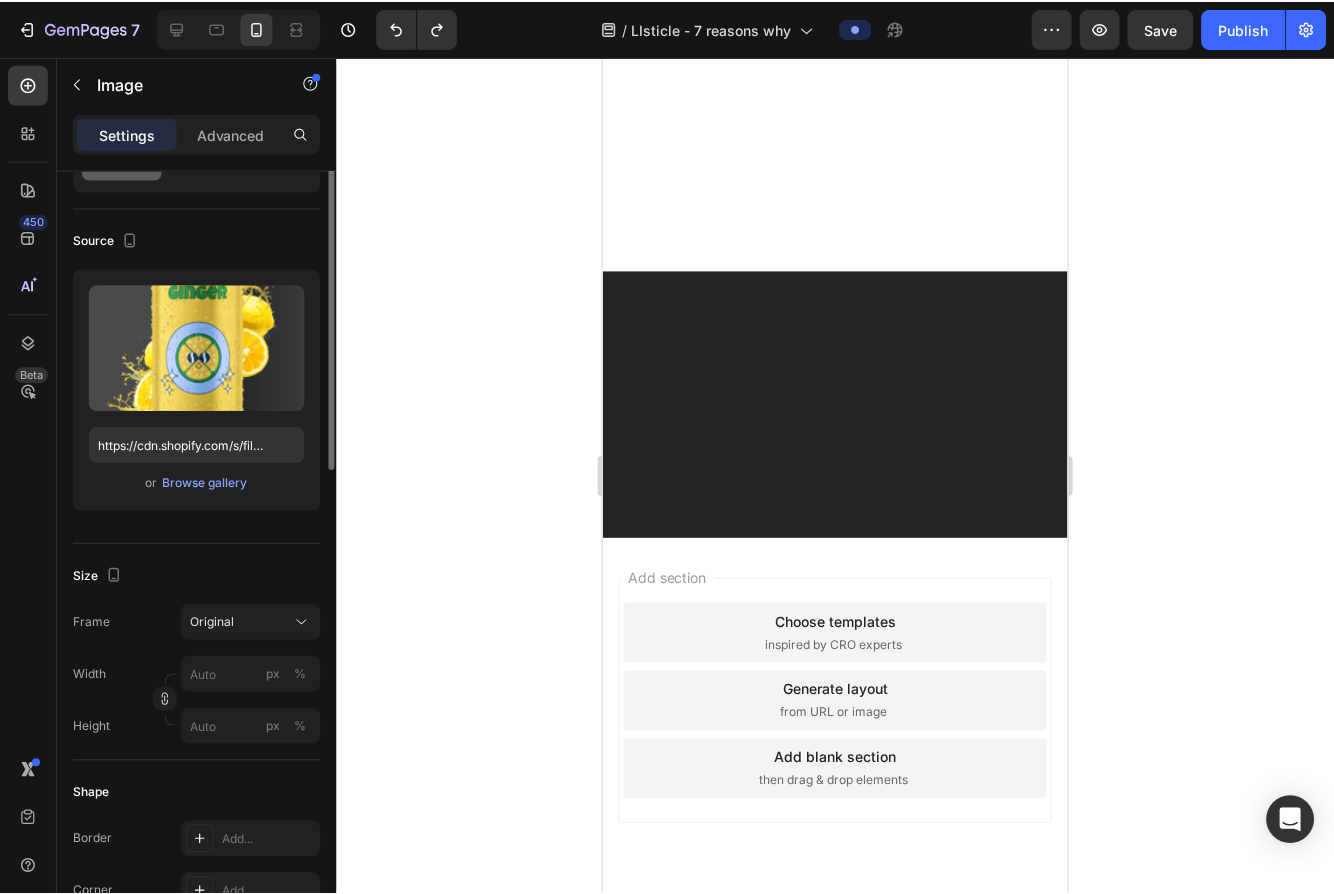 scroll, scrollTop: 0, scrollLeft: 0, axis: both 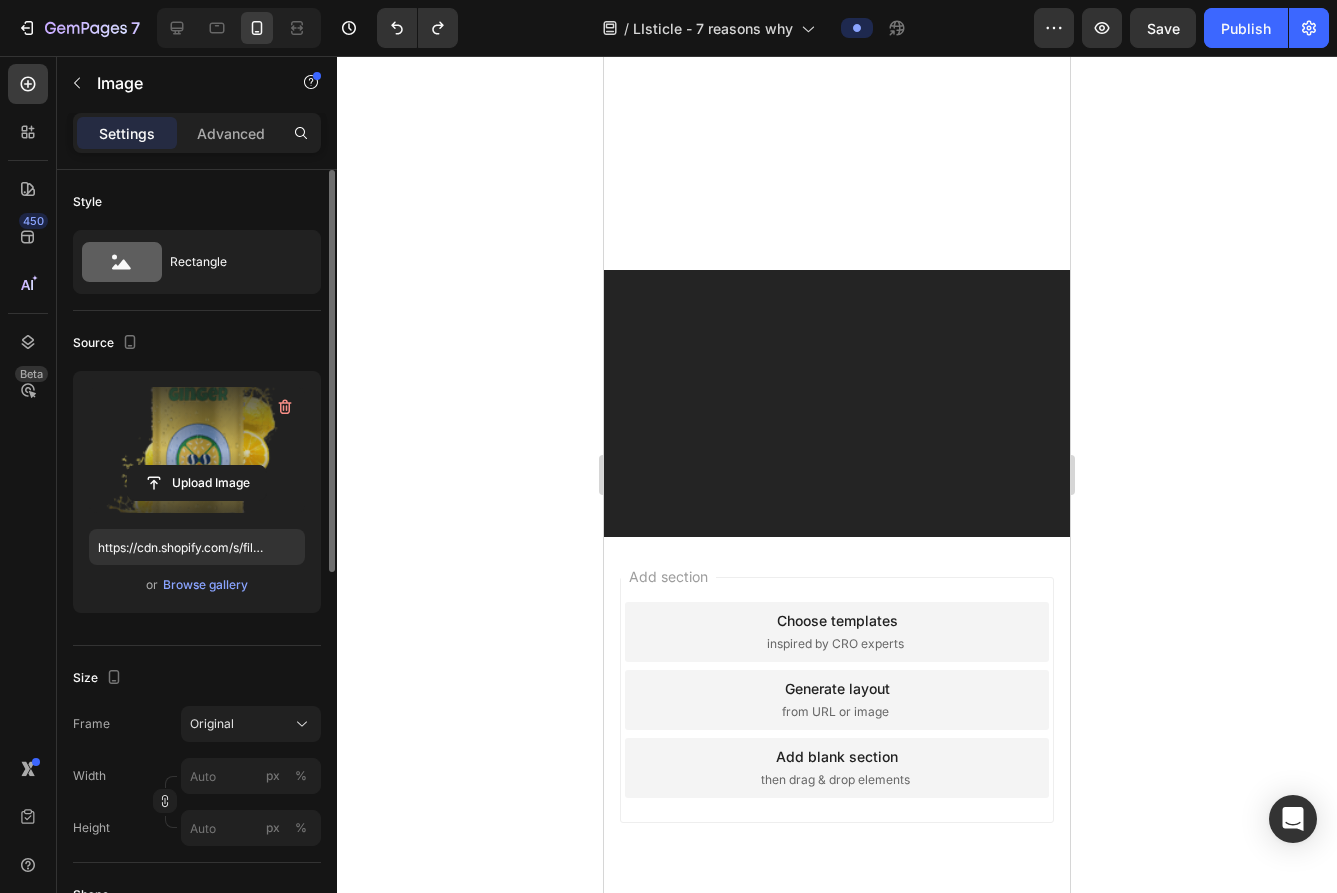 click at bounding box center (197, 450) 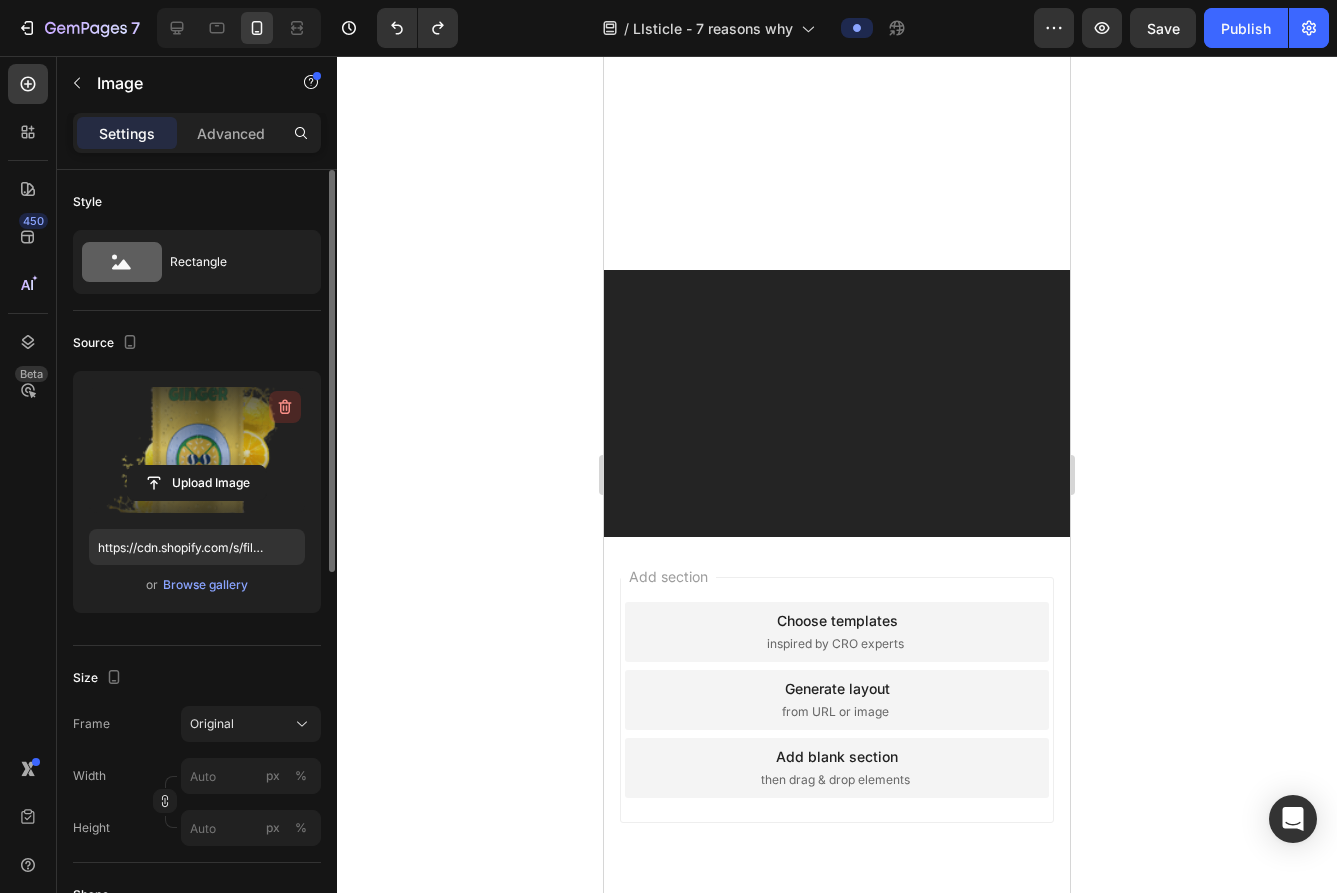 click 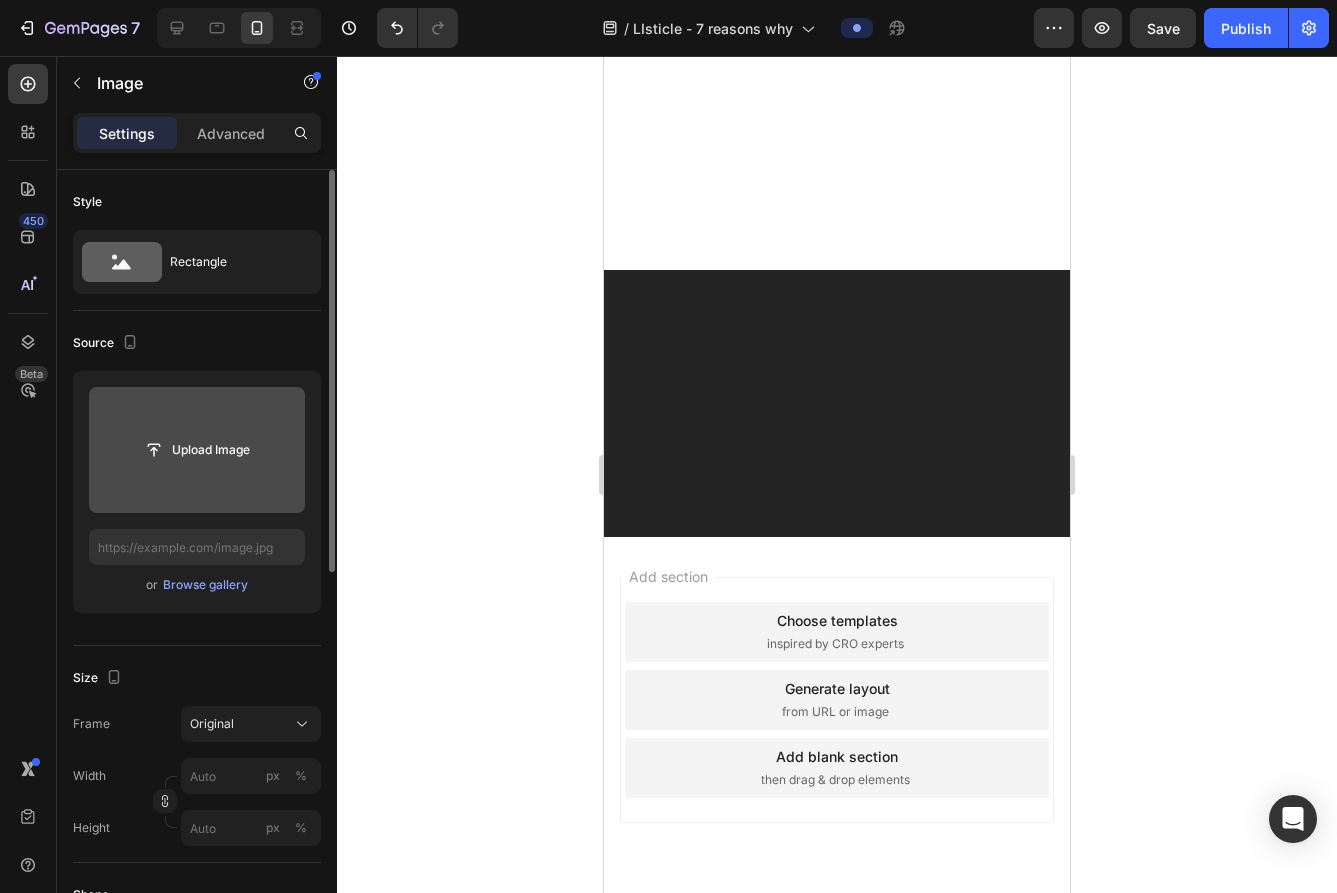 click 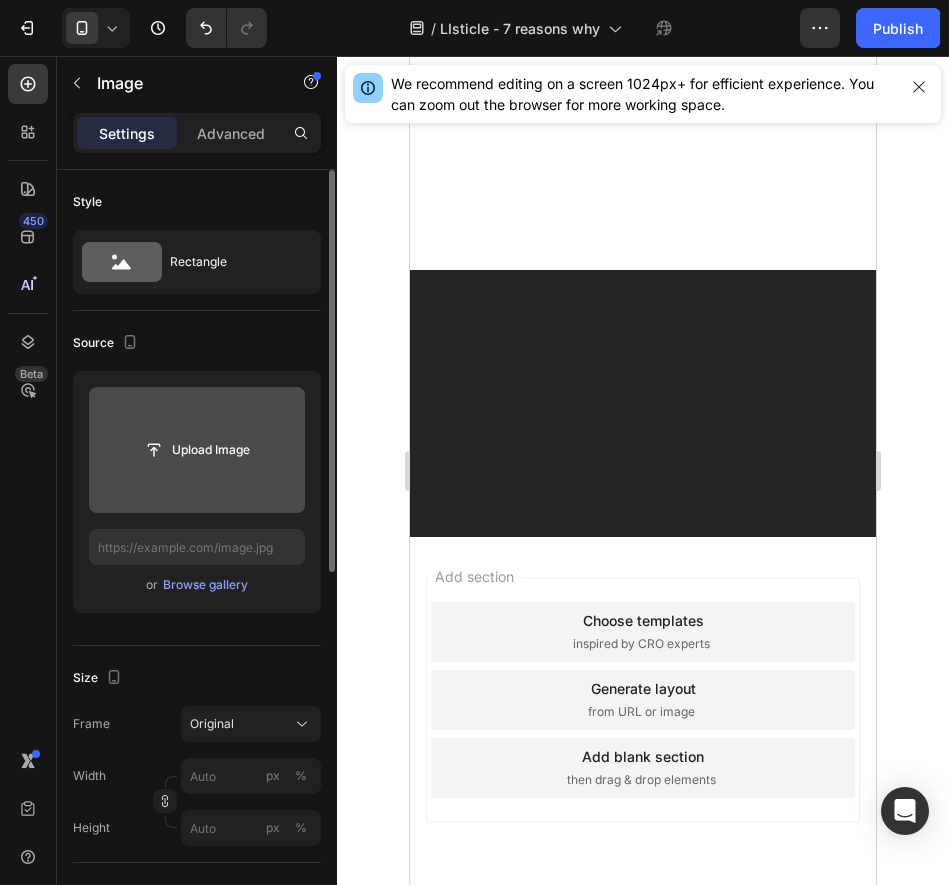 click 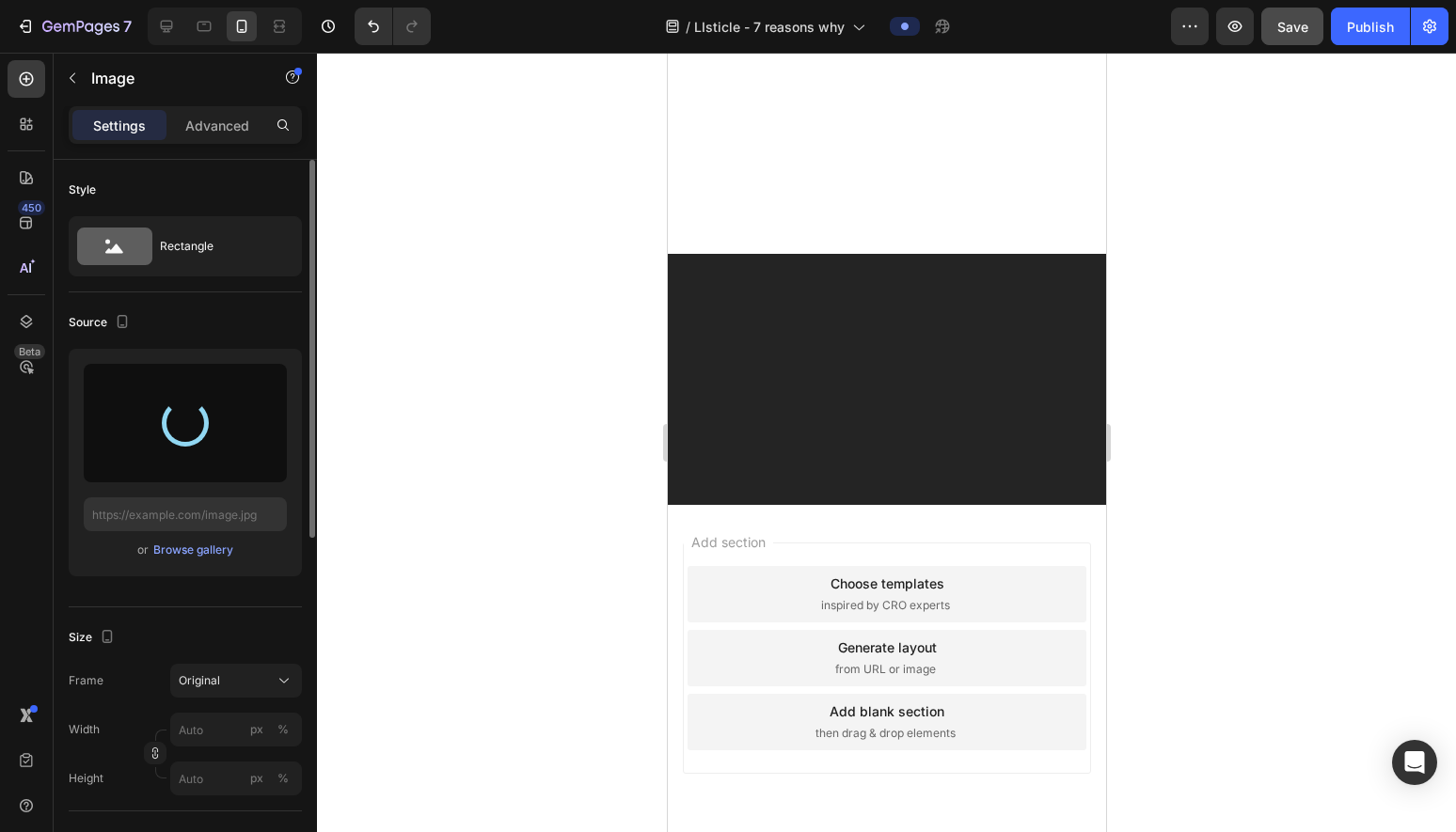 type on "https://cdn.shopify.com/s/files/1/0927/4723/5703/files/gempages_577040654576648931-eb330ae9-38ce-4480-9dc5-75fe4336c593.jpg" 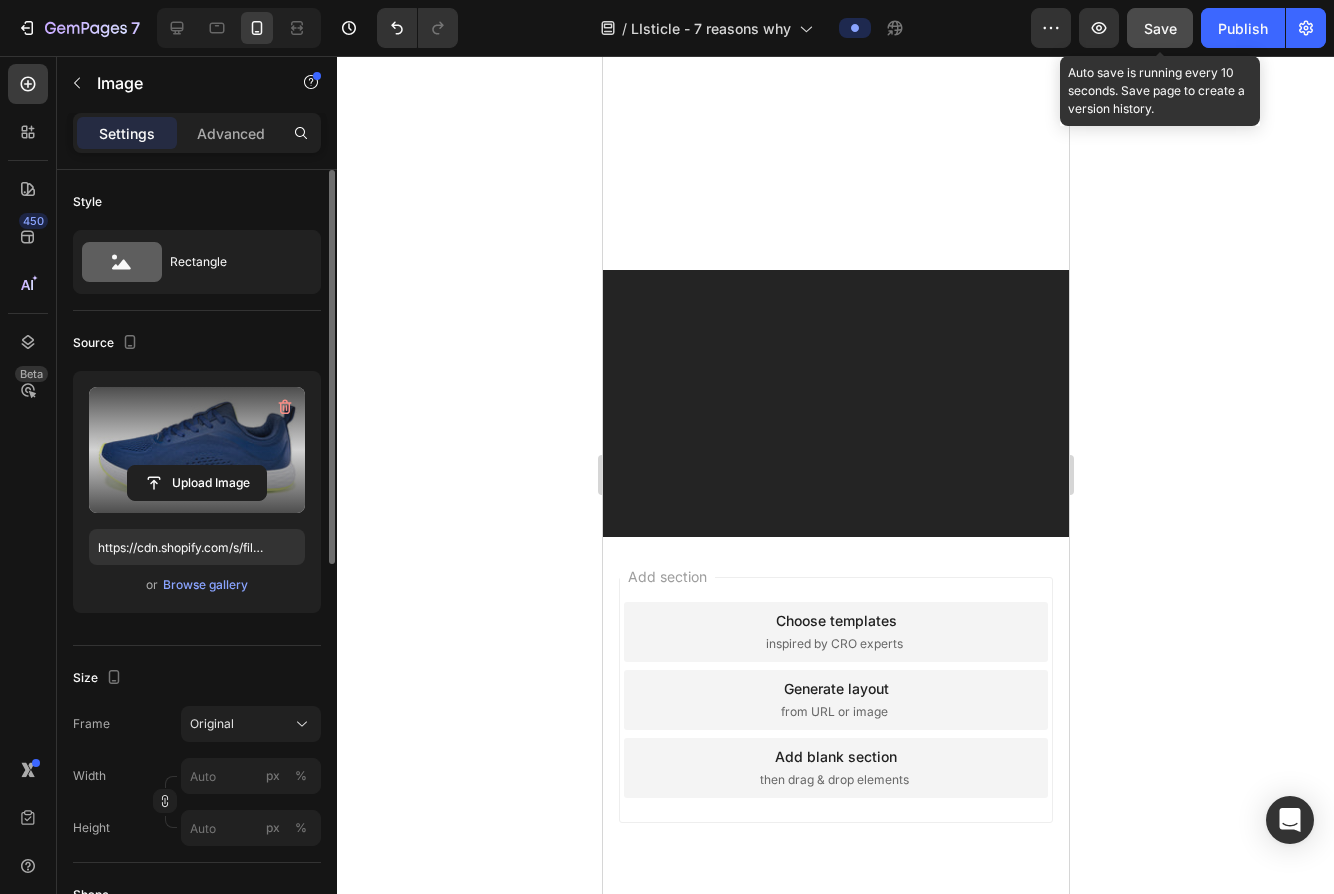 click on "Save" 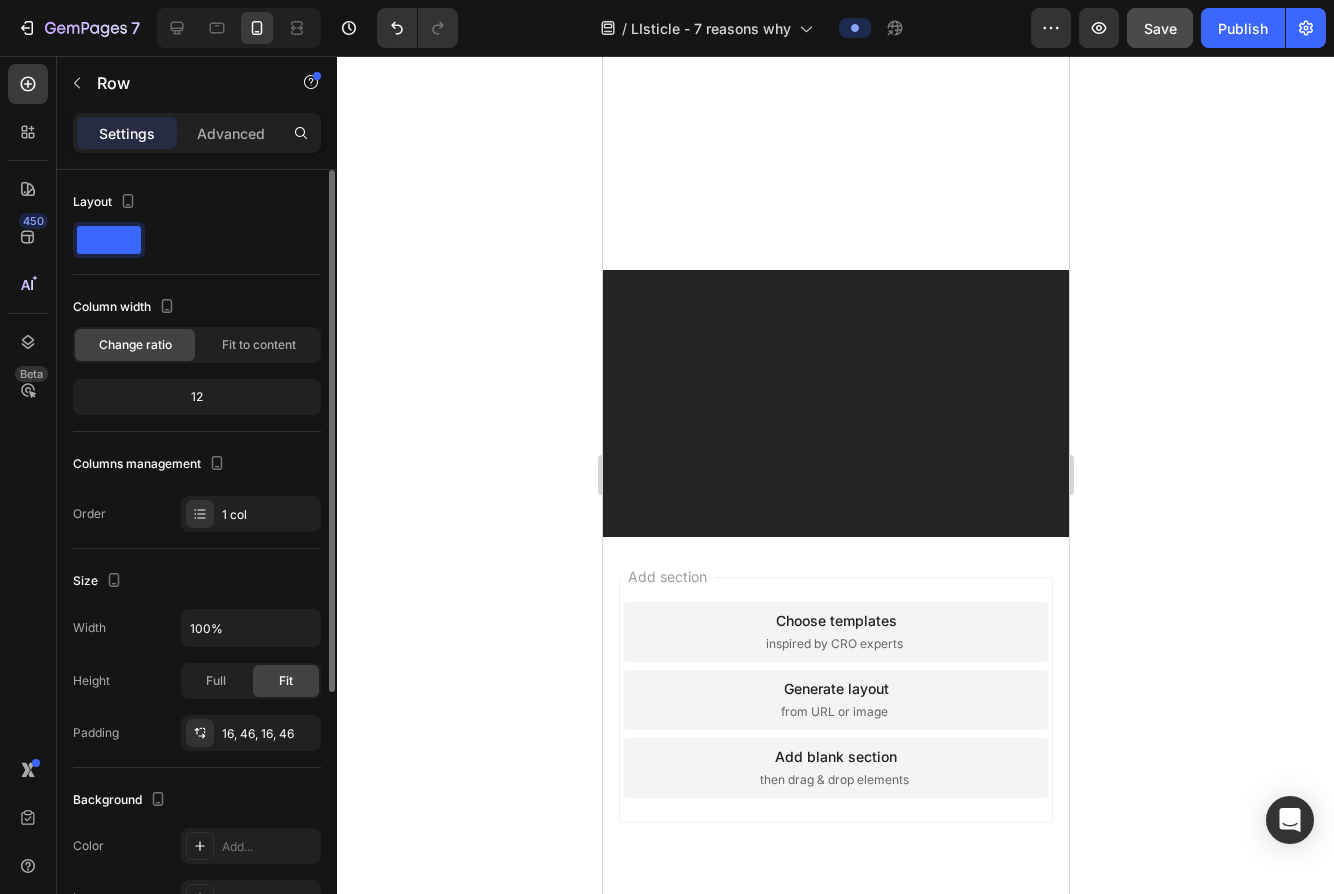 click on "XCLUSIVE 40% OFF ONLINE DISCOUNT Heading ORTHO PRO | The Most Comfortable Orthopedic Shoes Text Block Image   12 Get Yours Today 👆 Button Icon Icon Icon Icon
Icon Icon List Rated by  11,000+  customers Text Block The Offer is in High demand and We can't guarantee the availability of the stock as It keeps selling out. Text Block This Special Offer is valid until Today at 11:59pm Text Block Row" at bounding box center (835, -906) 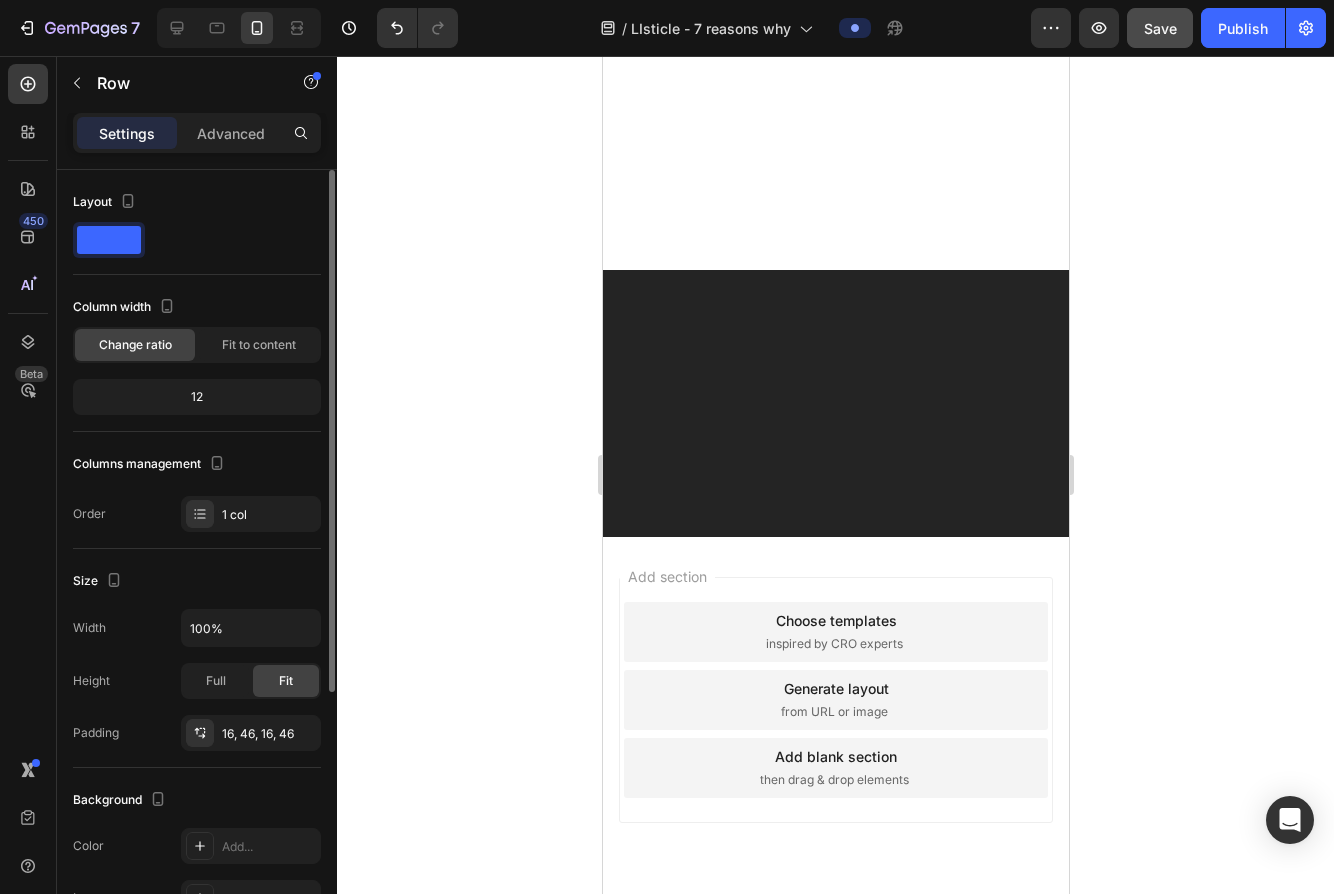 click on "40% OFF" at bounding box center [847, -1112] 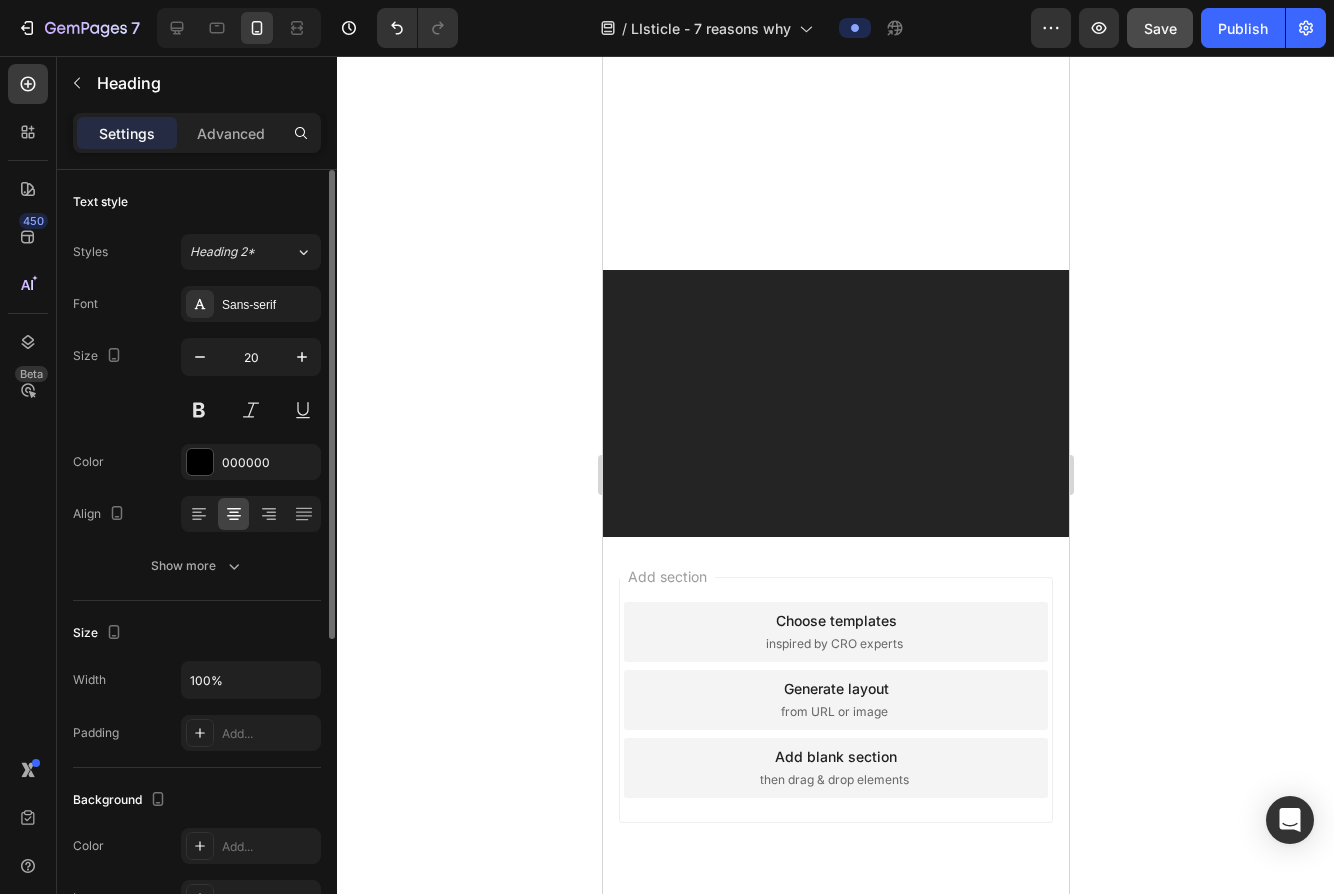 click on "XCLUSIVE40% OFF" at bounding box center (830, -1099) 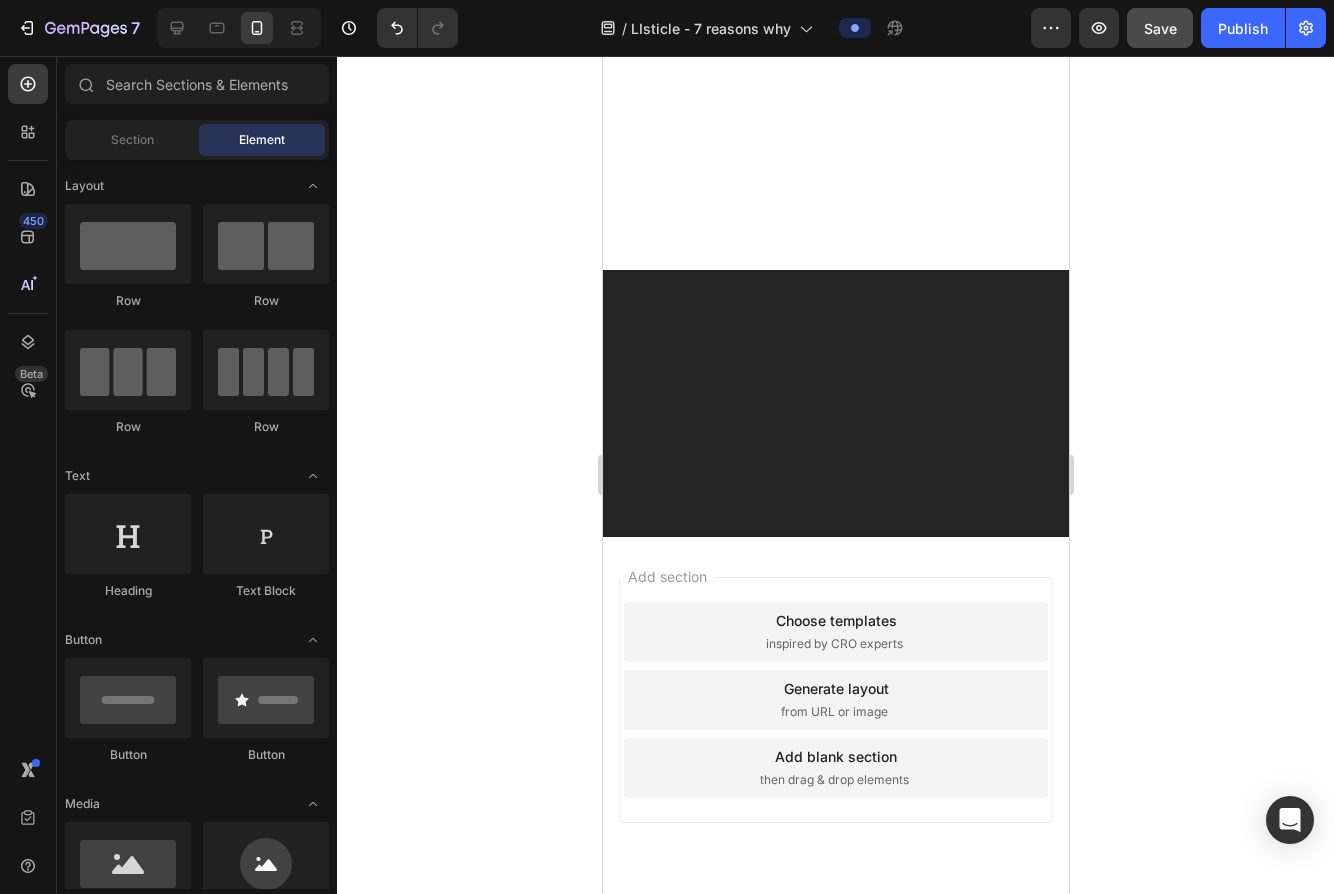 click on "Save" 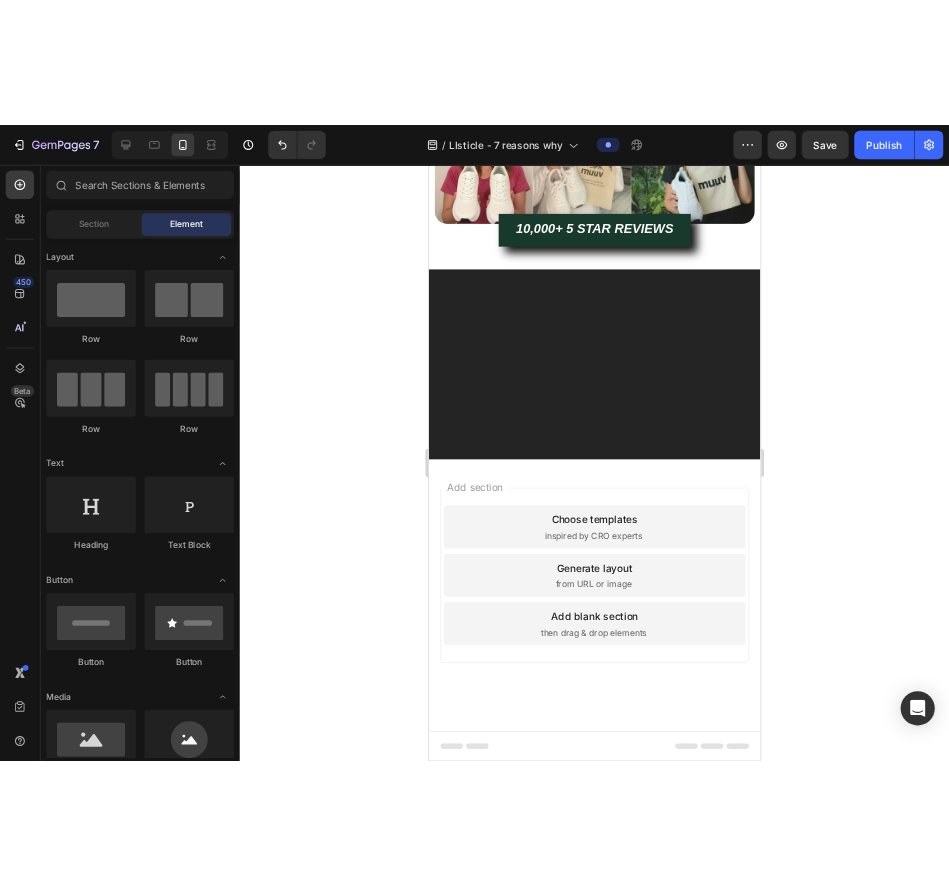 scroll, scrollTop: 4563, scrollLeft: 0, axis: vertical 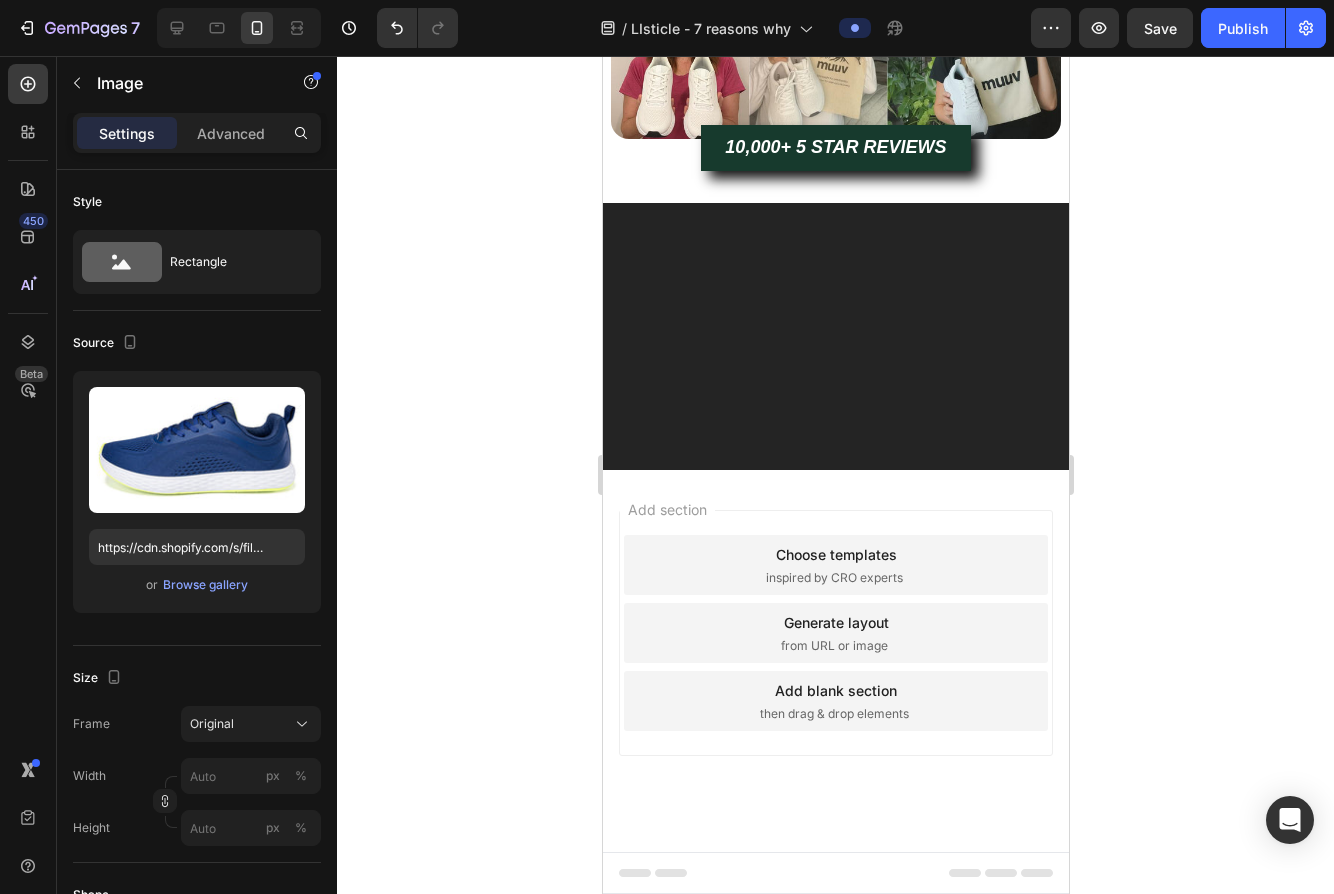 click at bounding box center [835, -1019] 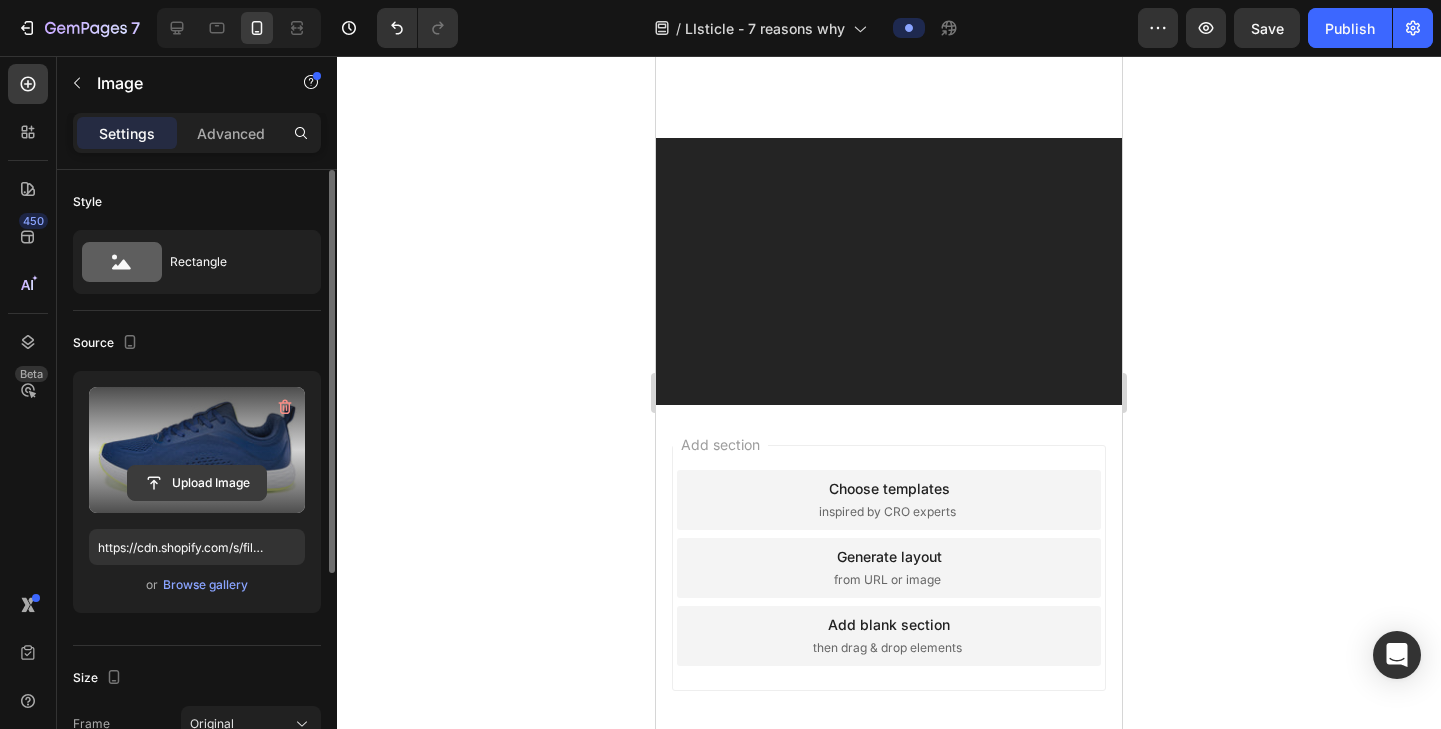 click 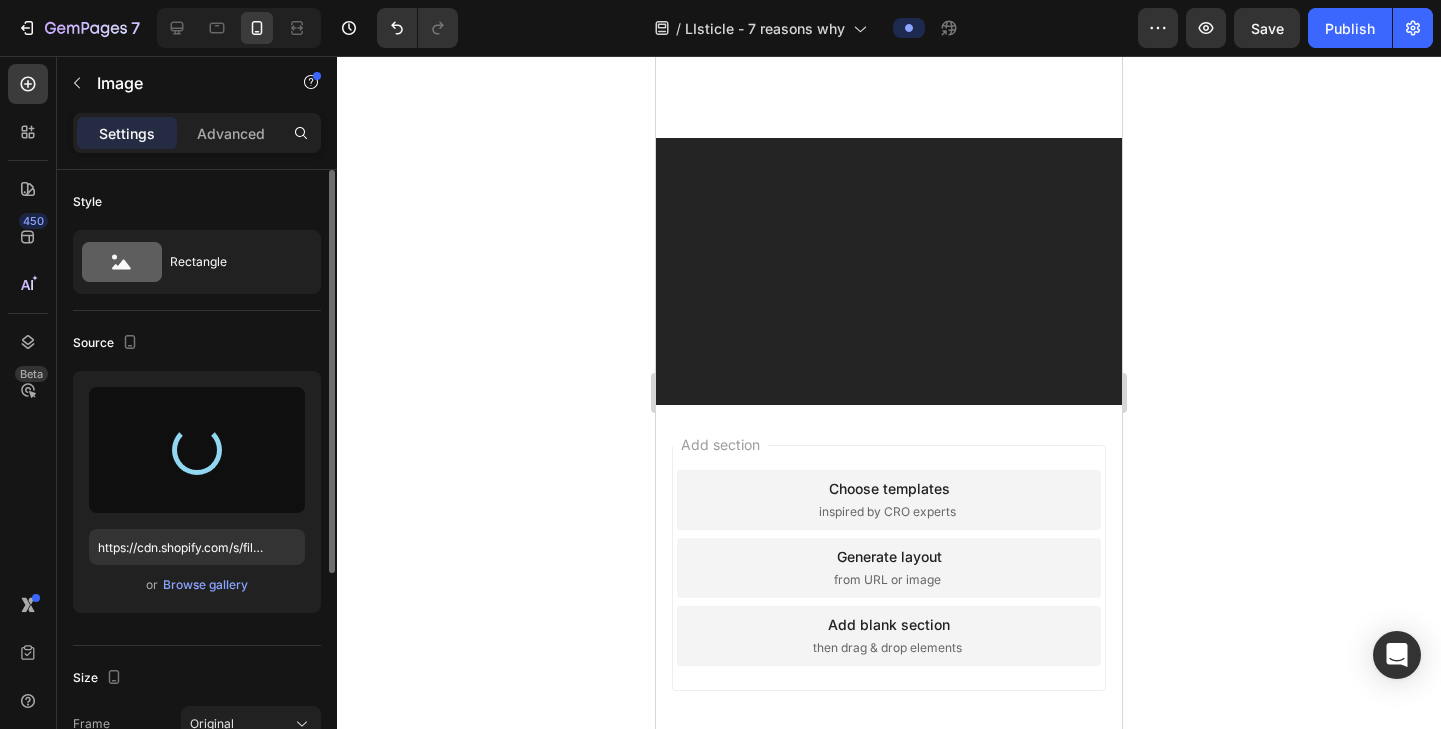 type on "https://cdn.shopify.com/s/files/1/0927/4723/5703/files/gempages_577040654576648931-b475efd6-ae64-4bd8-9bc1-b7a1584fdc84.jpg" 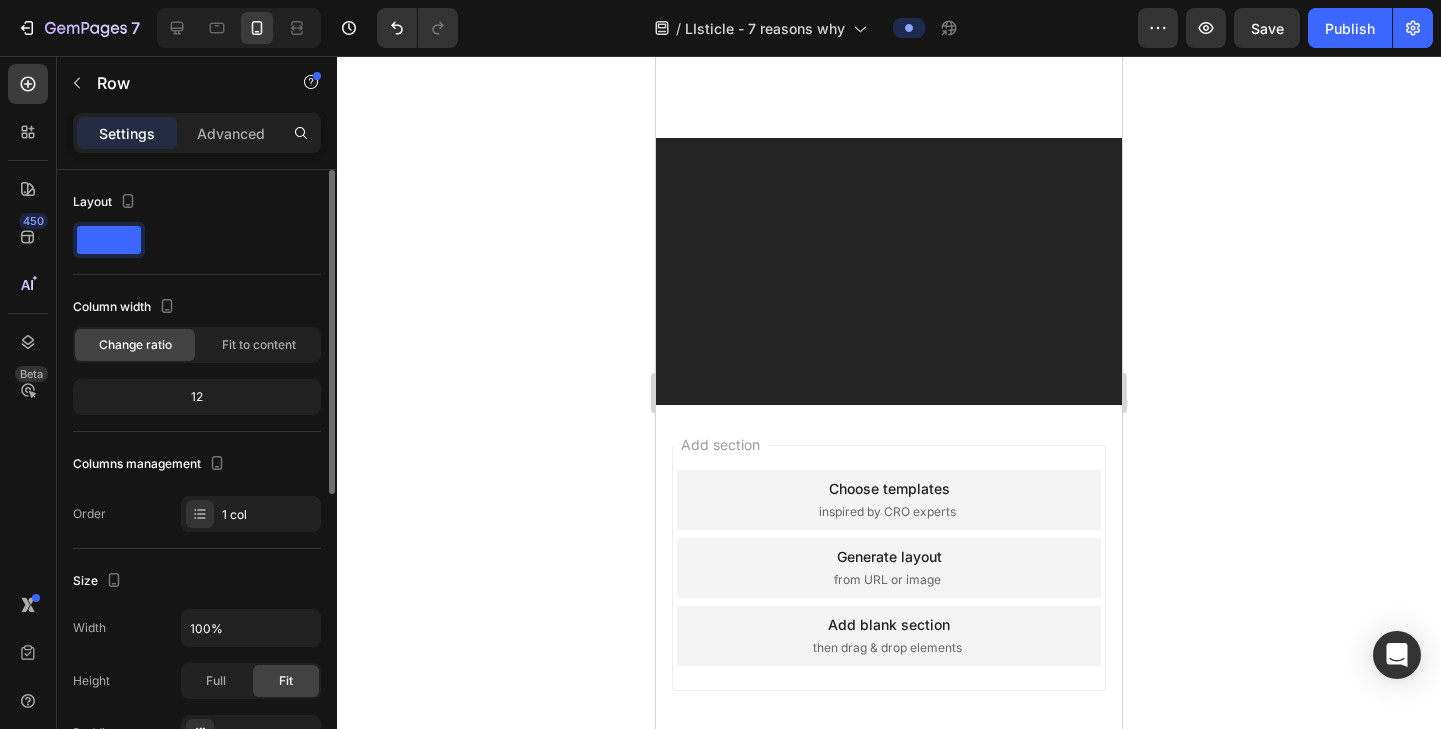 click on "⁠⁠⁠⁠⁠⁠⁠ XCLUSIVE 40% OFF ONLINE DISCOUNT Heading ORTHO PRO | The Most Comfortable Orthopedic Shoes Text Block Image   12 Get Yours Today 👆 Button Icon Icon Icon Icon
Icon Icon List Rated by  11,000+  customers Text Block The Offer is in High demand and We can't guarantee the availability of the stock as It keeps selling out. Text Block This Special Offer is valid until Today at 11:59pm Text Block Row" at bounding box center (889, -1038) 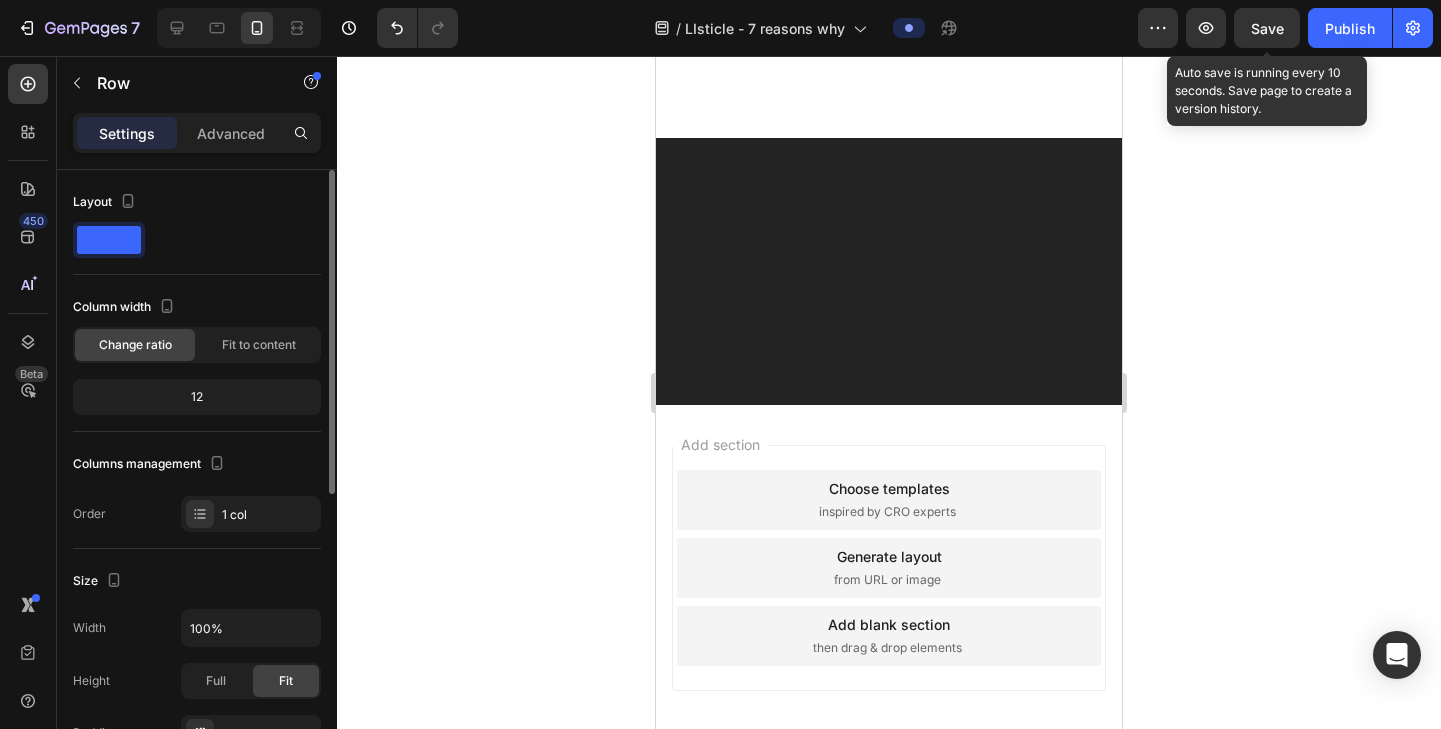 click on "Save" at bounding box center (1267, 28) 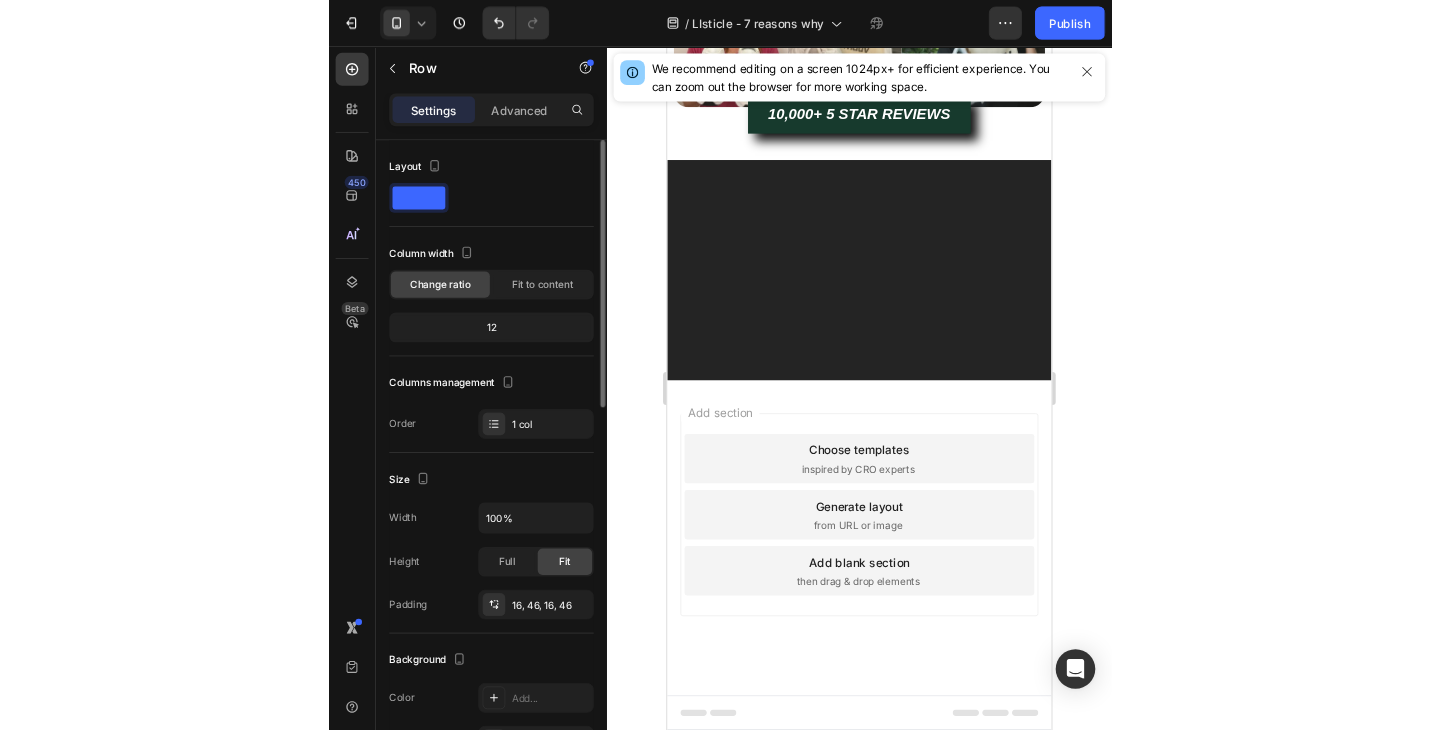 scroll, scrollTop: 4329, scrollLeft: 0, axis: vertical 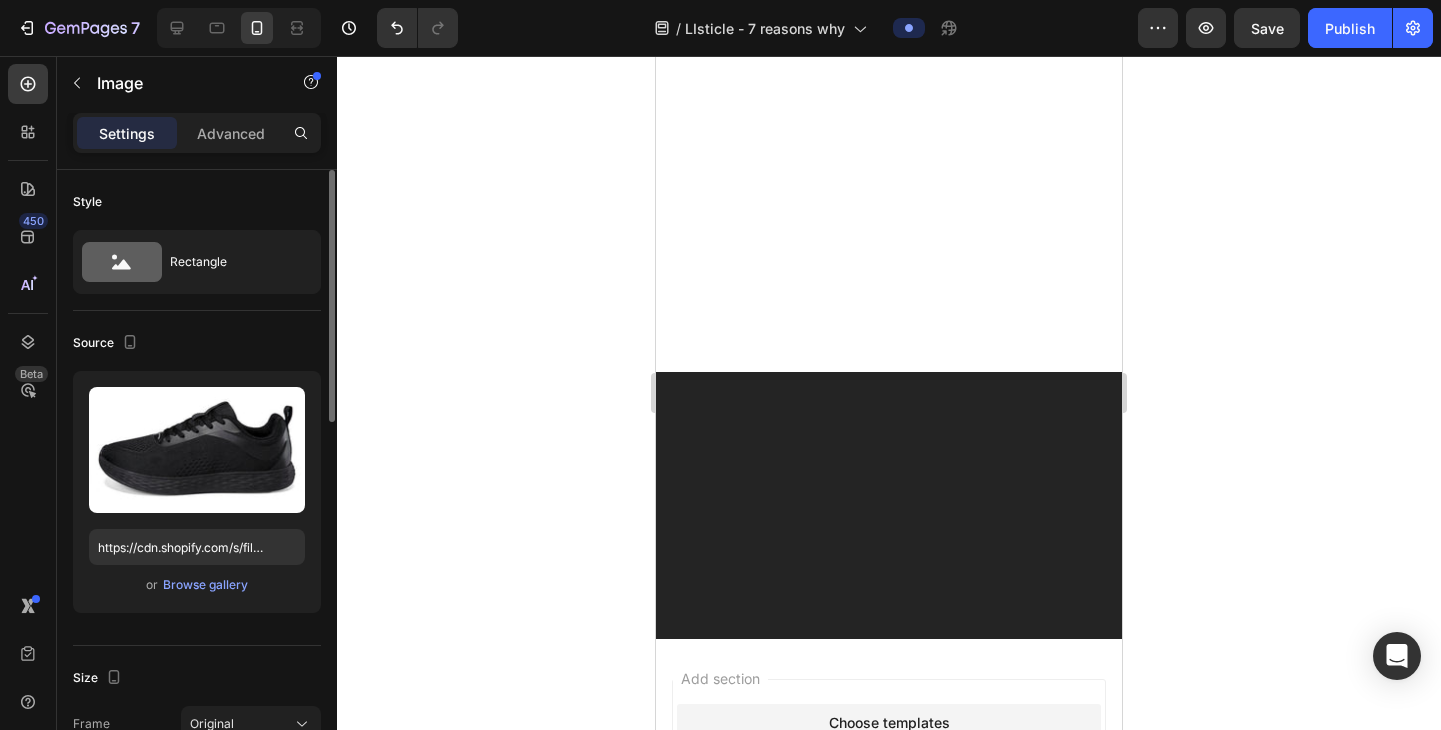 click at bounding box center (889, -890) 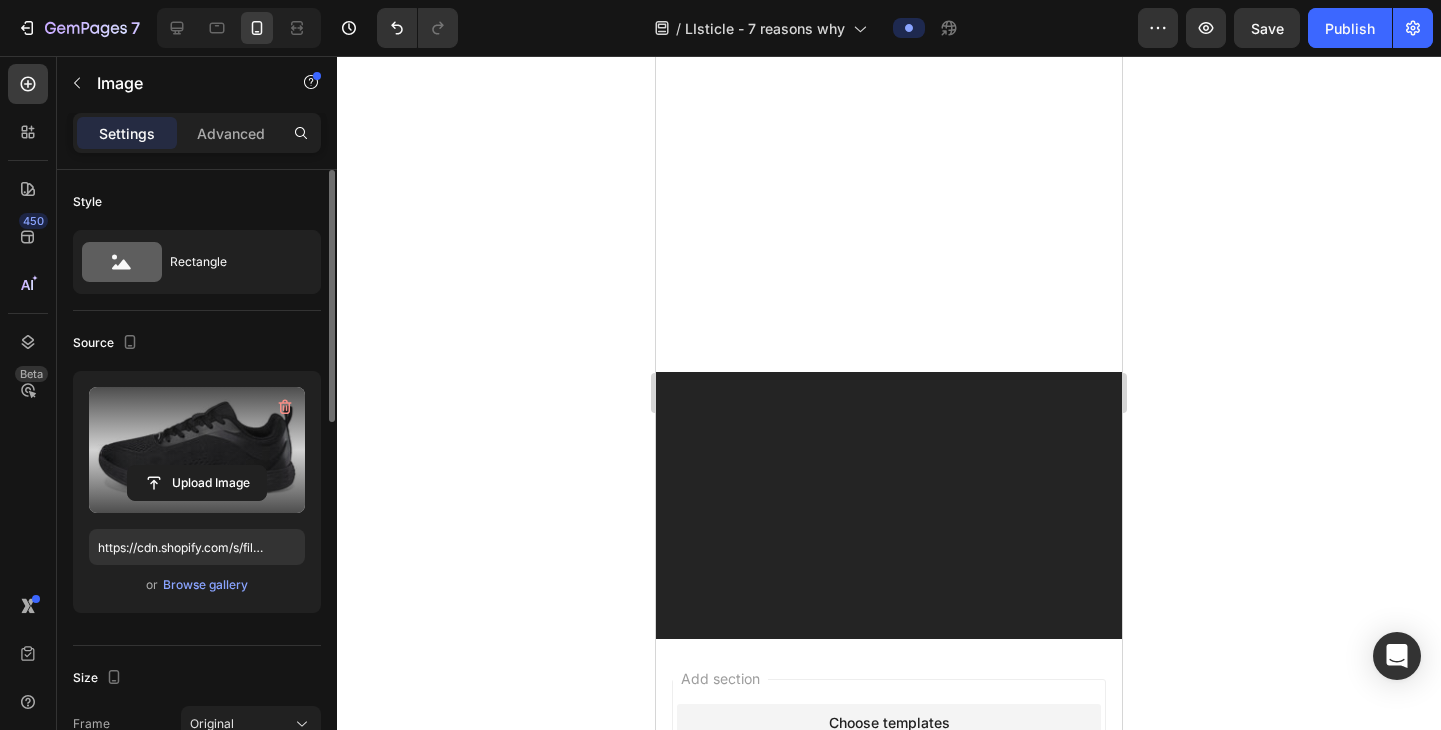 click at bounding box center [197, 450] 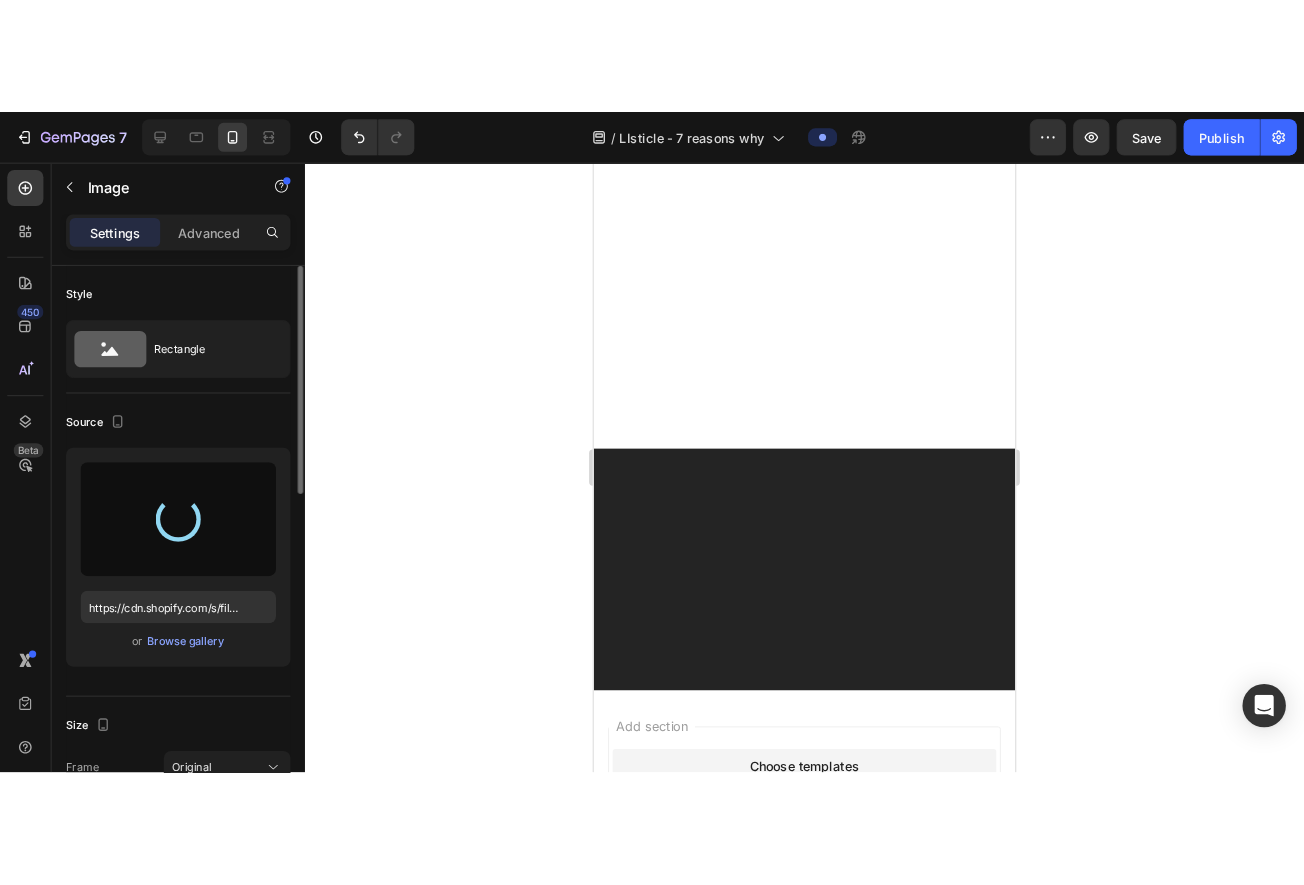 scroll, scrollTop: 4333, scrollLeft: 0, axis: vertical 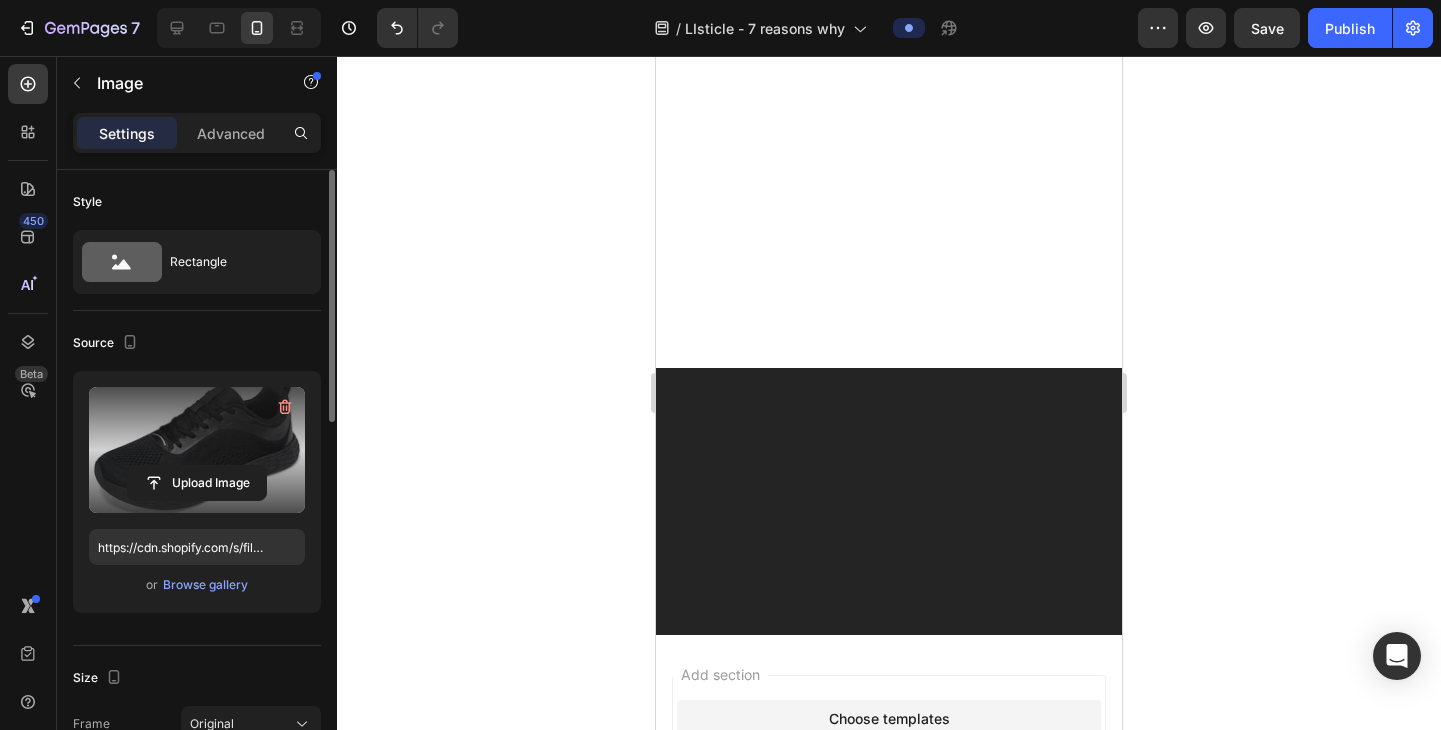 type on "https://cdn.shopify.com/s/files/1/0927/4723/5703/files/gempages_577040654576648931-e75db6a0-a08e-473c-ba7e-c8f2388db8da.jpg" 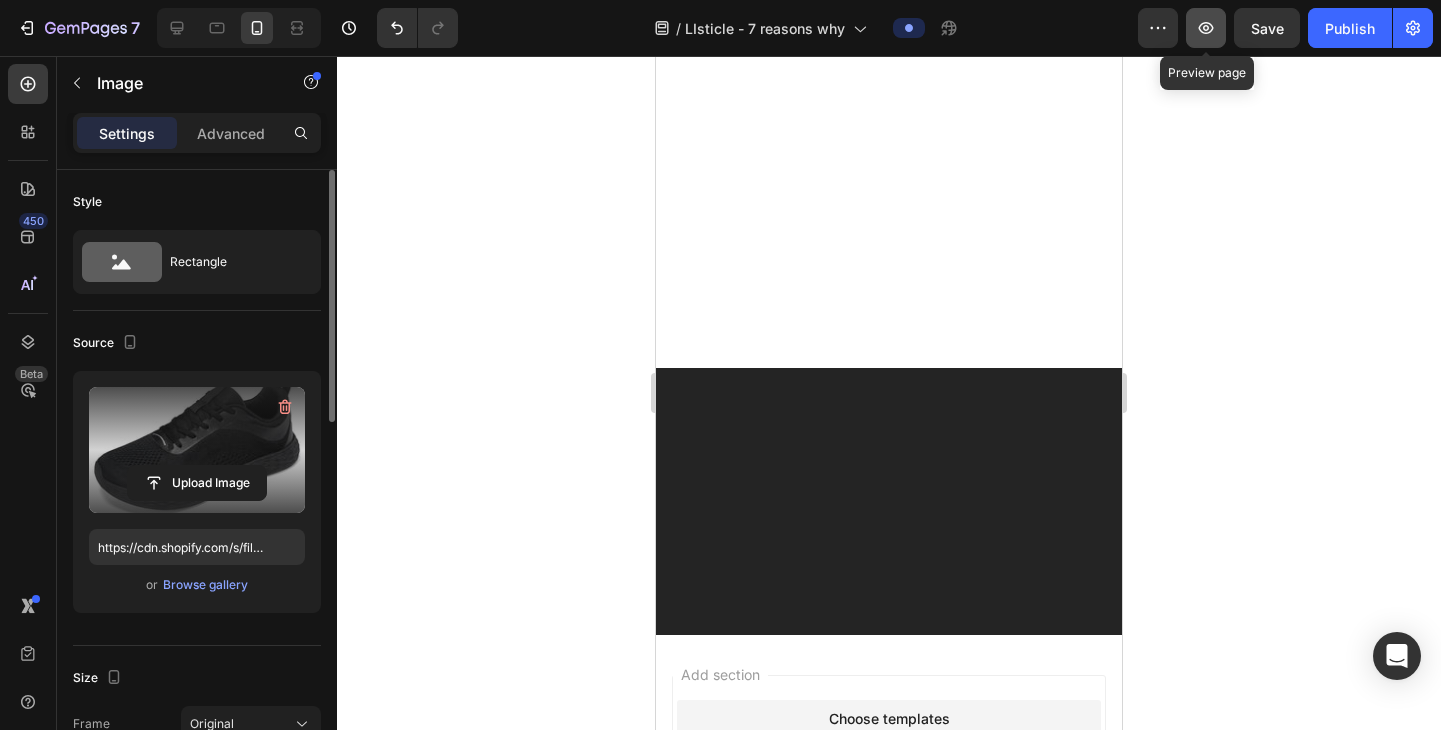 click 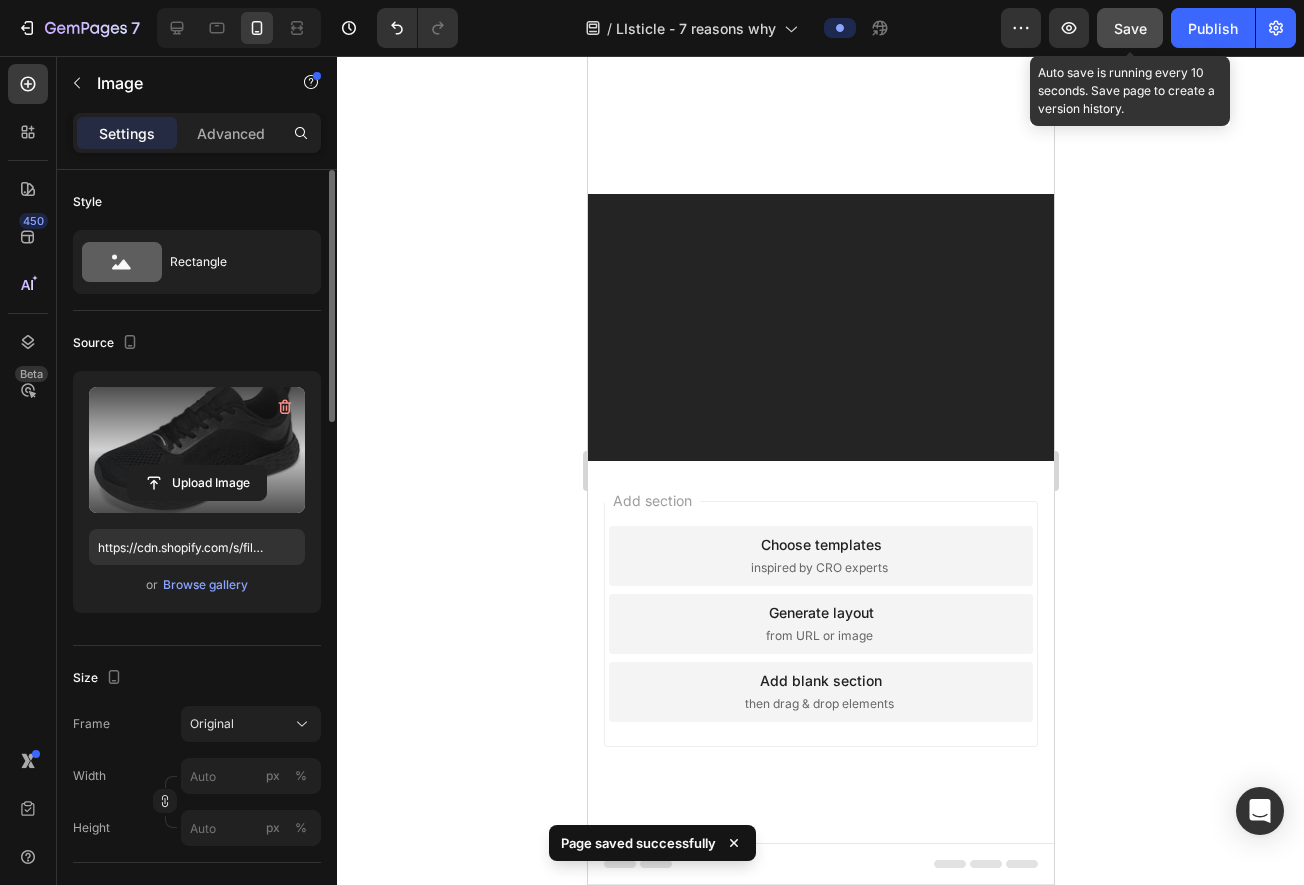 click on "Save" 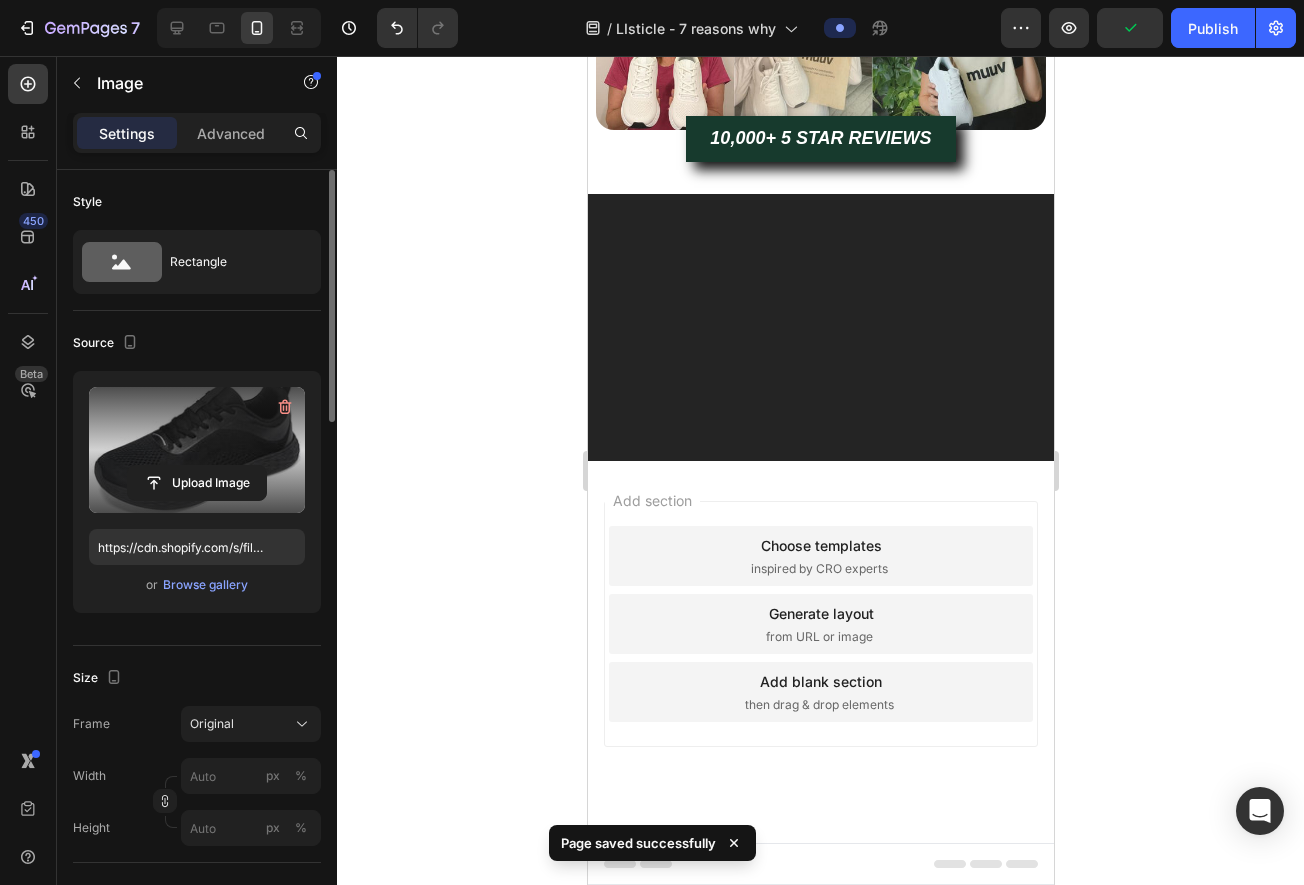 scroll, scrollTop: 4755, scrollLeft: 0, axis: vertical 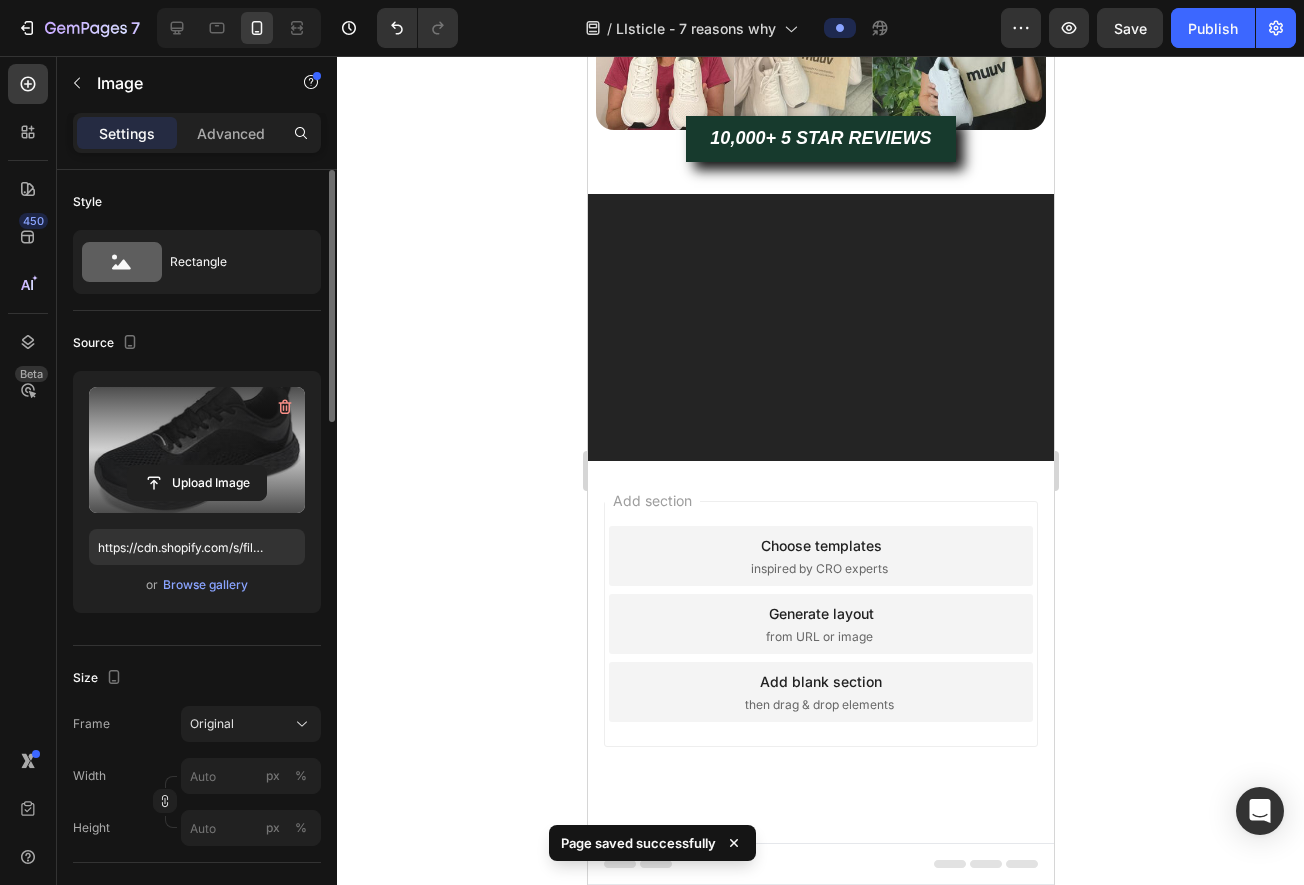 click on "Icon Icon Icon Icon
Icon" at bounding box center (820, -935) 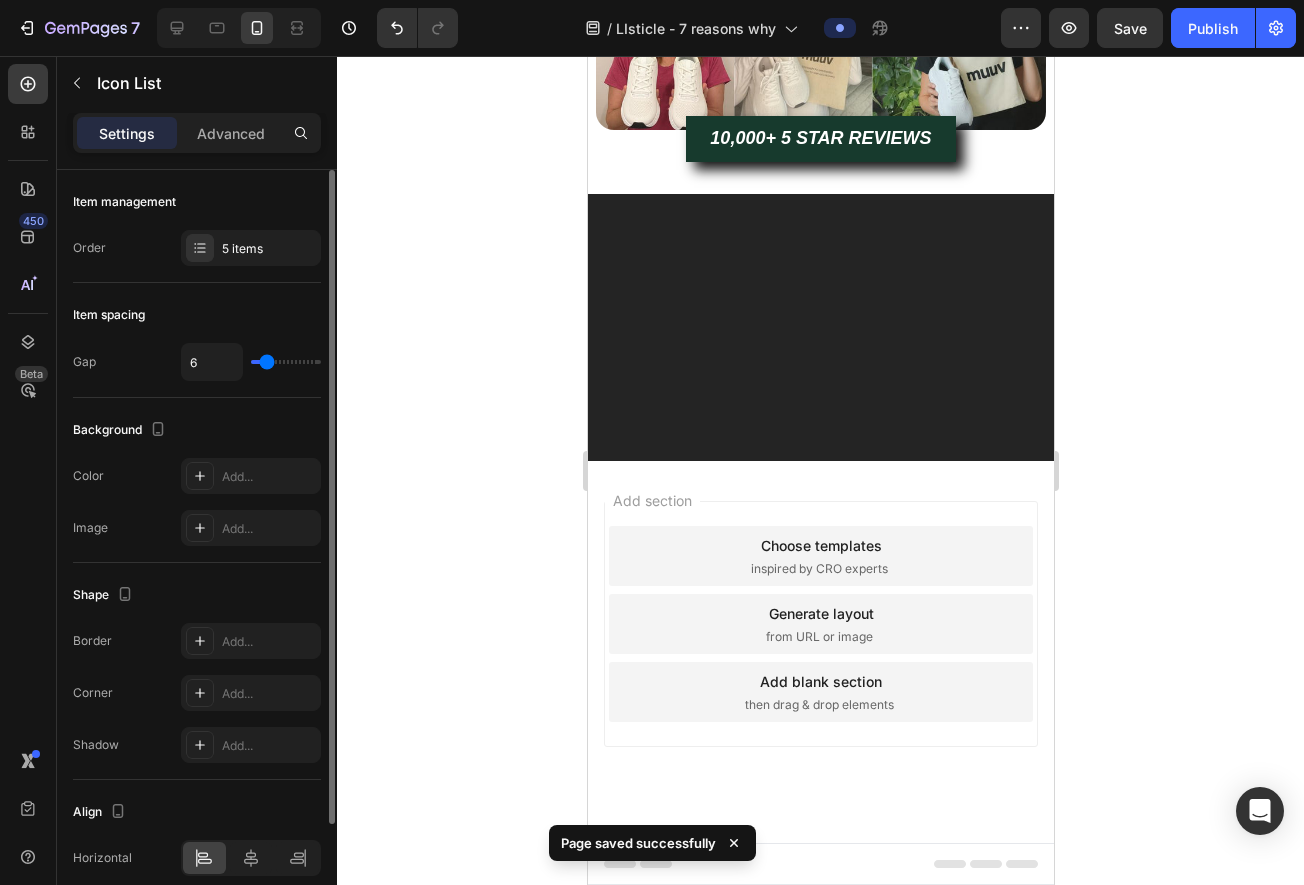 click on "Icon Icon Icon Icon
Icon" at bounding box center (820, -935) 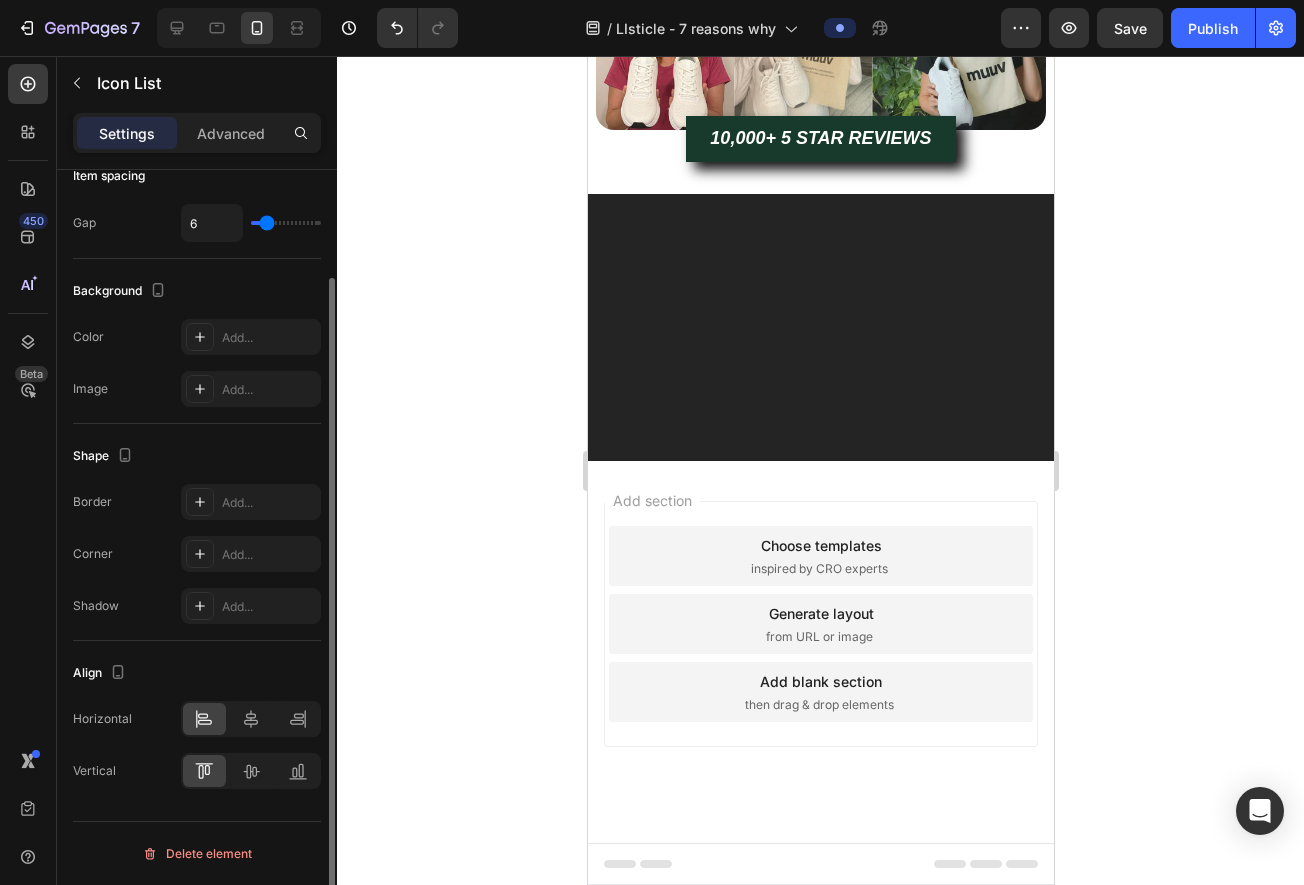 scroll, scrollTop: 0, scrollLeft: 0, axis: both 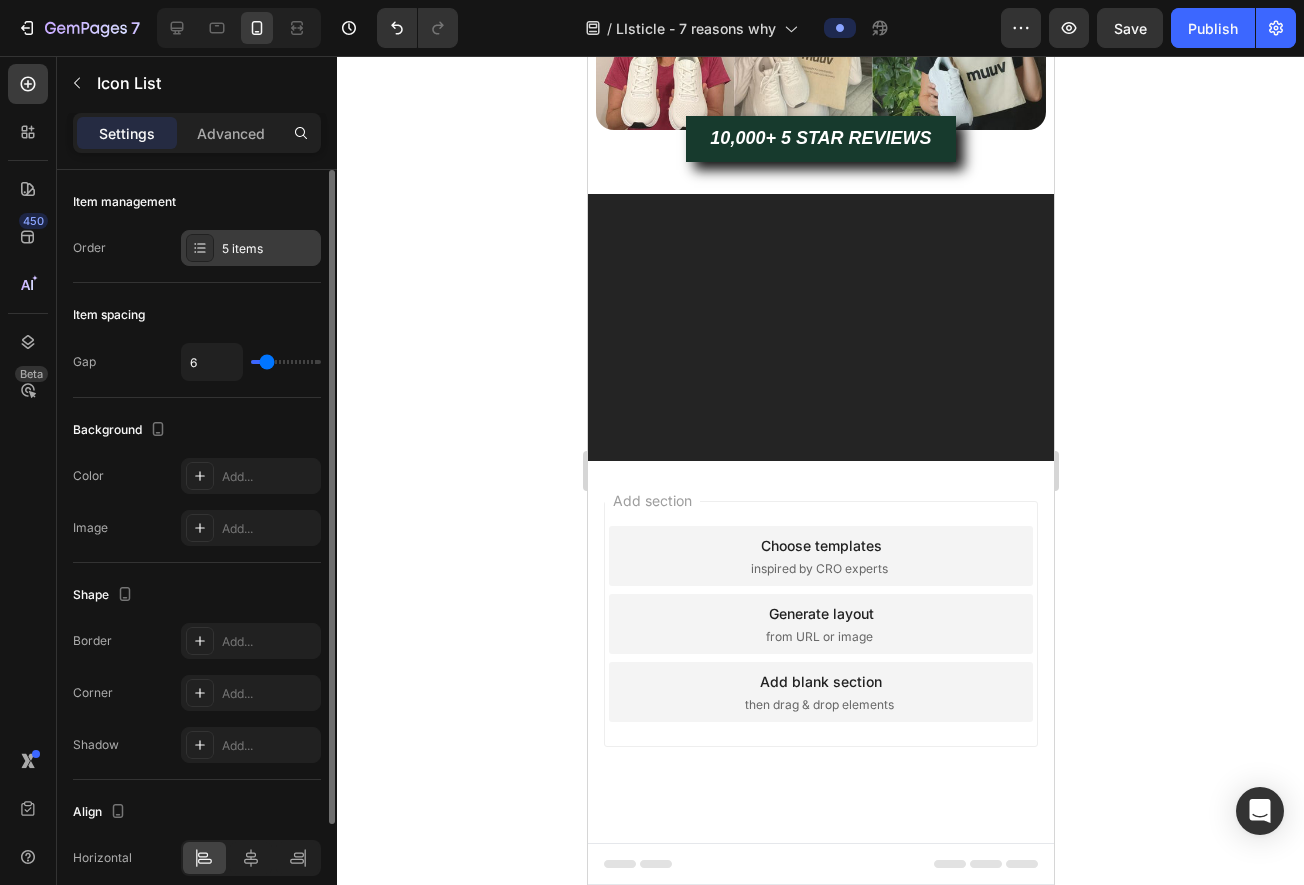 click on "5 items" at bounding box center [251, 248] 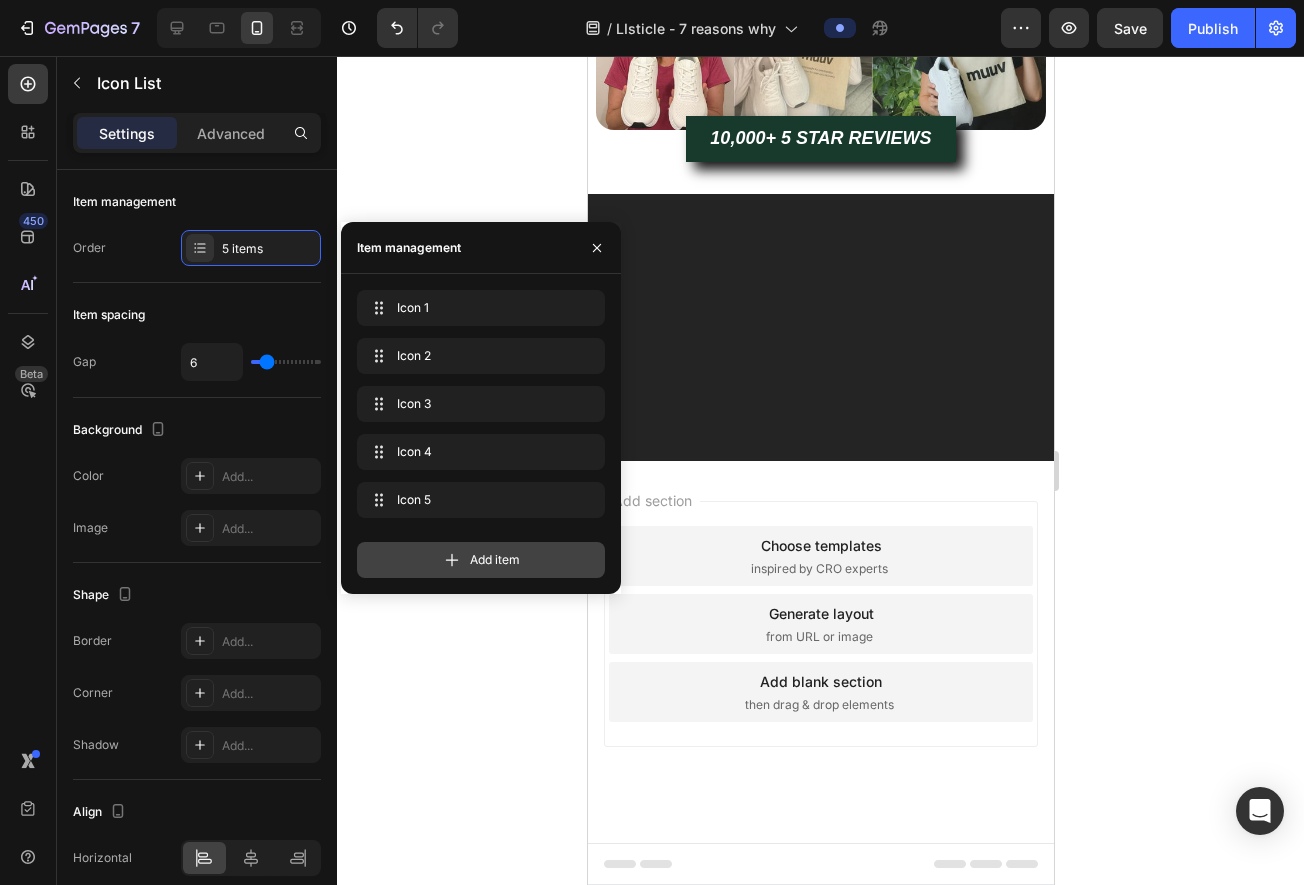 click on "Add item" at bounding box center (481, 560) 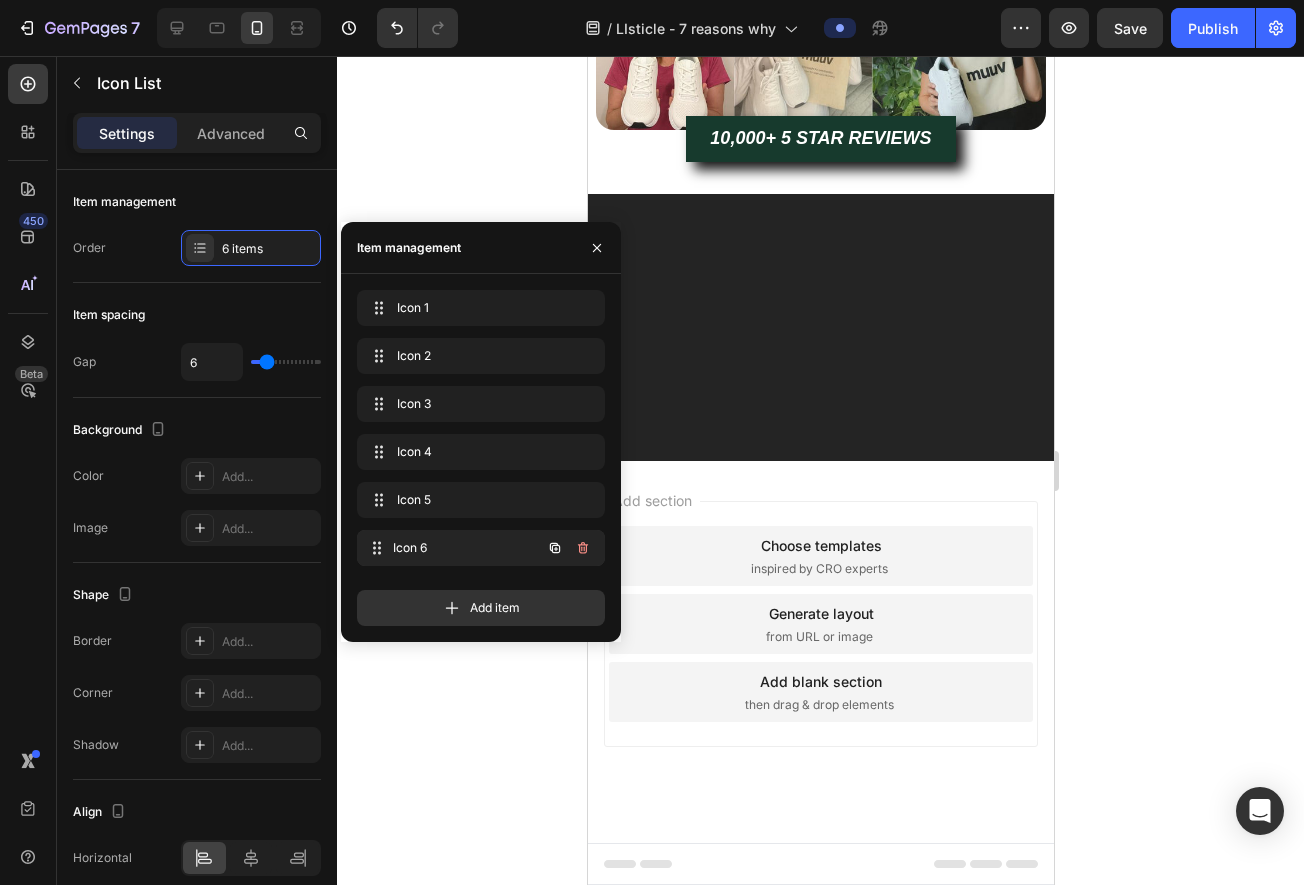 click on "Icon 6" at bounding box center (467, 548) 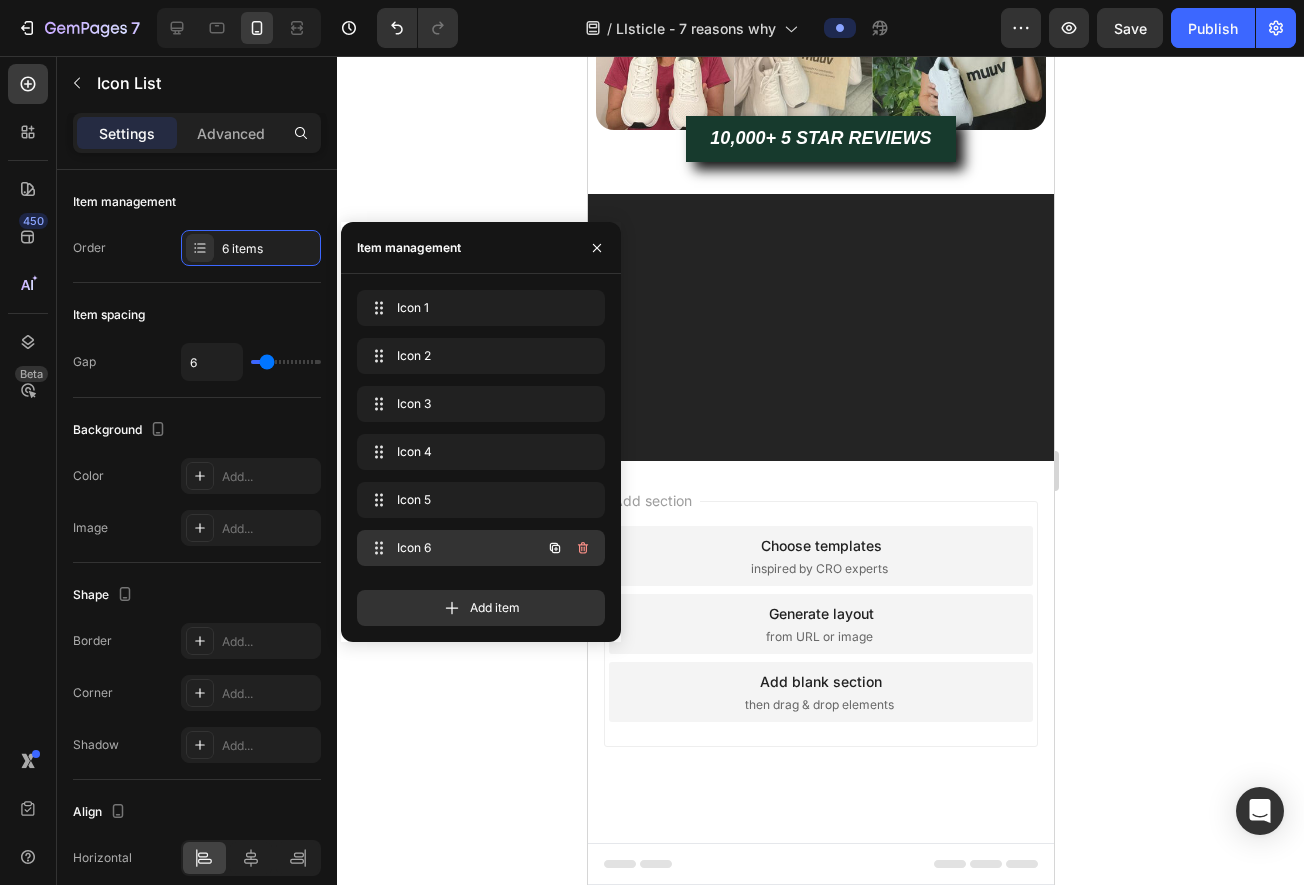 click on "Icon 6" at bounding box center (453, 548) 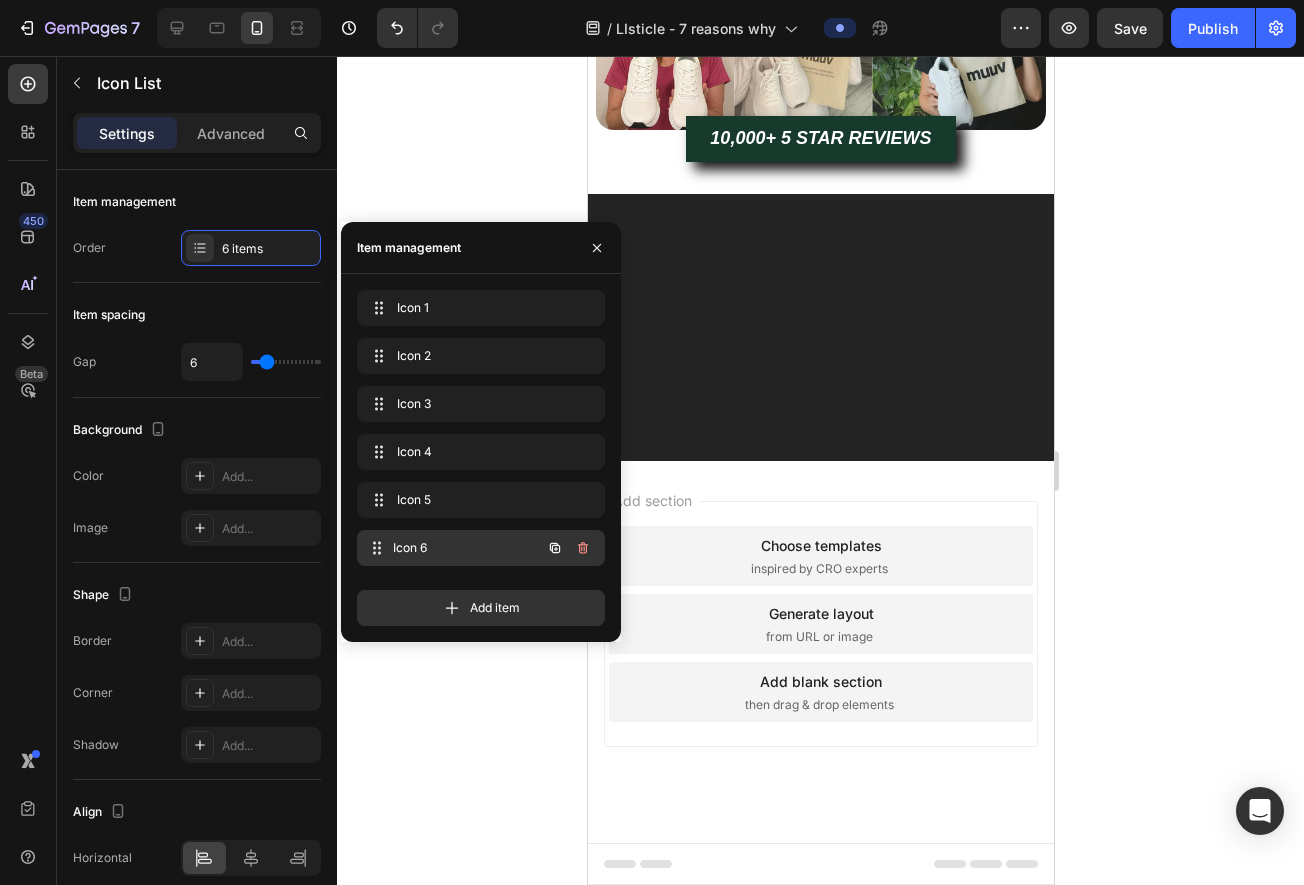 click on "Icon 6" at bounding box center (467, 548) 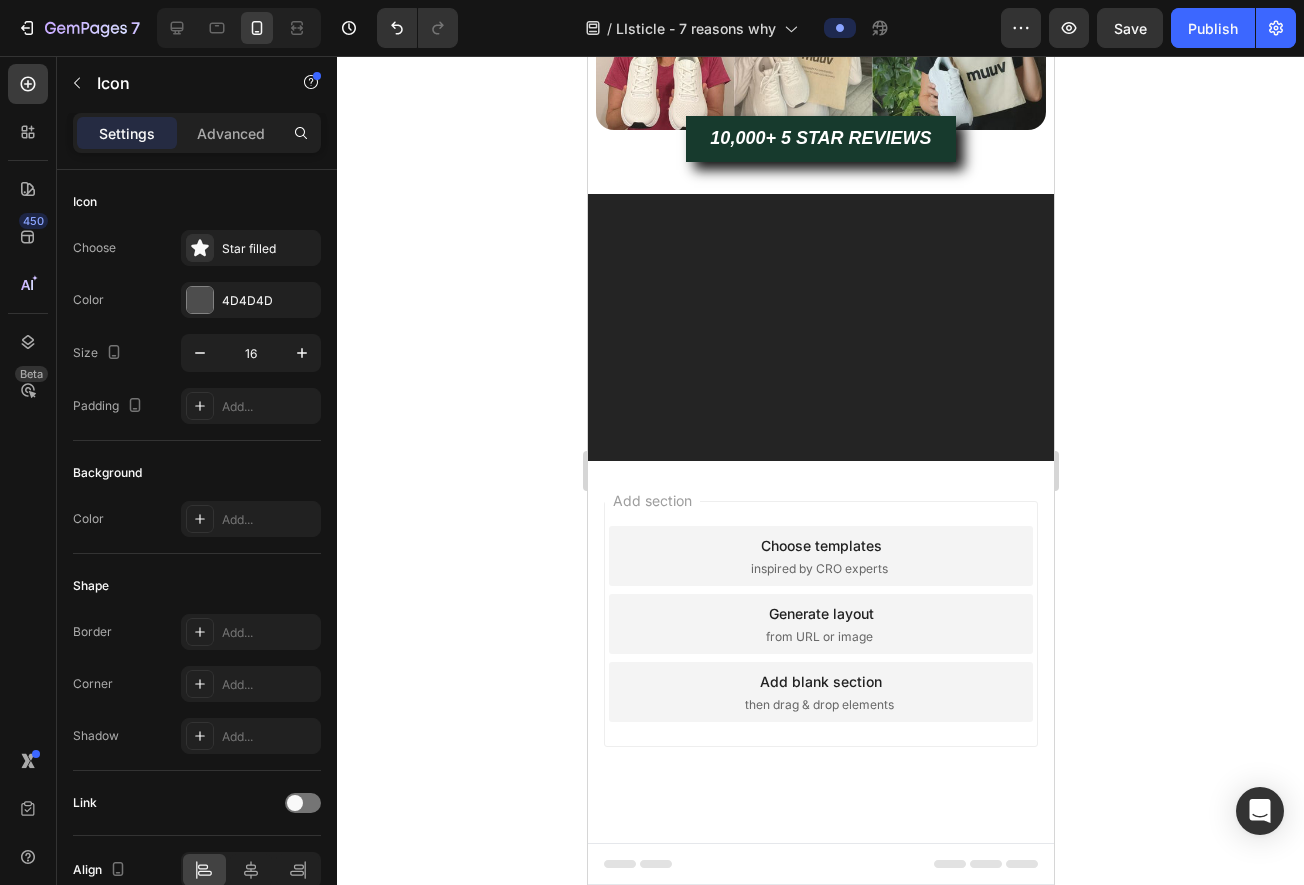 click 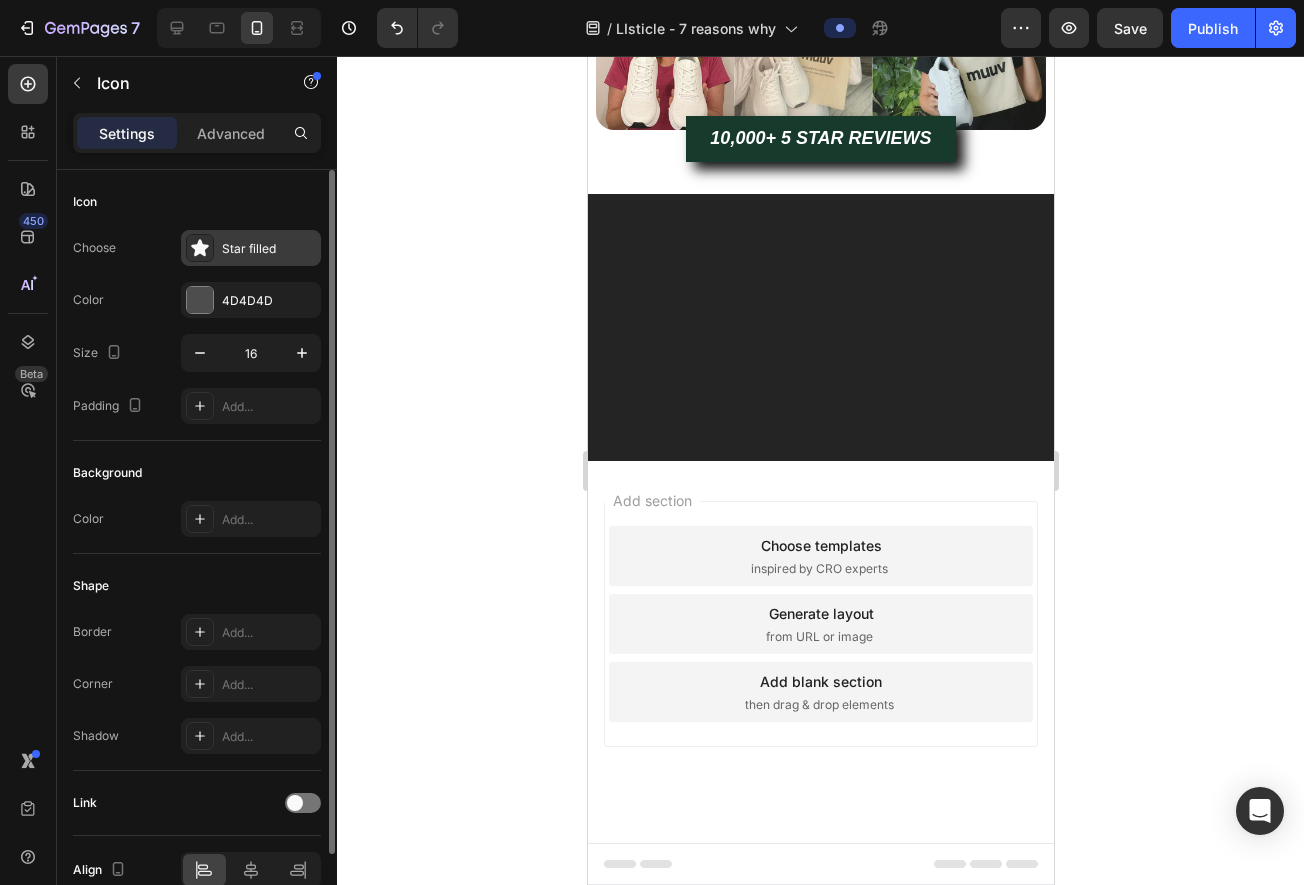 click on "Star filled" at bounding box center [251, 248] 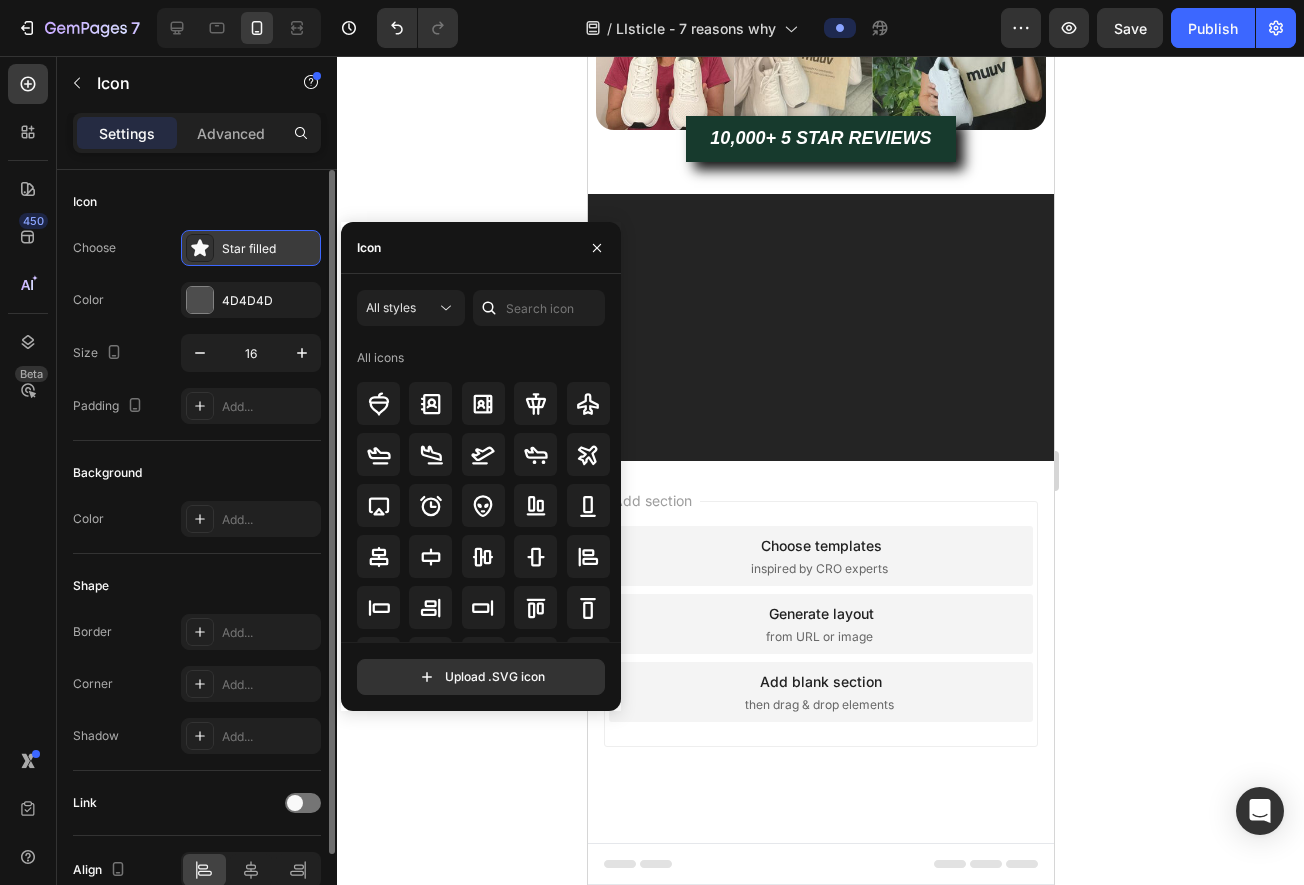 click on "Star filled" at bounding box center [251, 248] 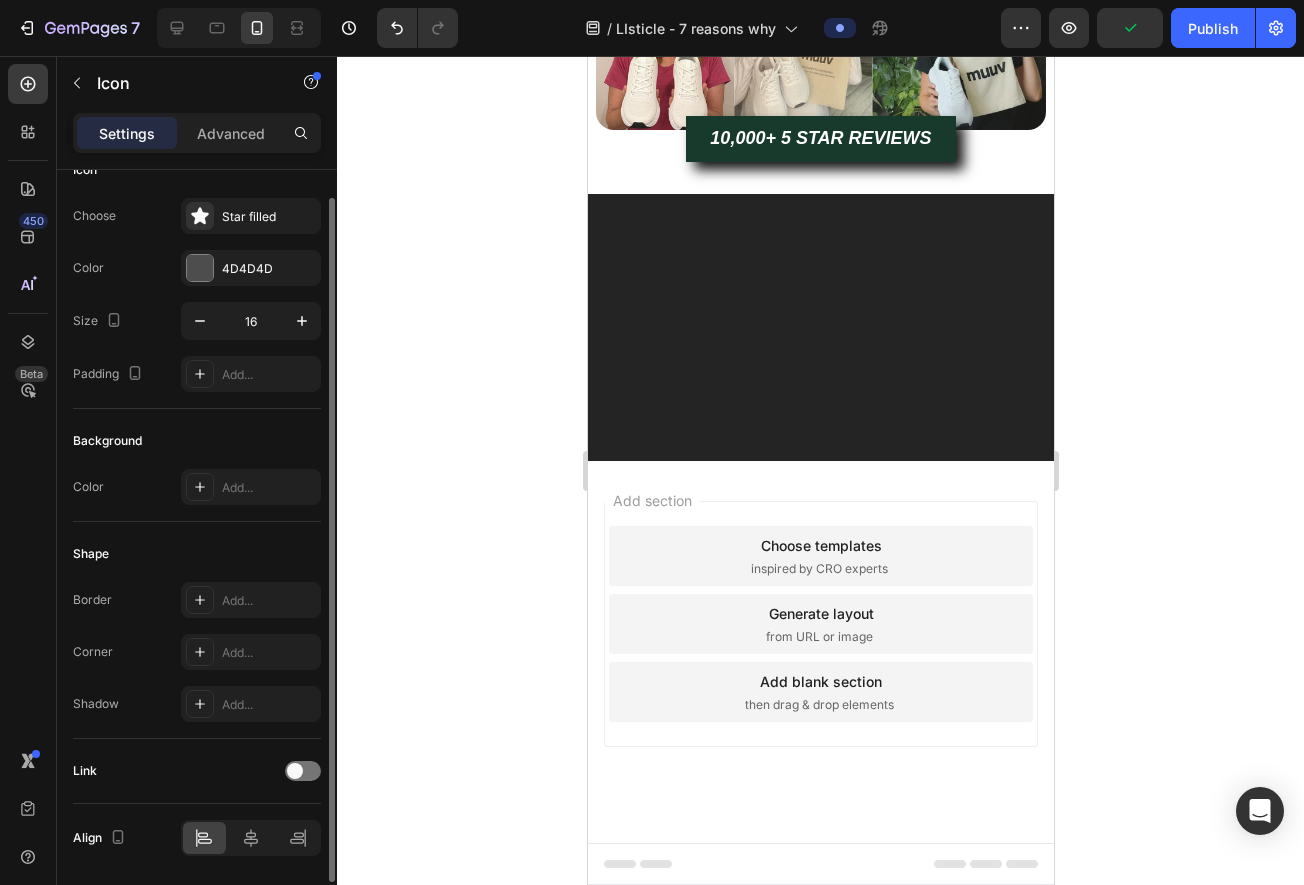 scroll, scrollTop: 99, scrollLeft: 0, axis: vertical 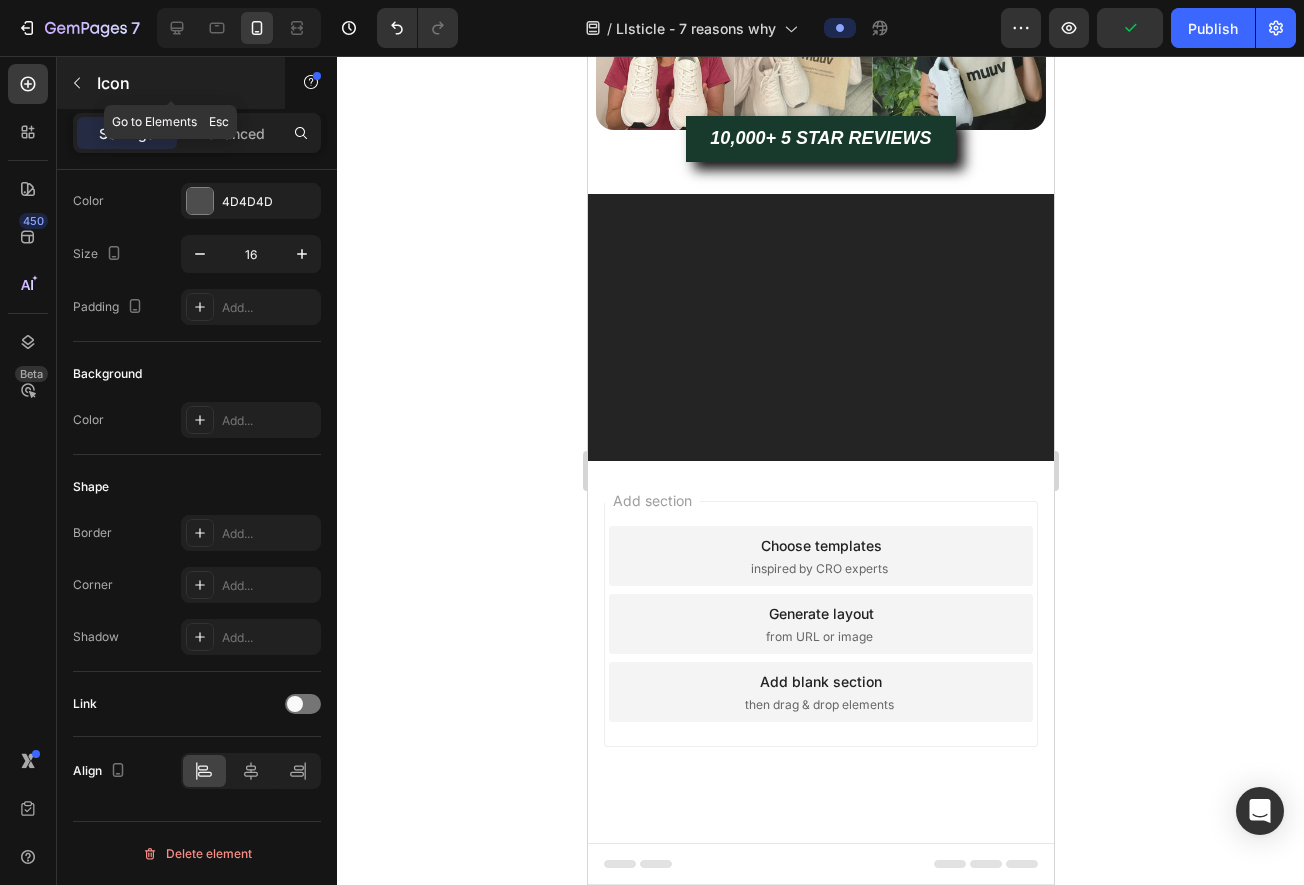 click 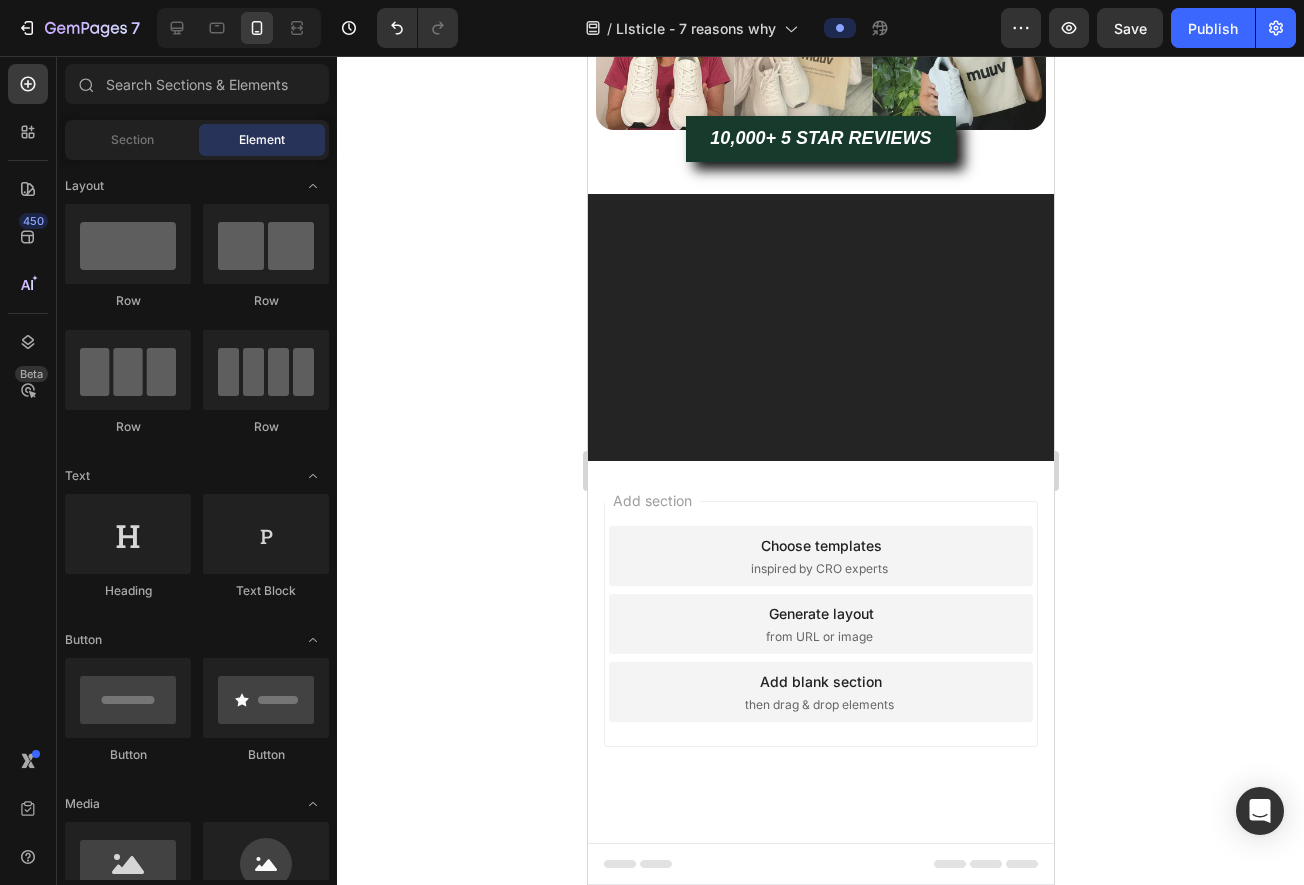 click on "Icon Icon Icon Icon
Icon Icon" at bounding box center [820, -935] 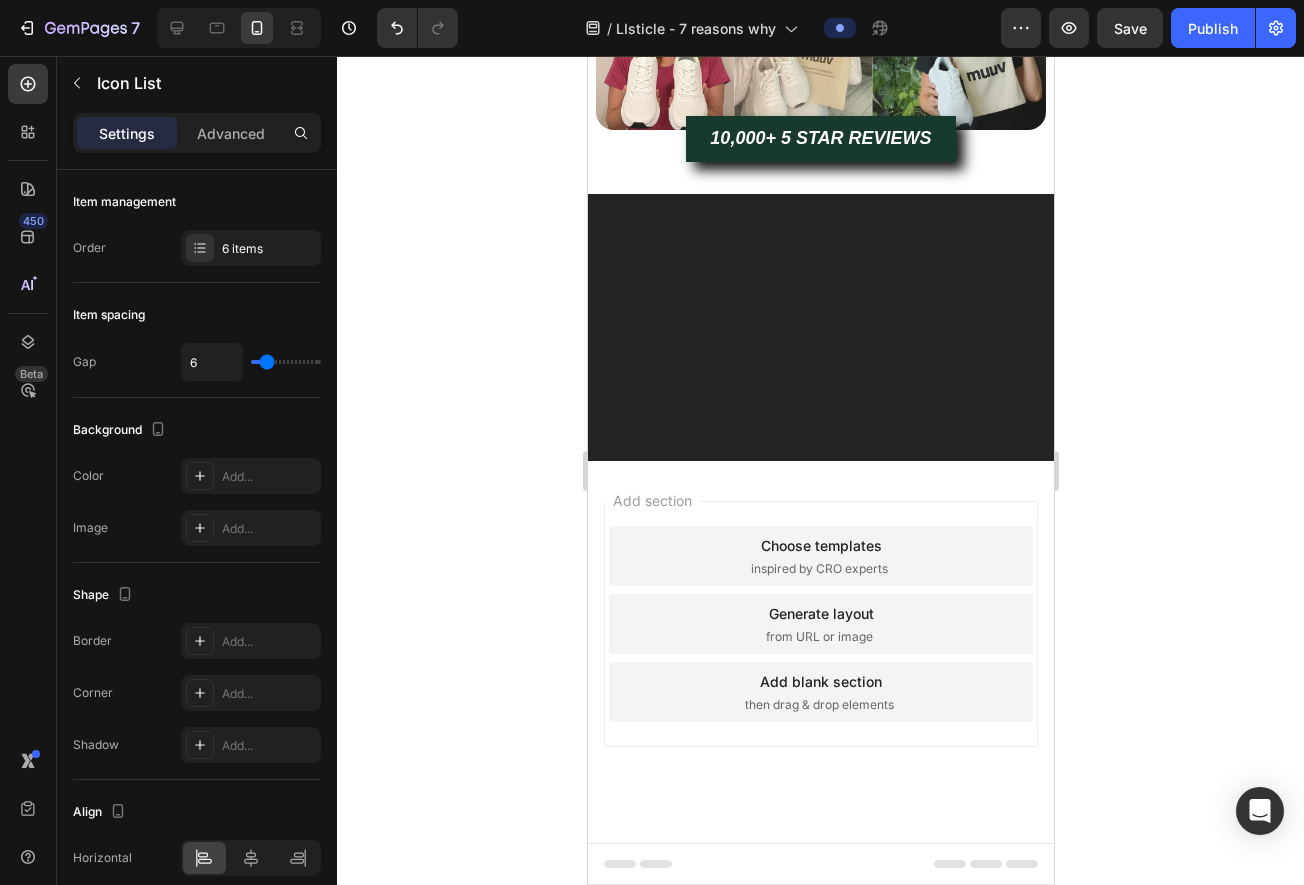 click on "Icon Icon Icon Icon
Icon Icon" at bounding box center (820, -935) 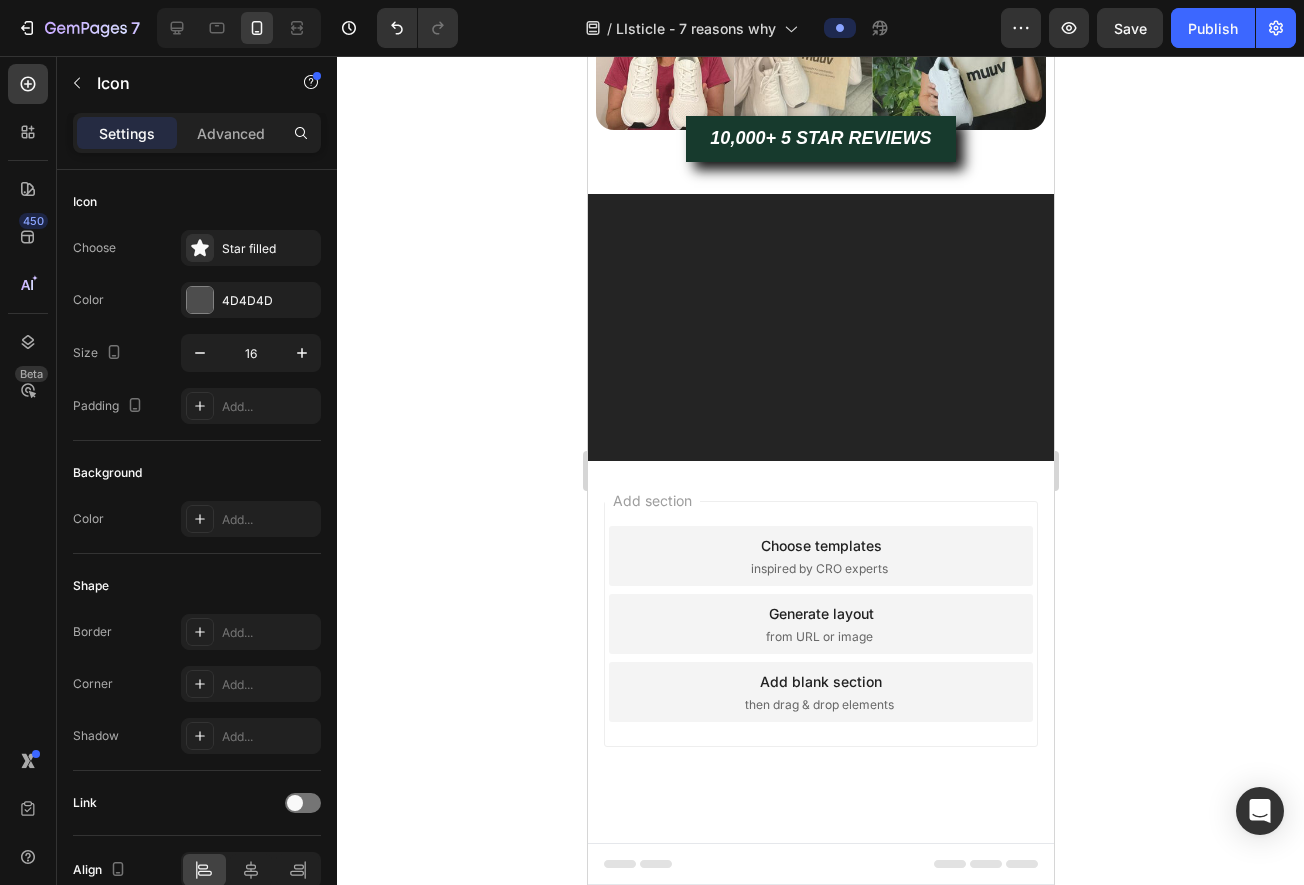 click 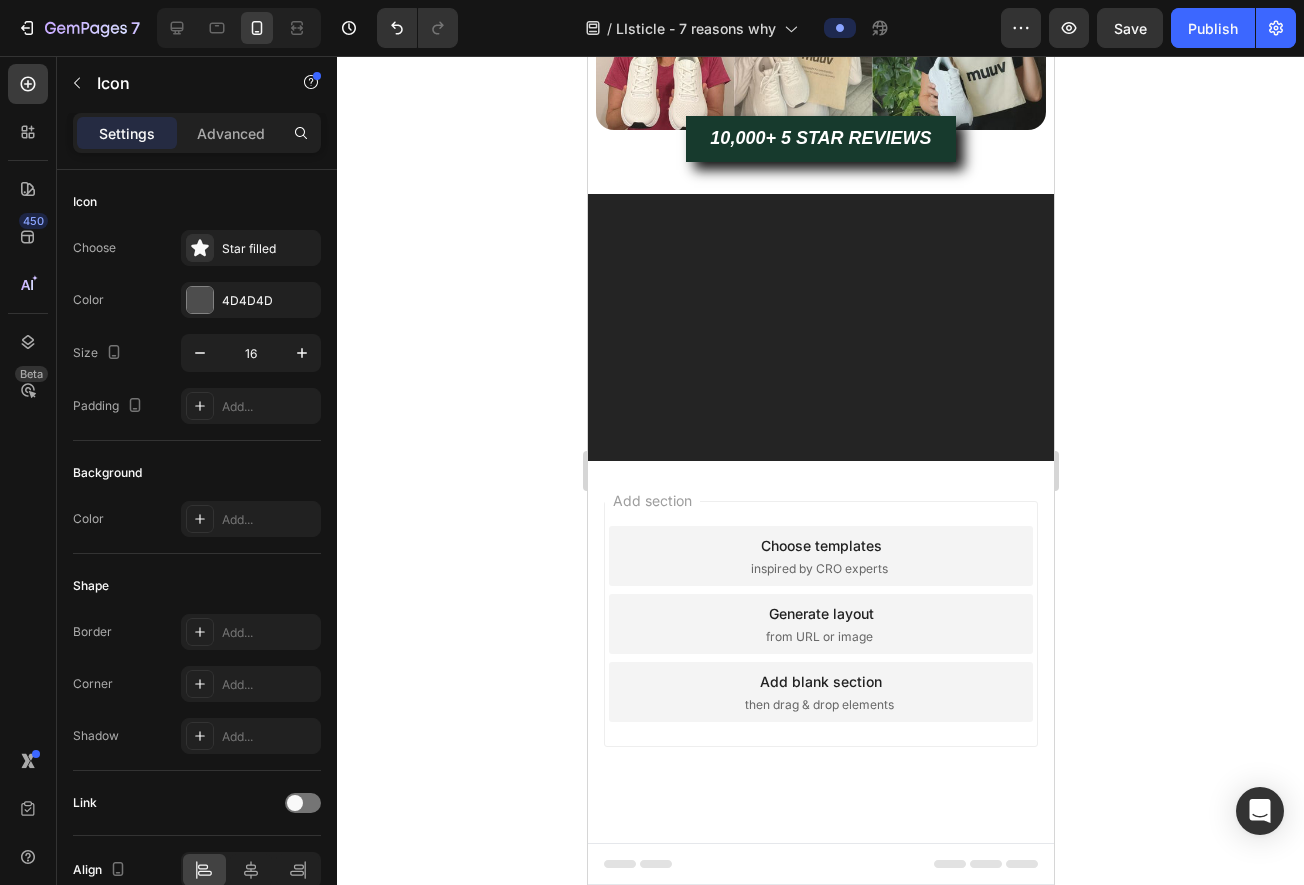 click 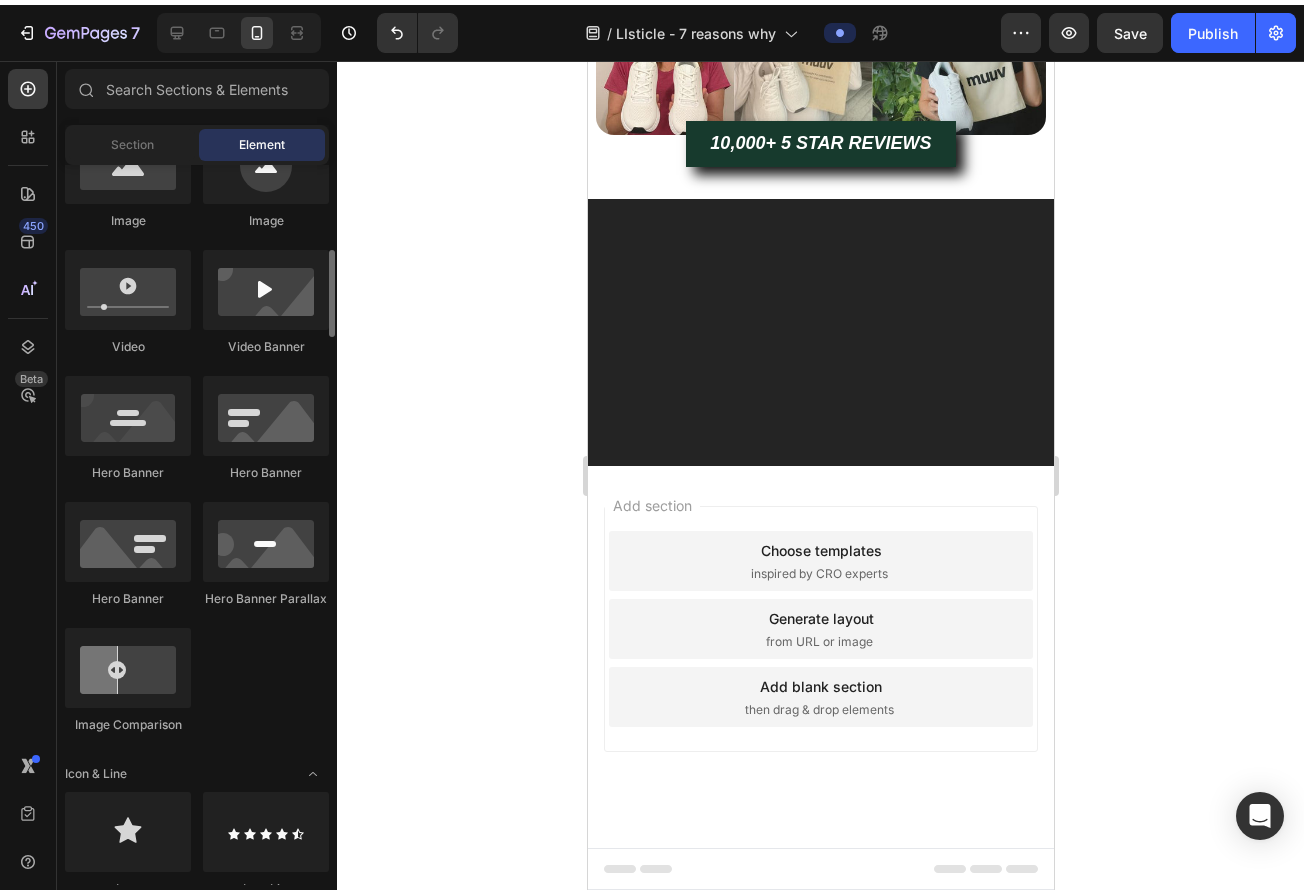 scroll, scrollTop: 262, scrollLeft: 0, axis: vertical 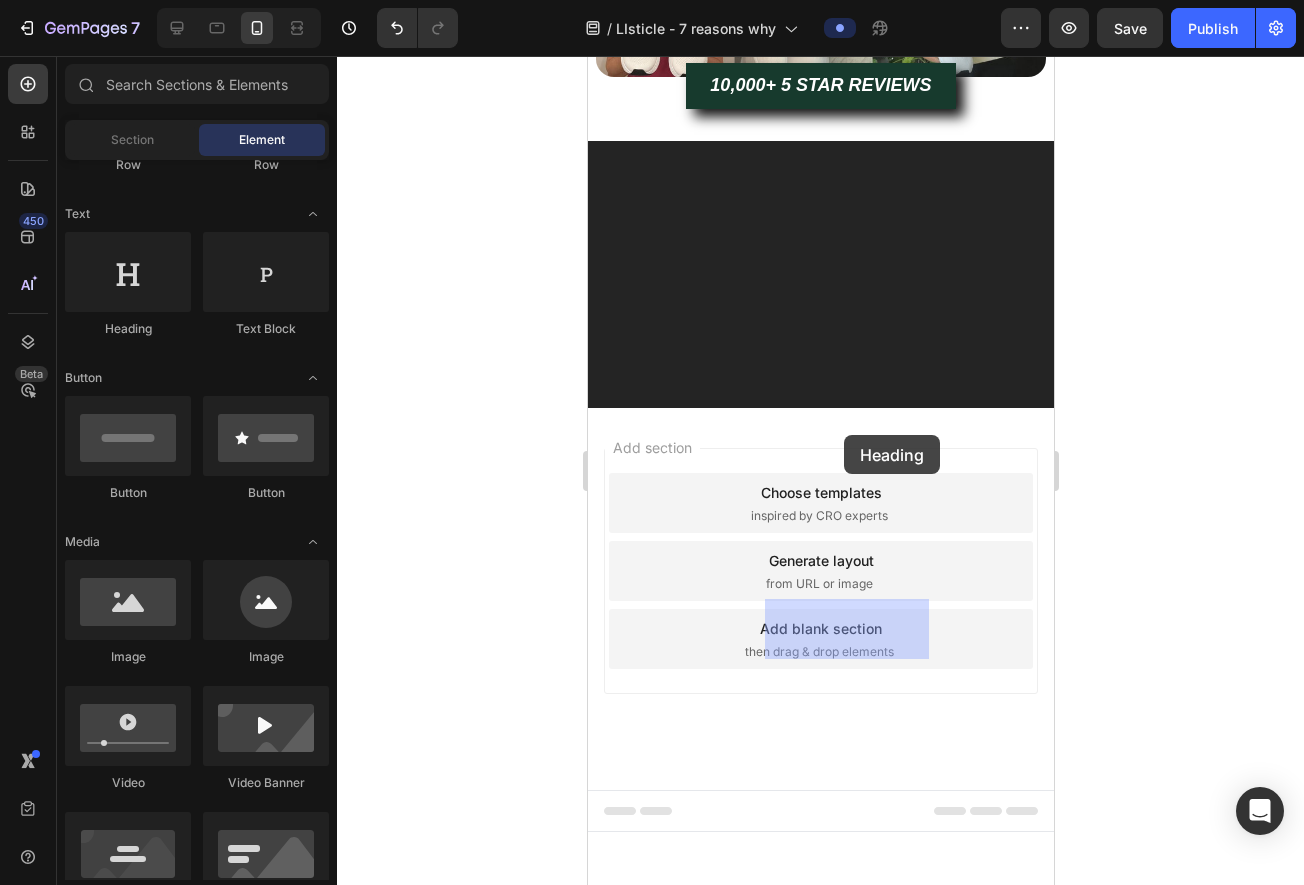 drag, startPoint x: 734, startPoint y: 335, endPoint x: 840, endPoint y: 435, distance: 145.72577 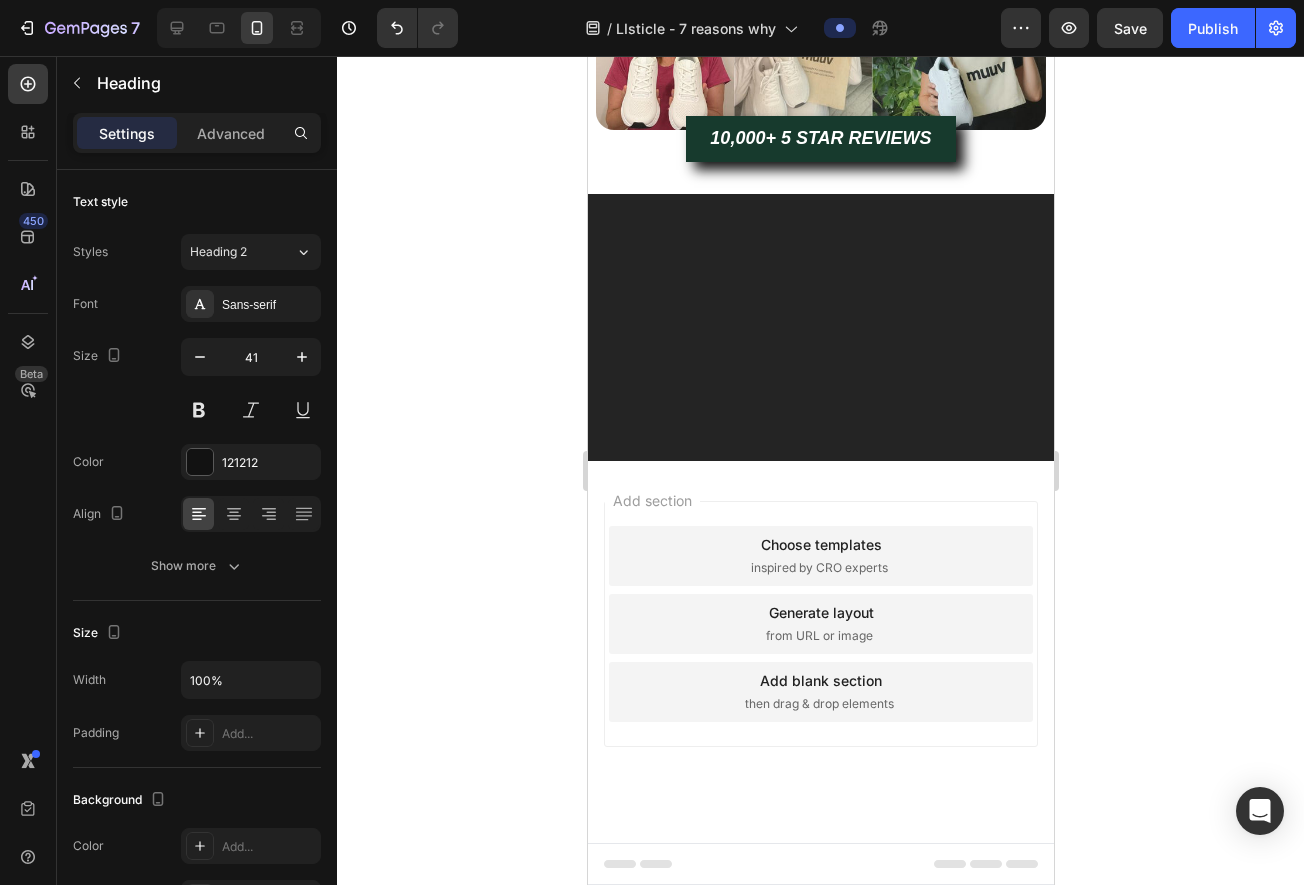 click on "Your heading text goes here" at bounding box center [820, -983] 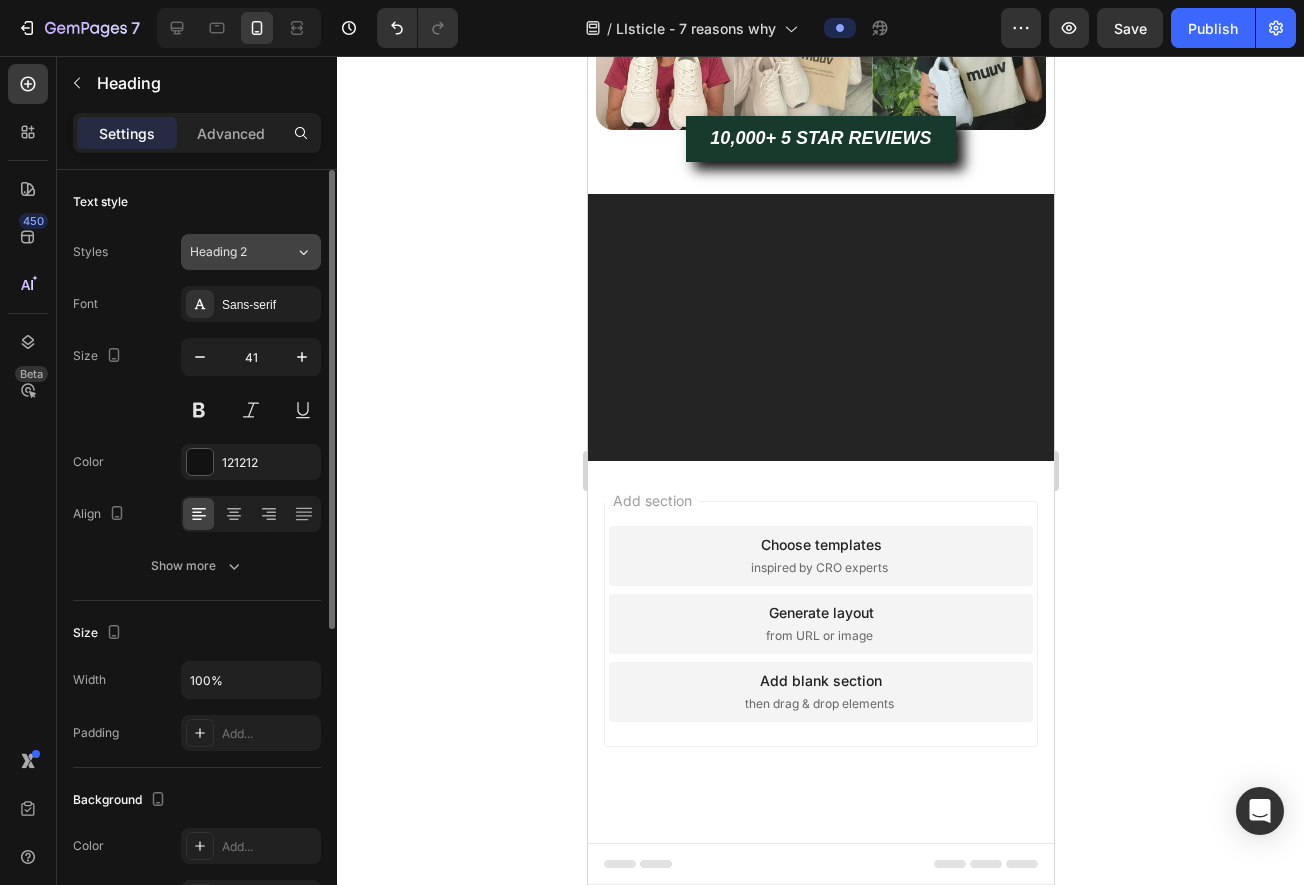 click on "Heading 2" 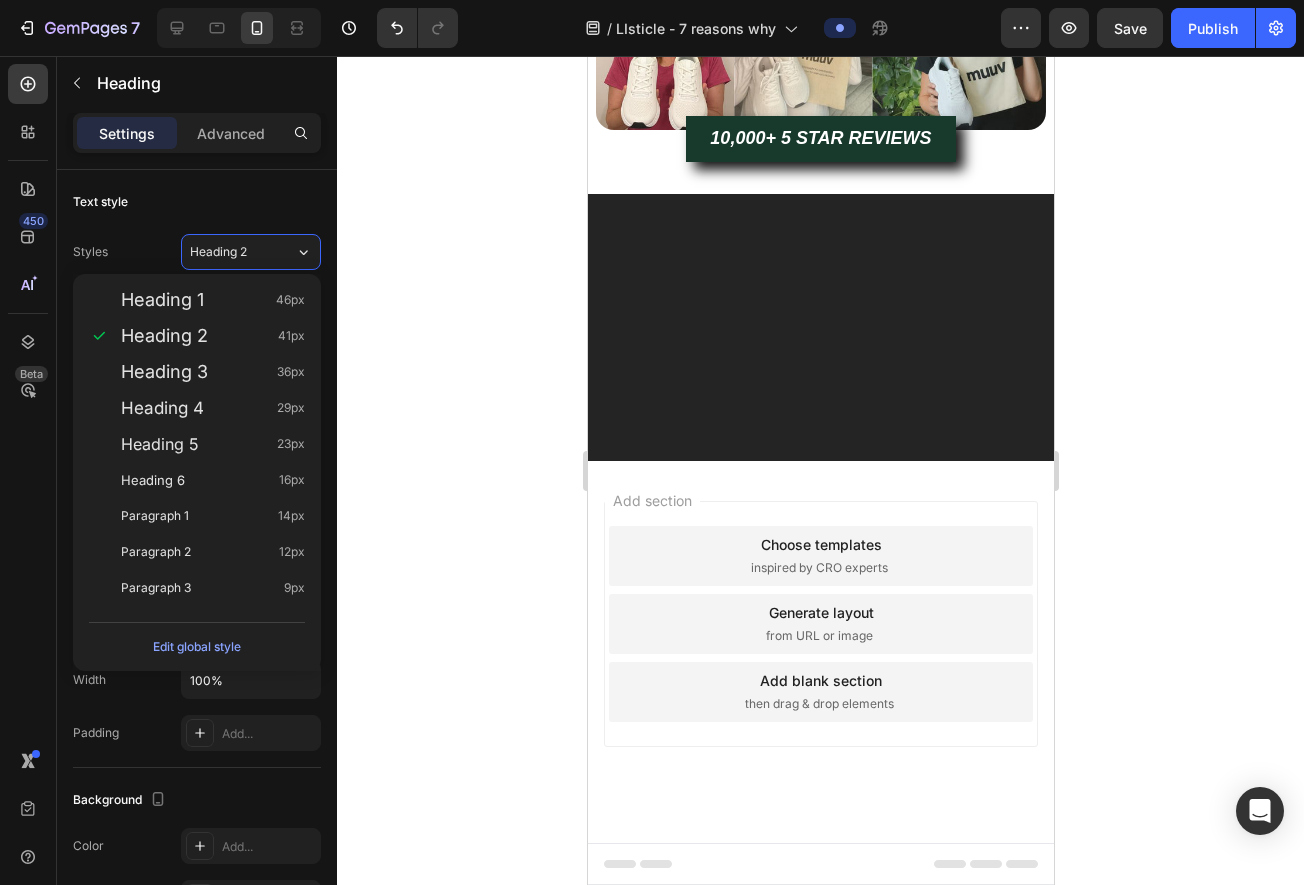 click on "Get Yours Today 👆 Button" at bounding box center (820, -1085) 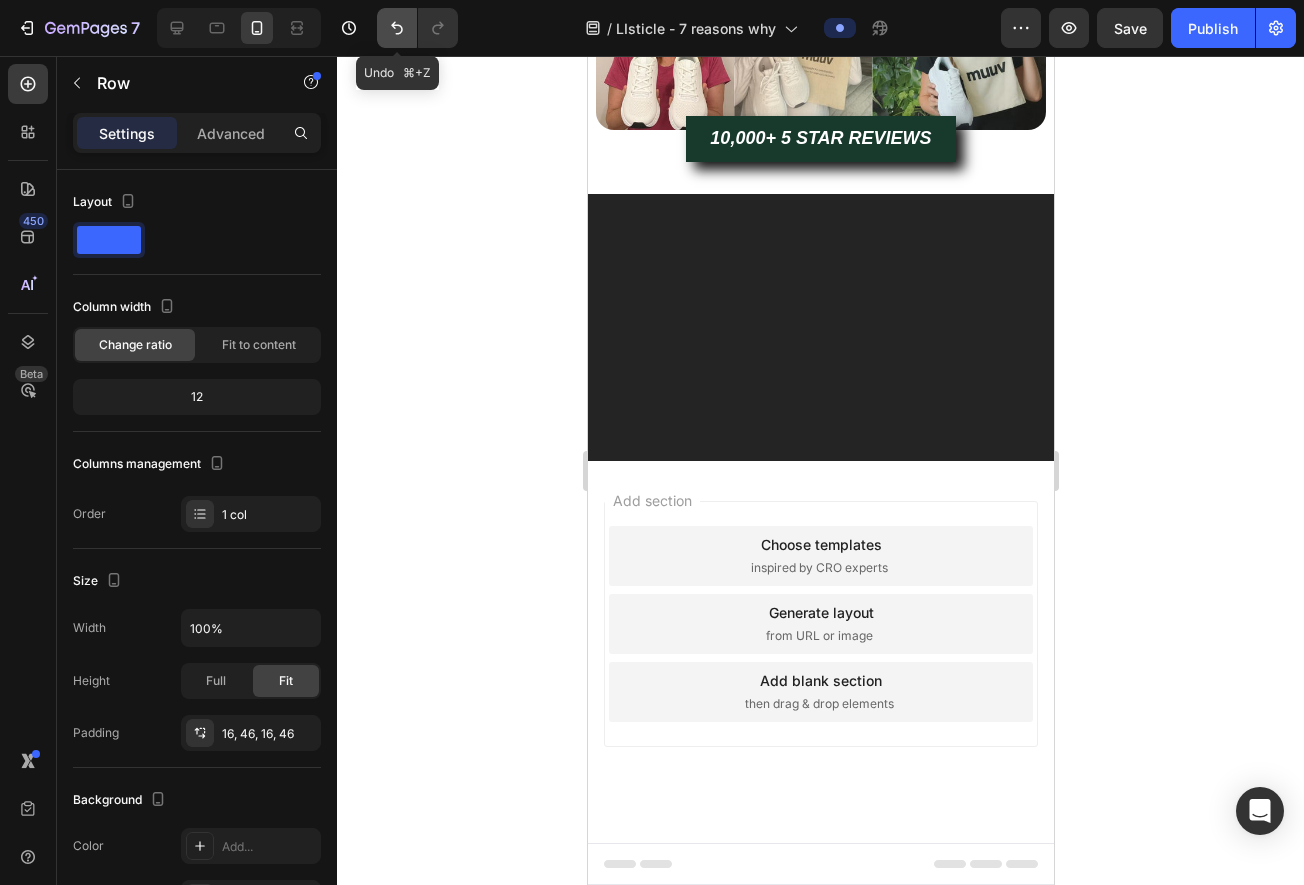 click 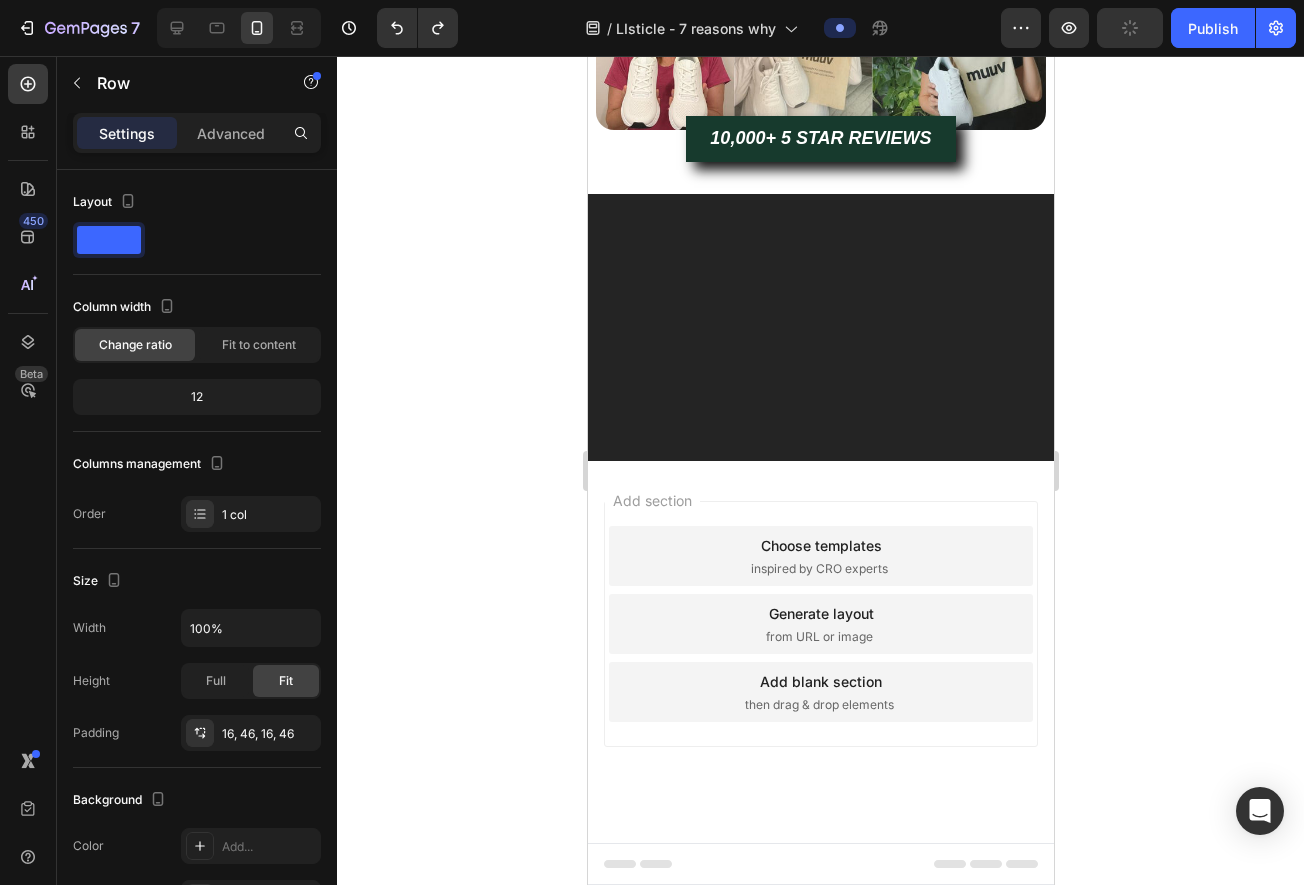 click on "Drop element here" at bounding box center [846, -957] 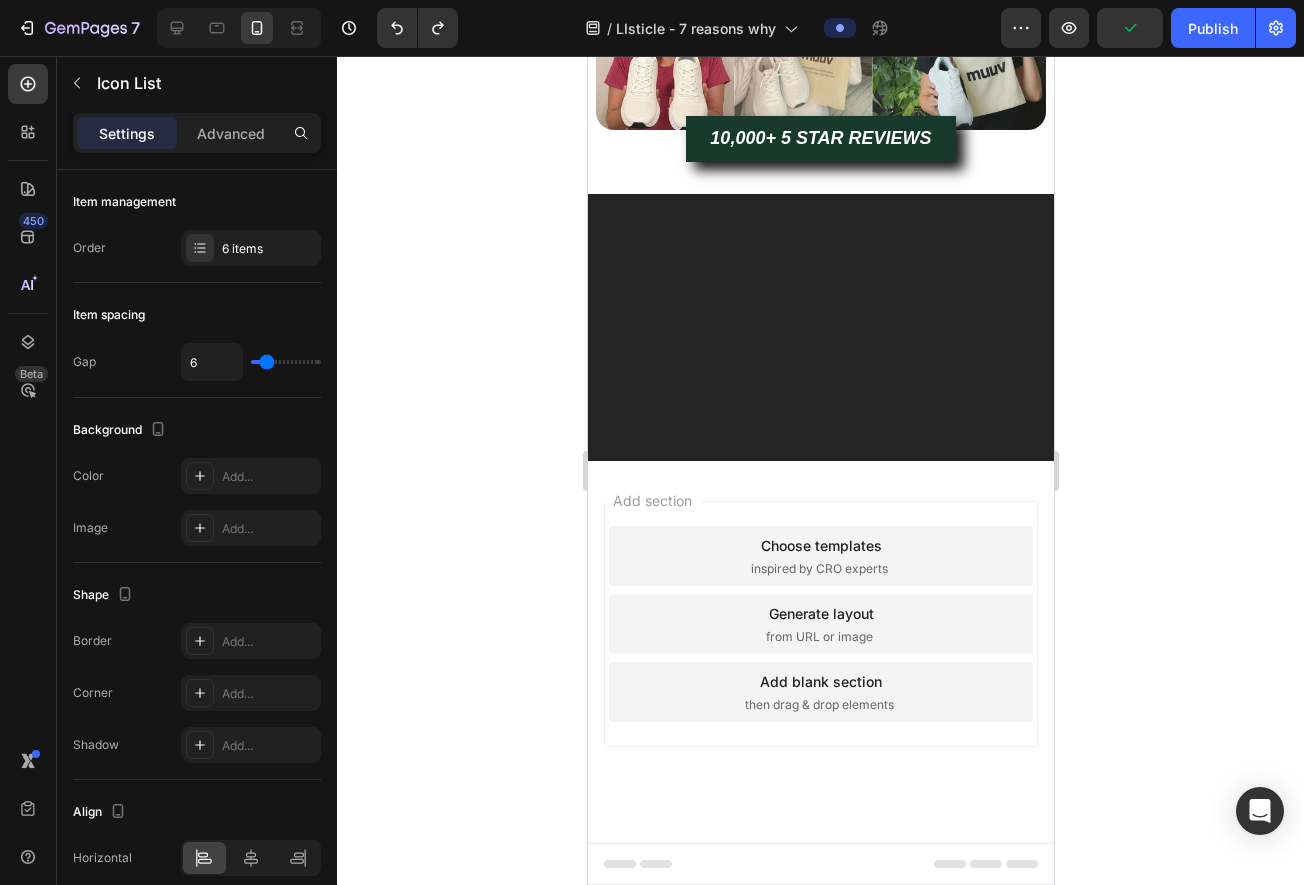 click on "Drop element here" at bounding box center (846, -957) 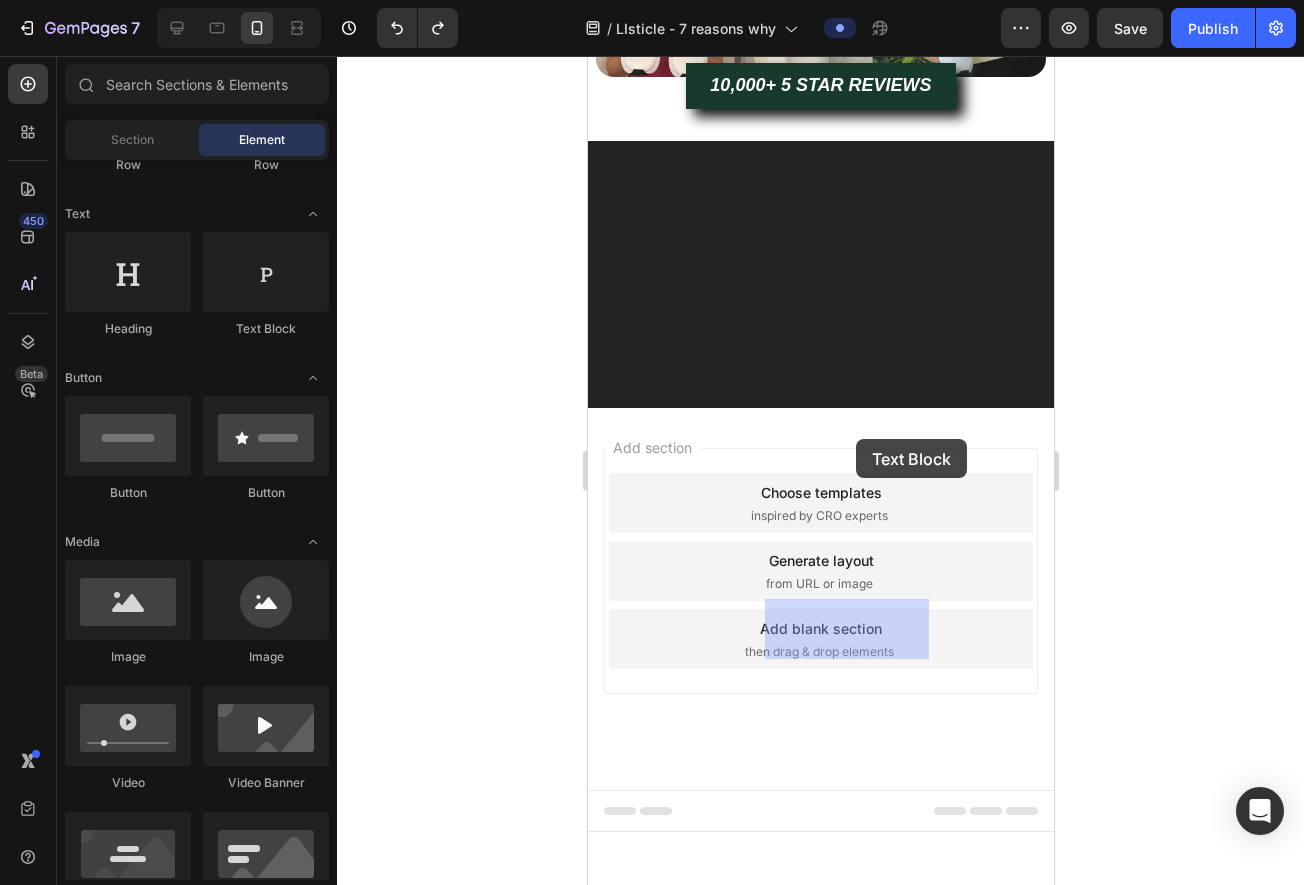 drag, startPoint x: 1003, startPoint y: 363, endPoint x: 855, endPoint y: 439, distance: 166.37308 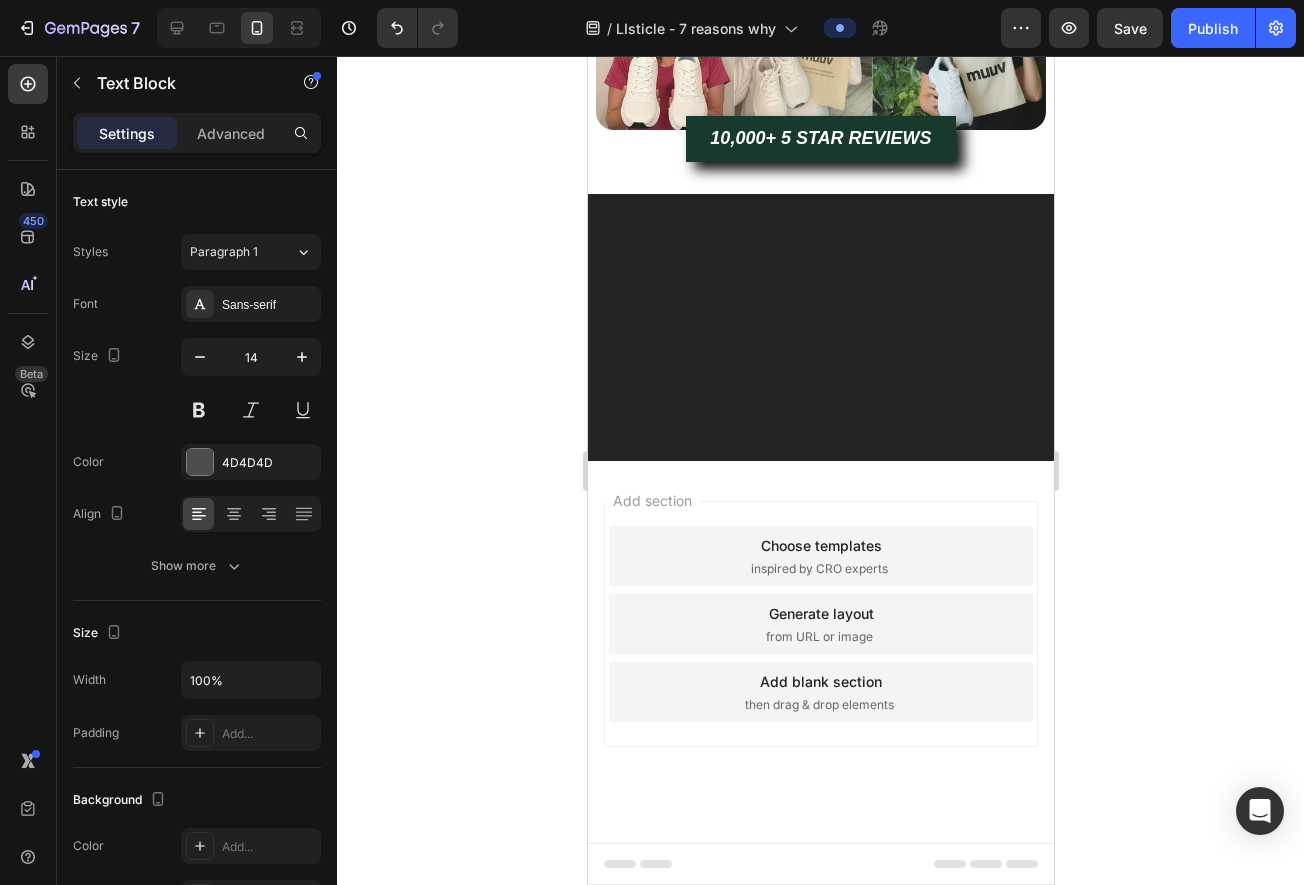 click on "Replace this text with your content" at bounding box center [872, -942] 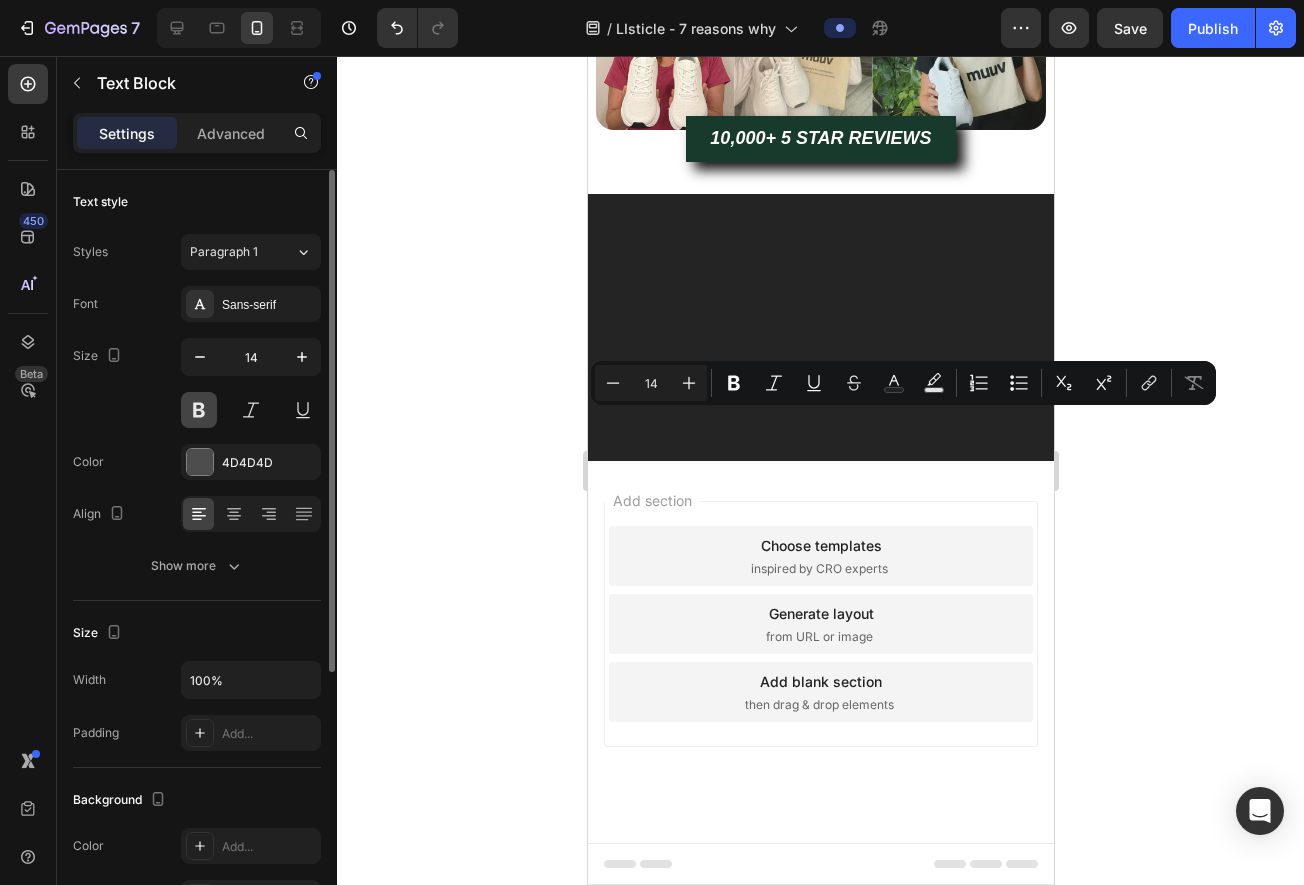 click at bounding box center [199, 410] 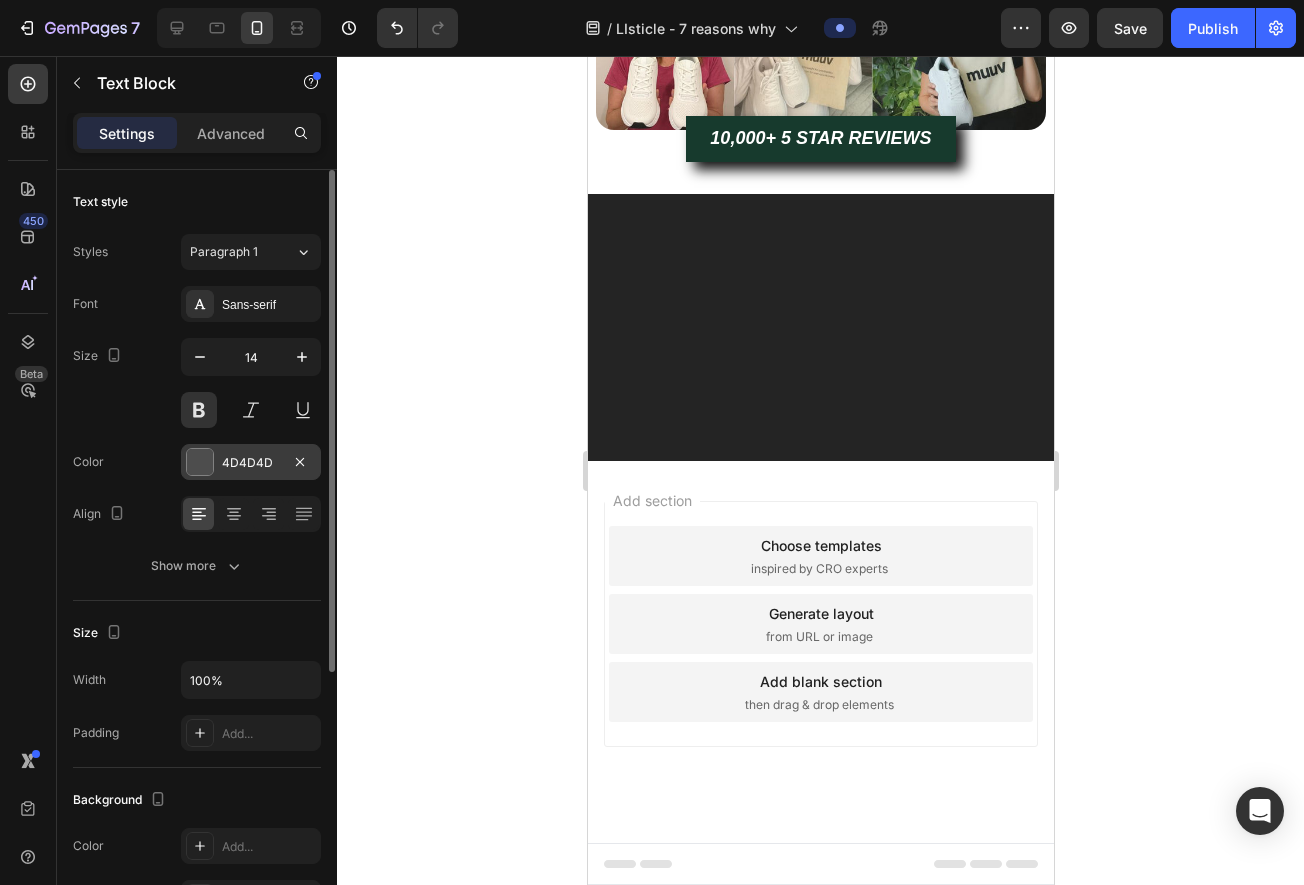click at bounding box center [200, 462] 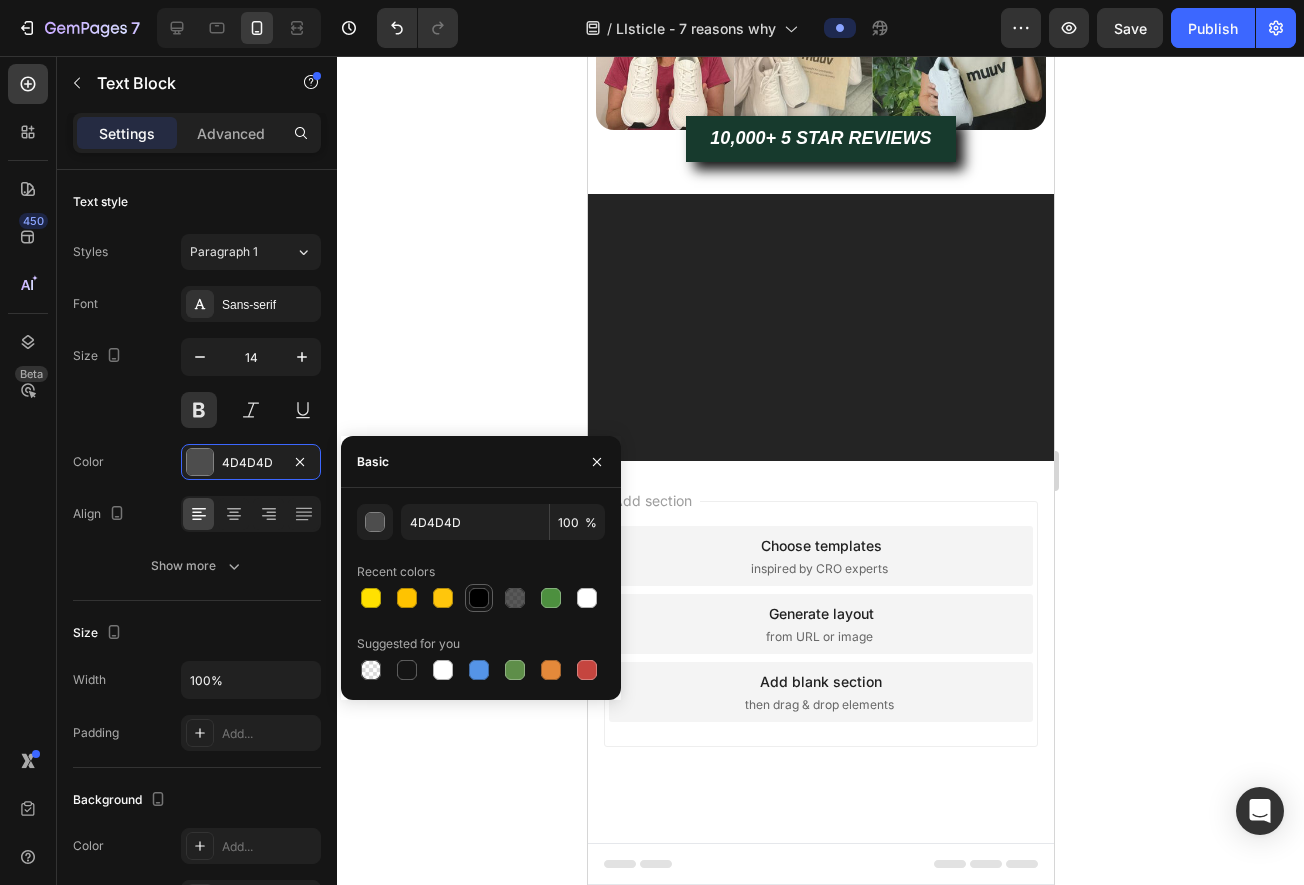 click at bounding box center (479, 598) 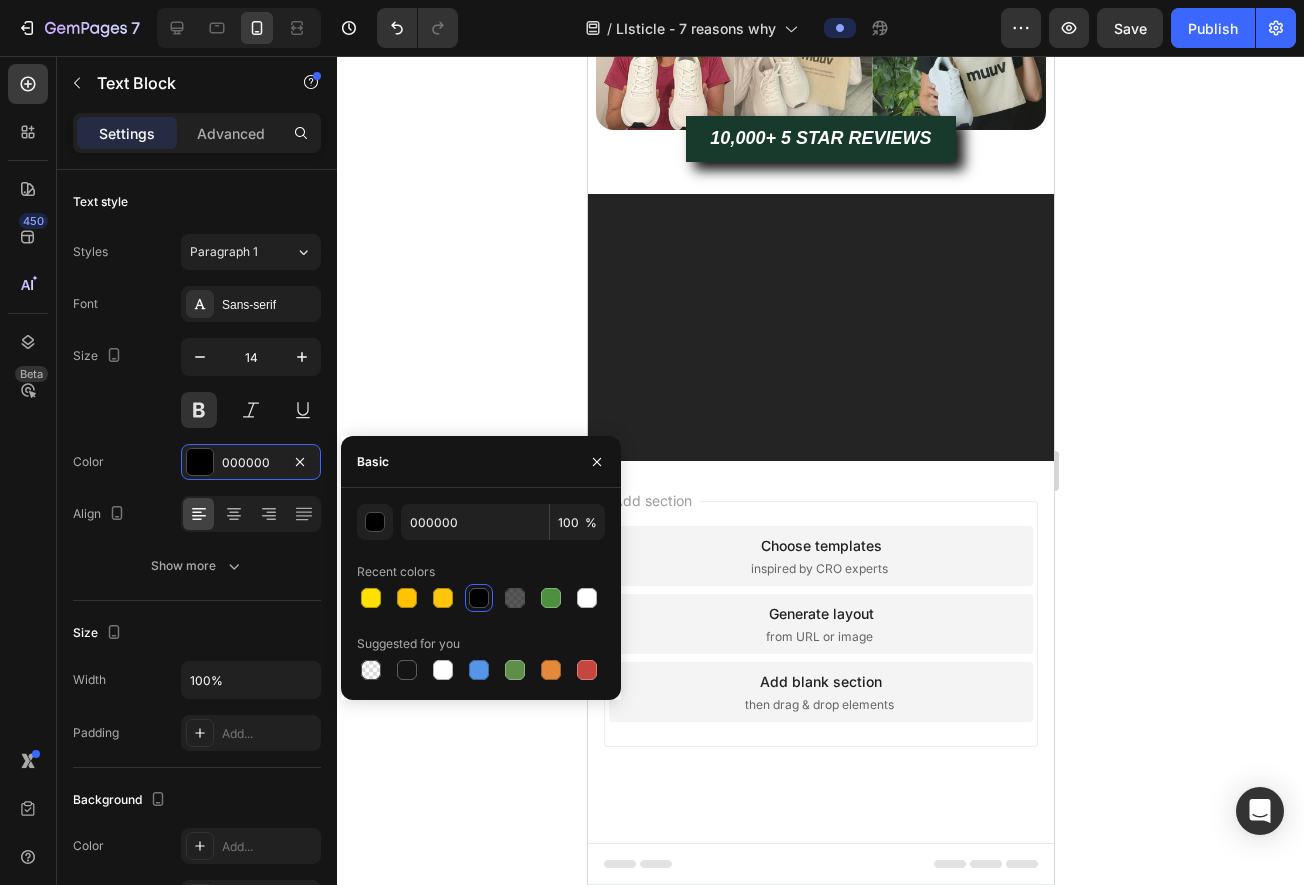 click 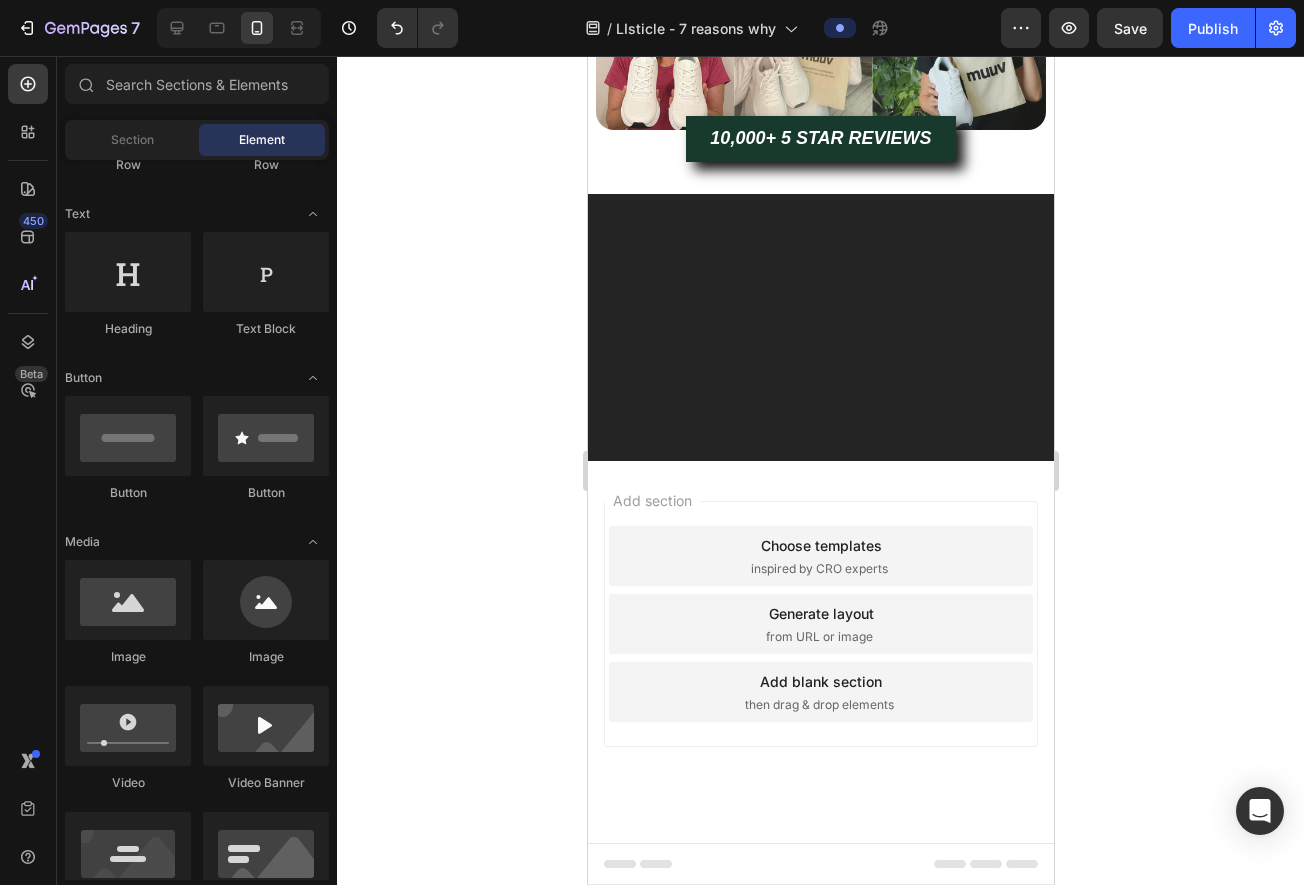 click on "4.8/5" at bounding box center [781, -942] 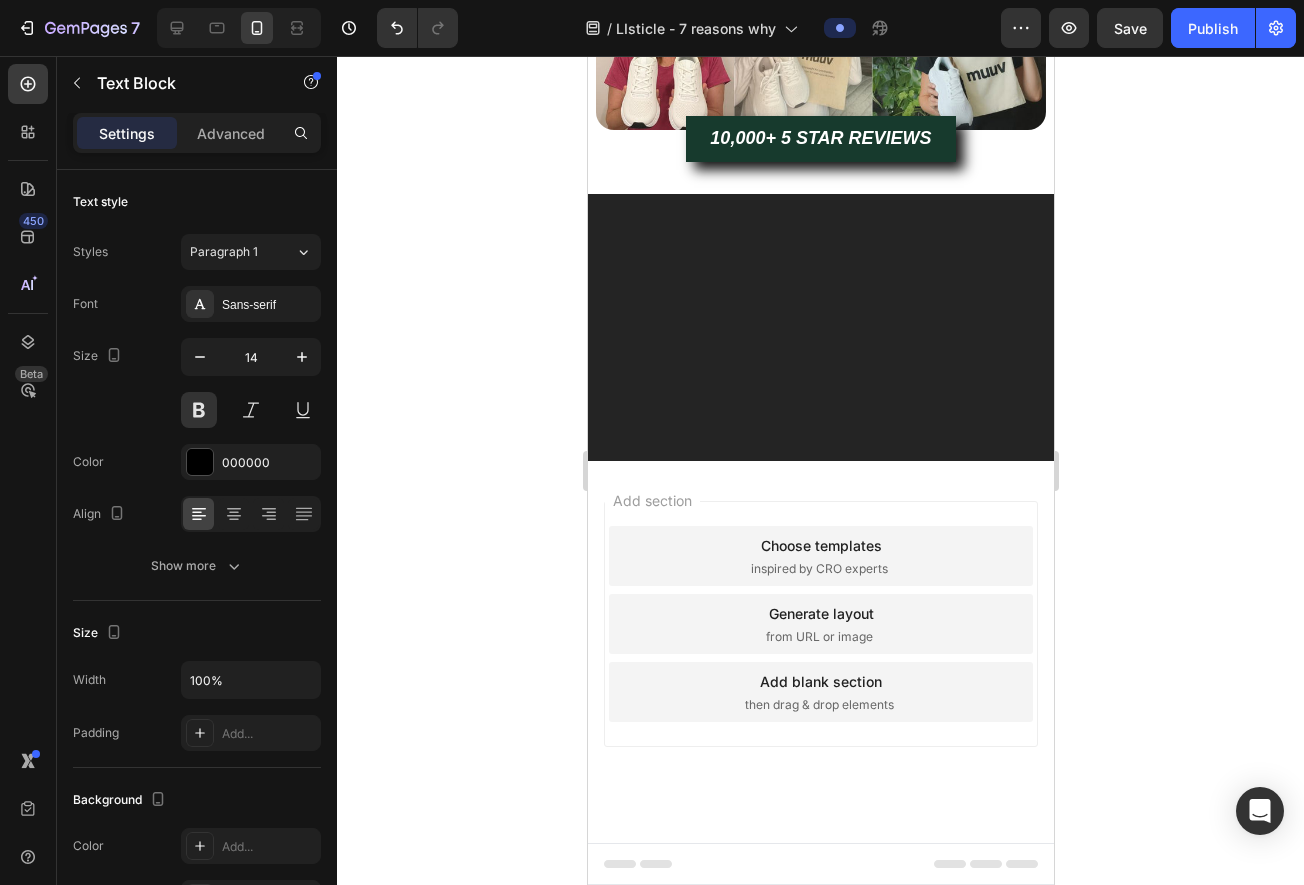 click on "4.8/5" at bounding box center [781, -942] 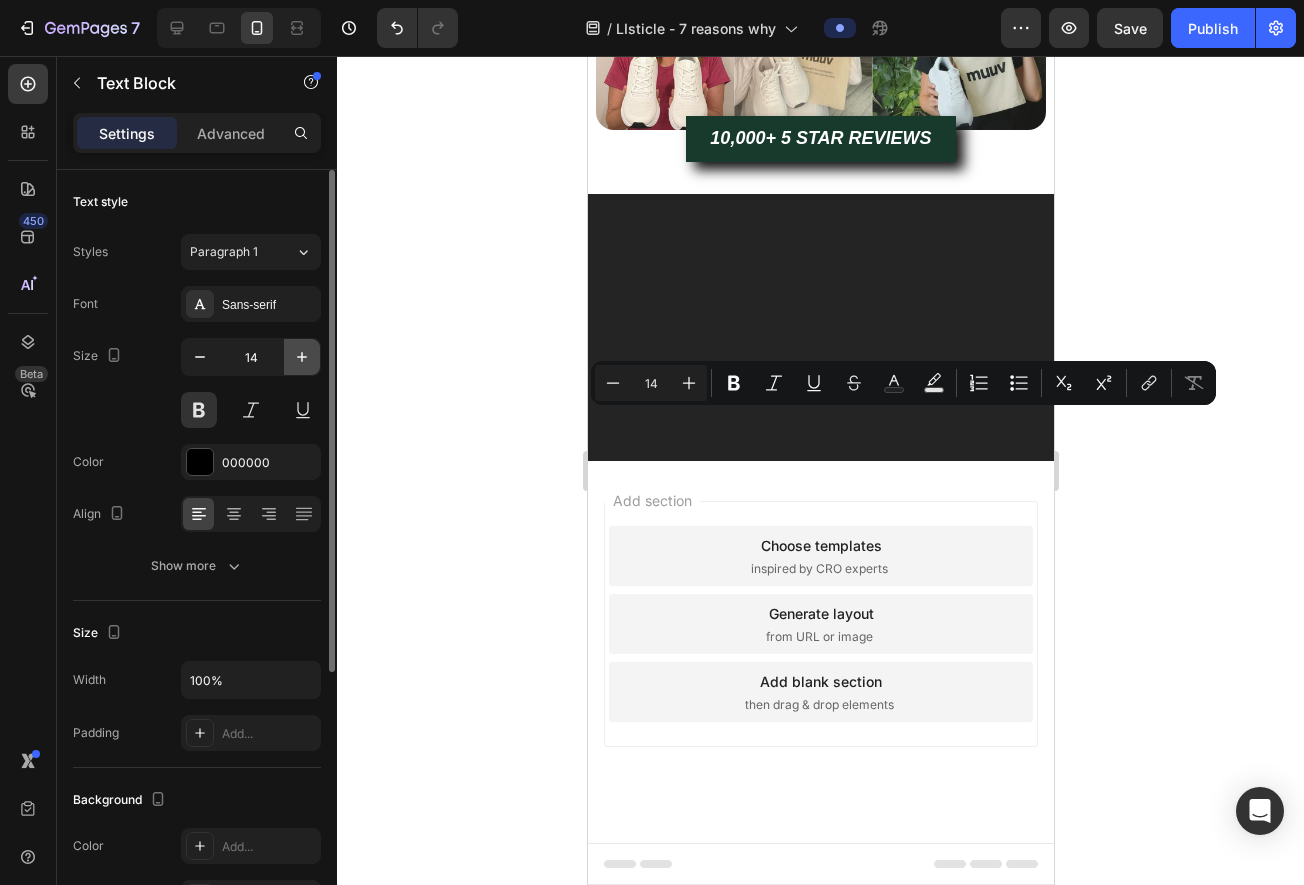 click 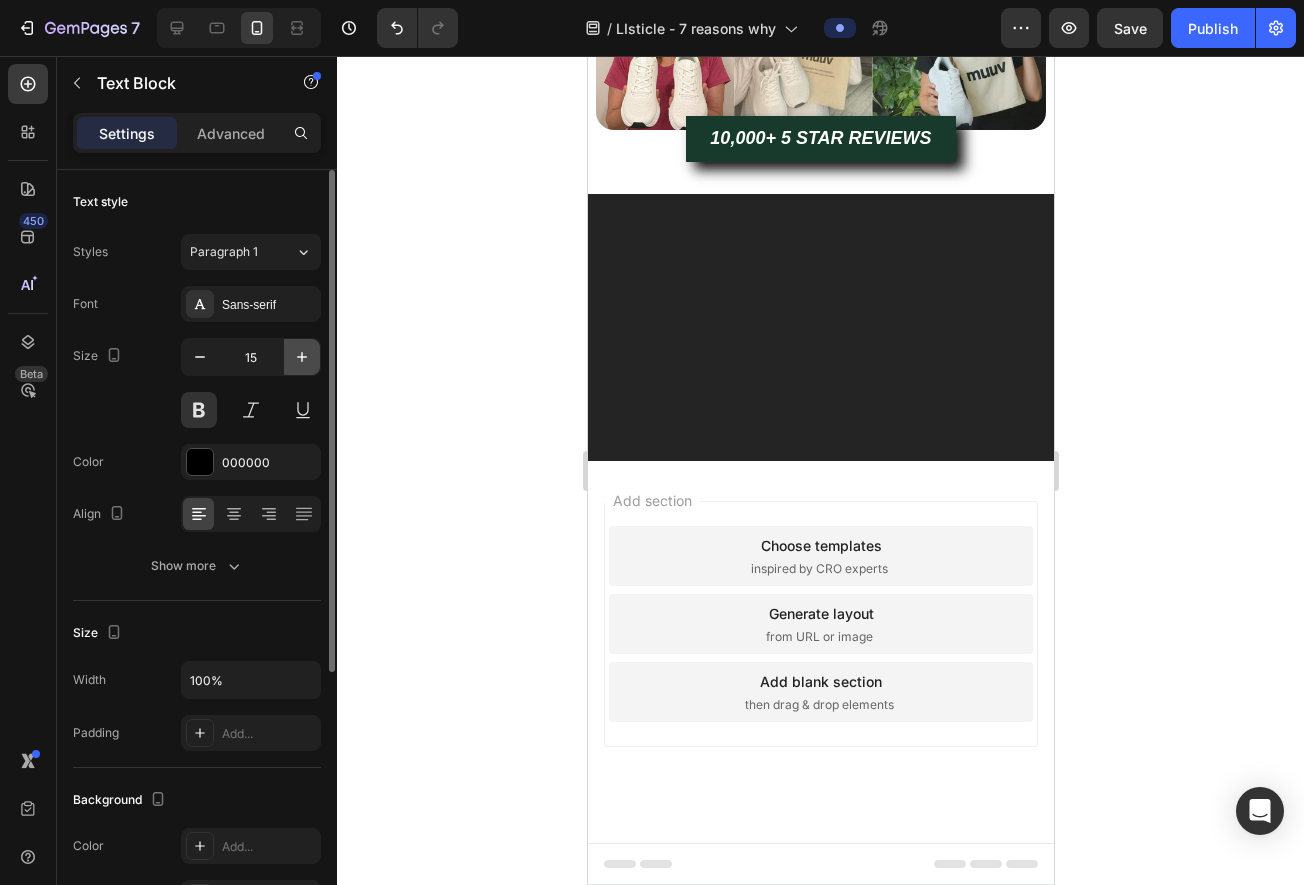 click 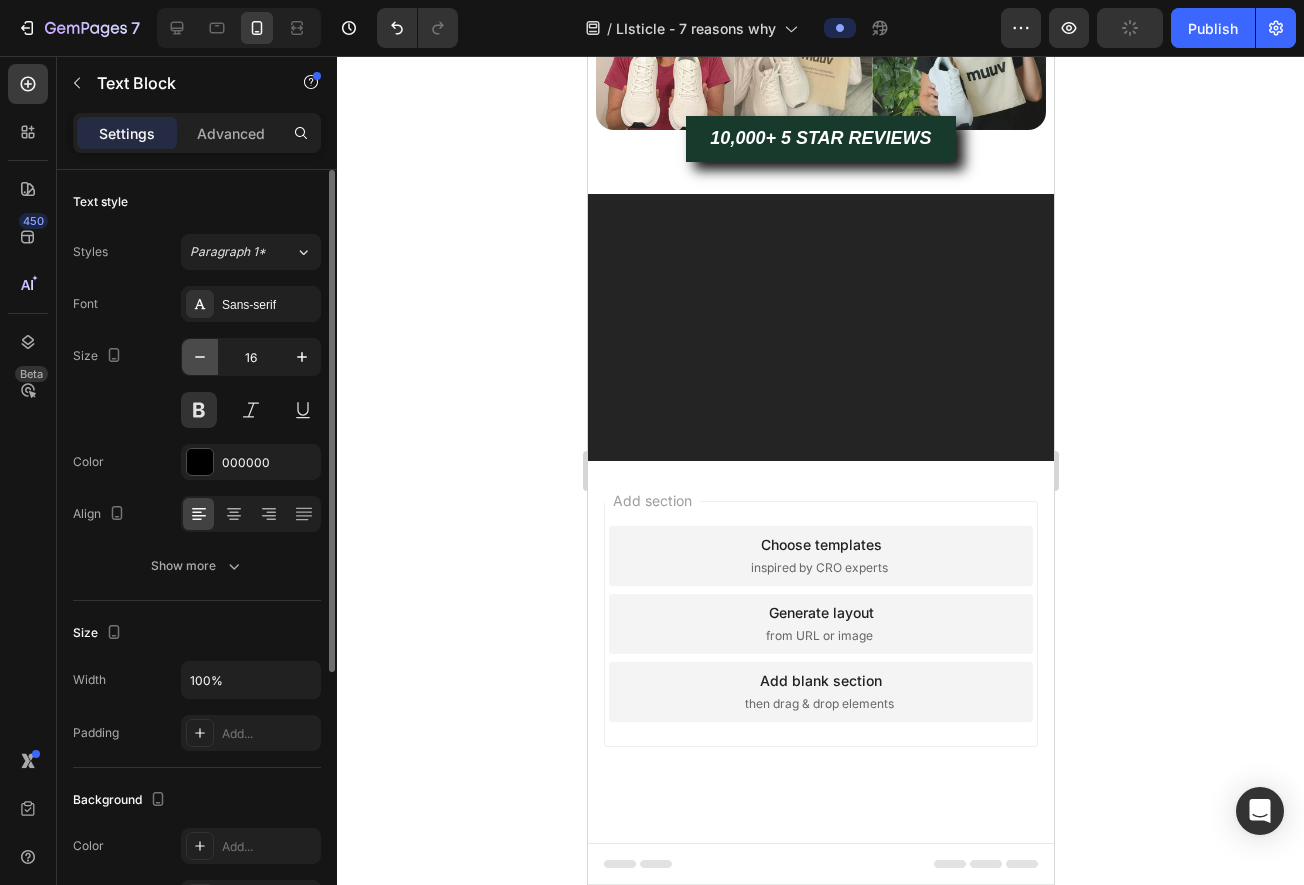 click at bounding box center (200, 357) 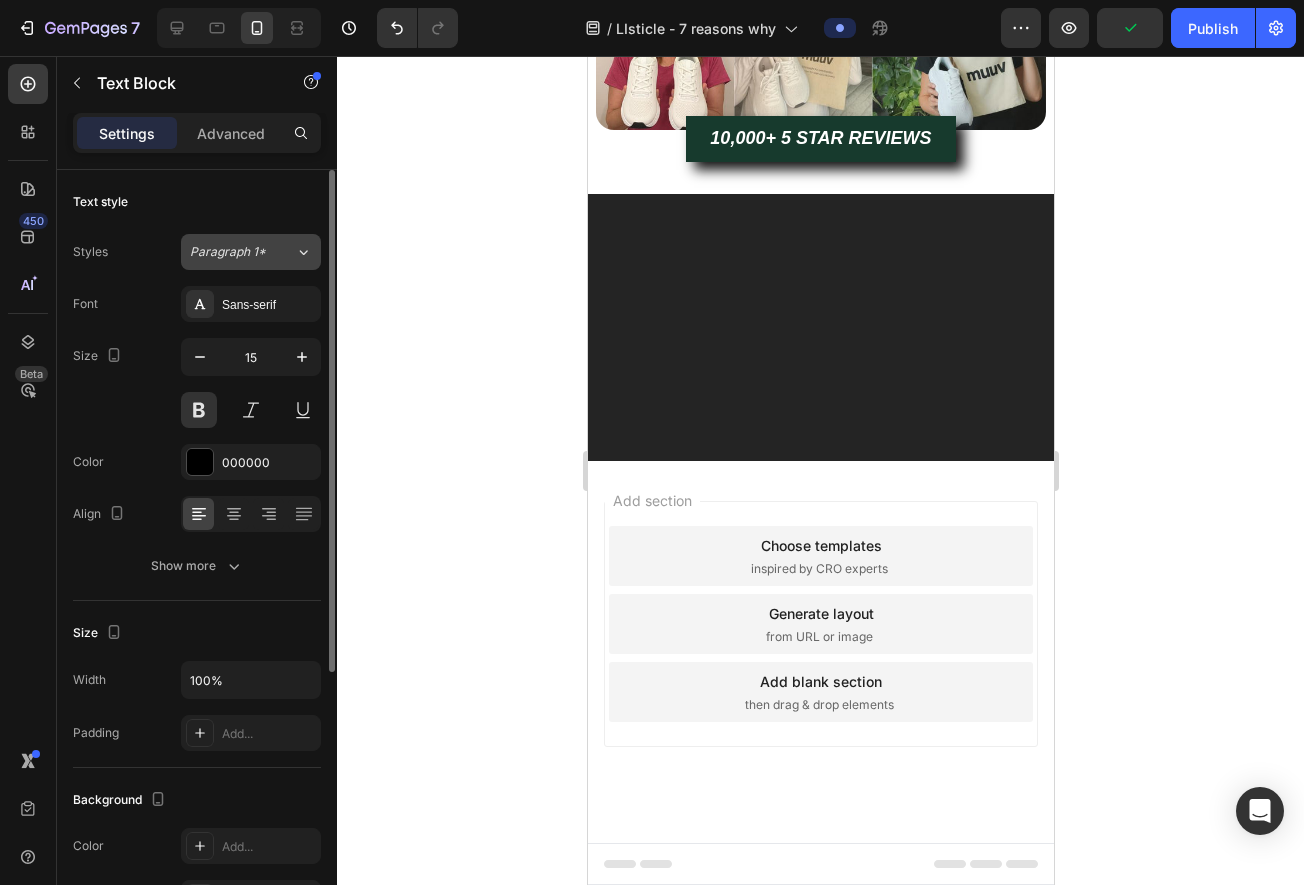 click on "Paragraph 1*" 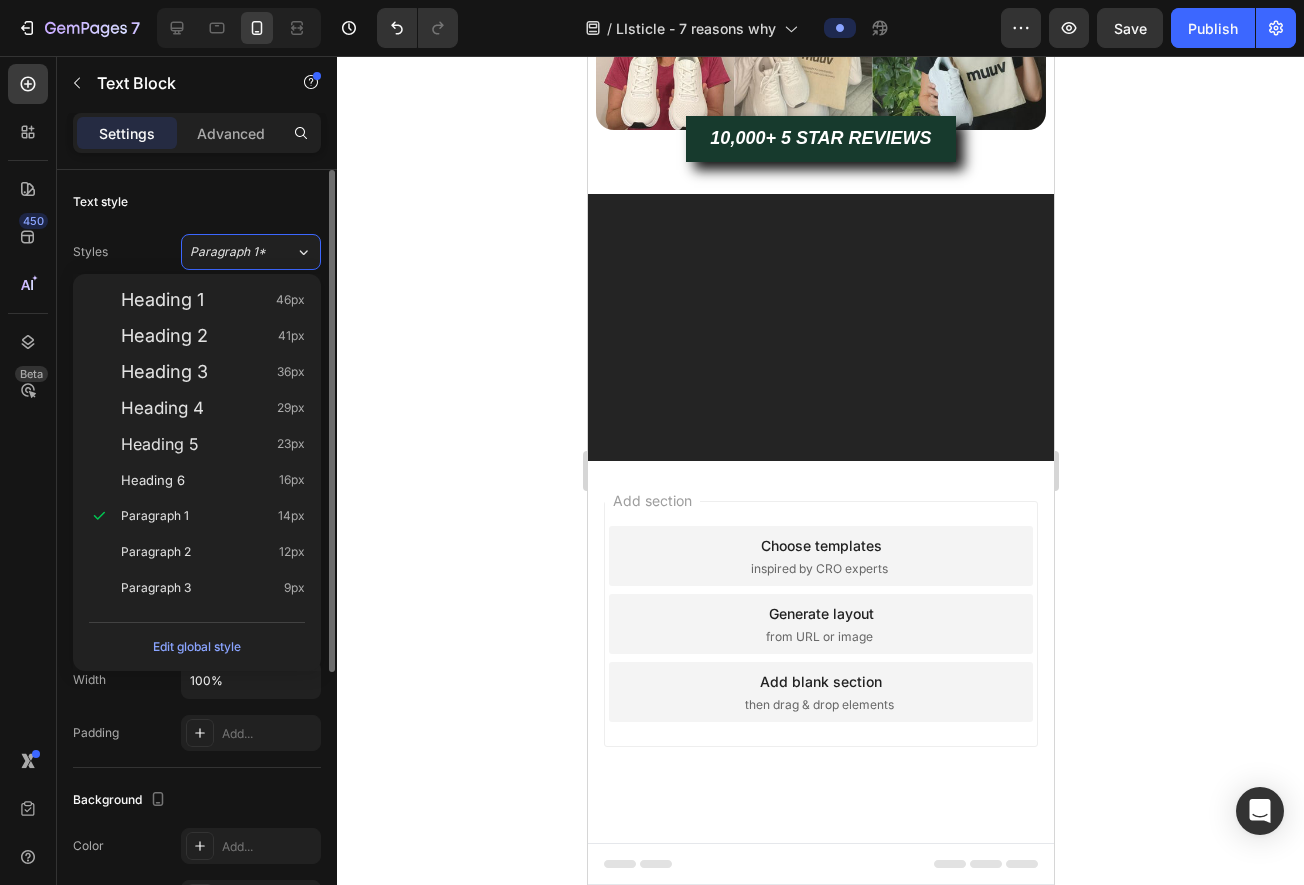 click on "Text style" at bounding box center [197, 202] 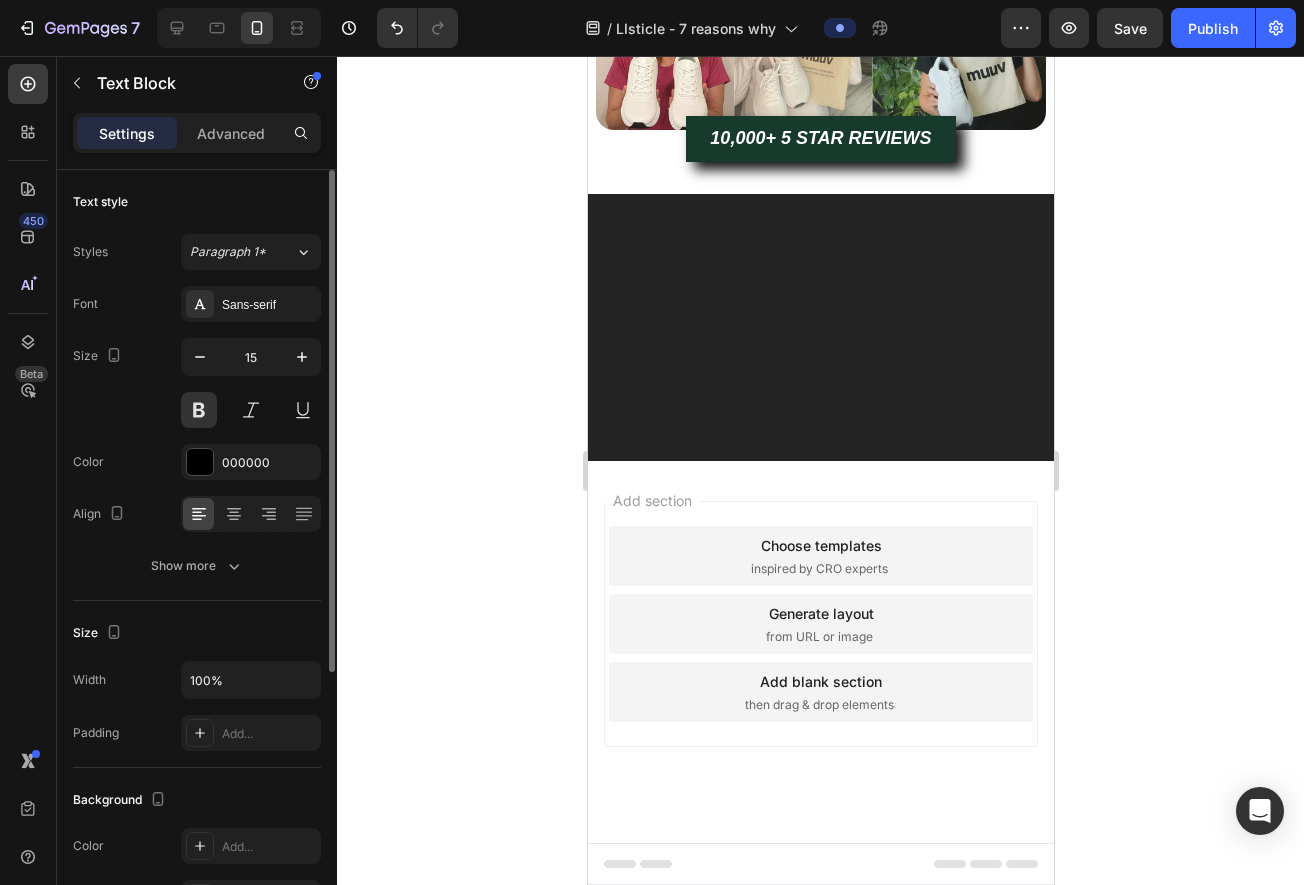 click on "Text style" at bounding box center [197, 202] 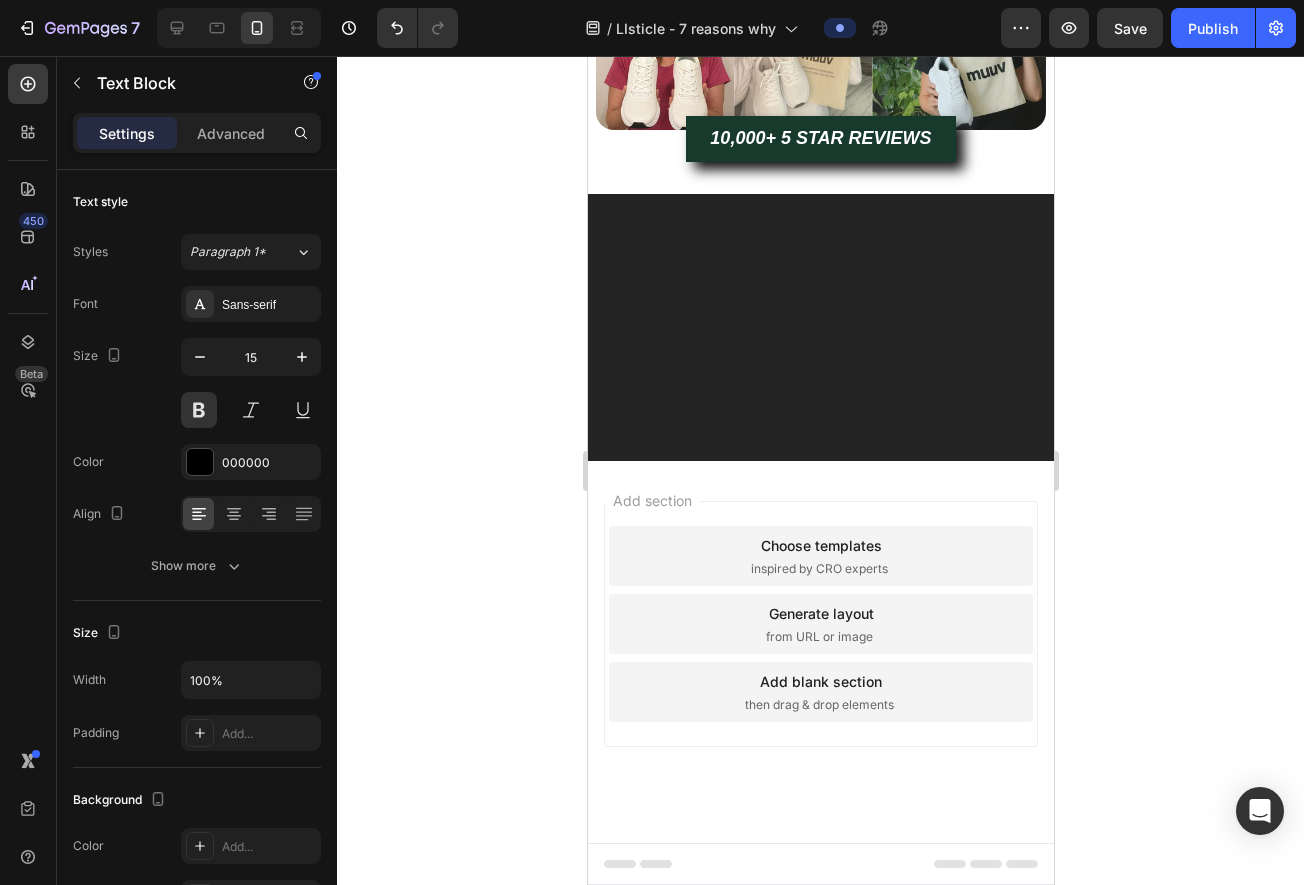 click on "4.8/5" at bounding box center [782, -943] 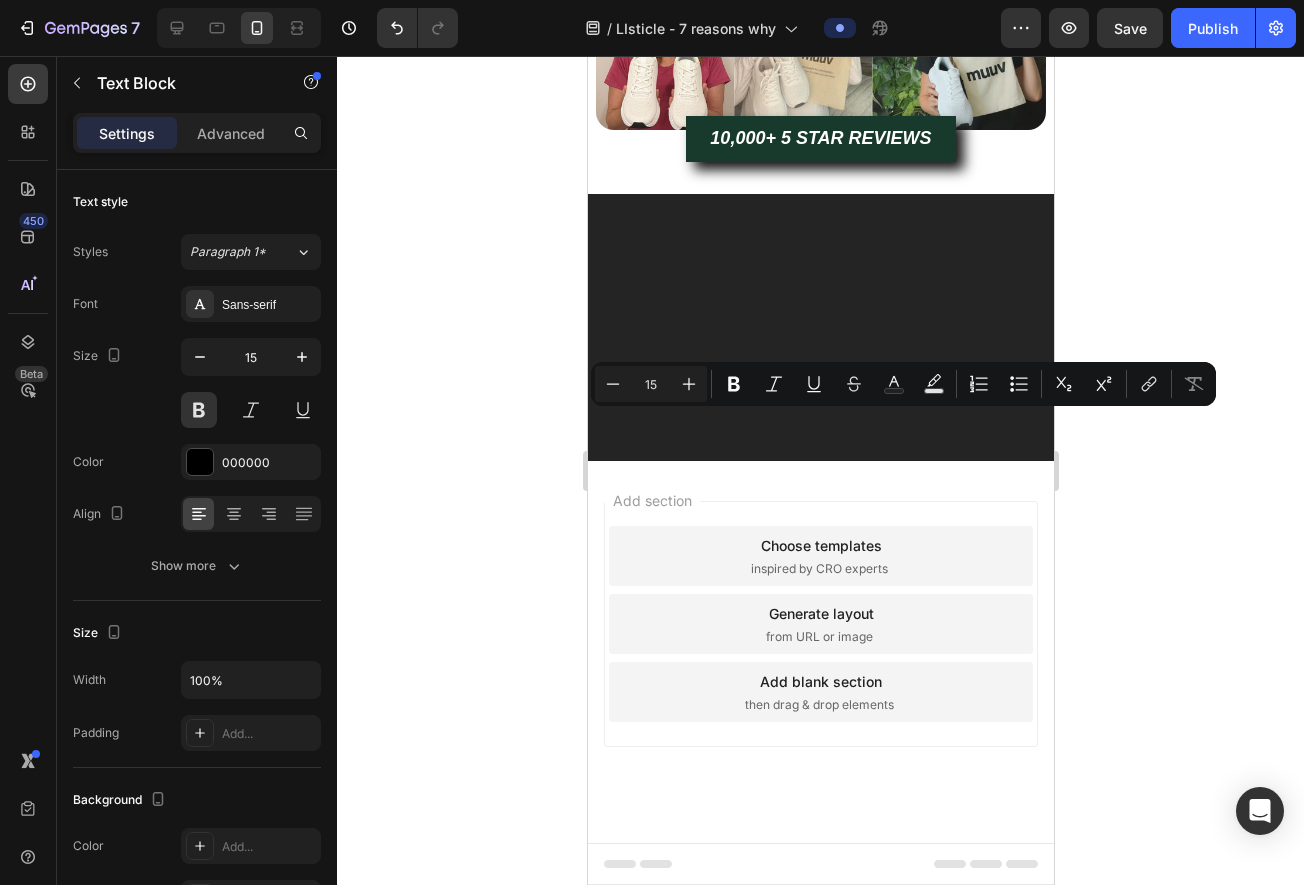 click 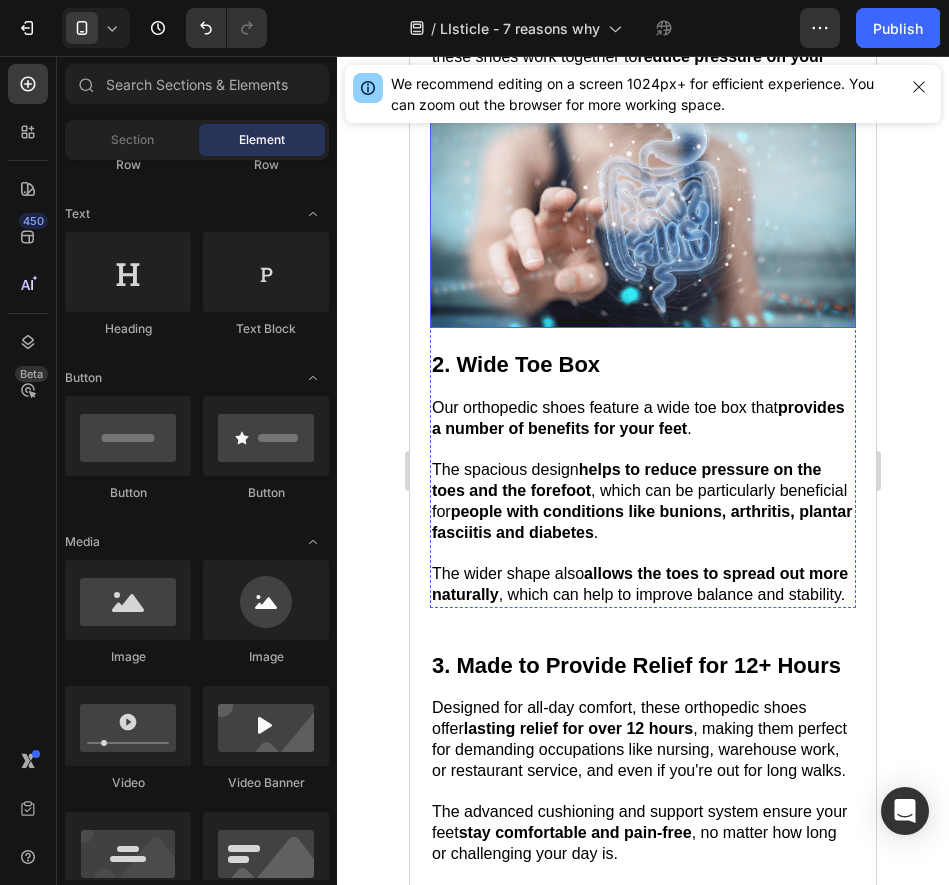scroll, scrollTop: 320, scrollLeft: 0, axis: vertical 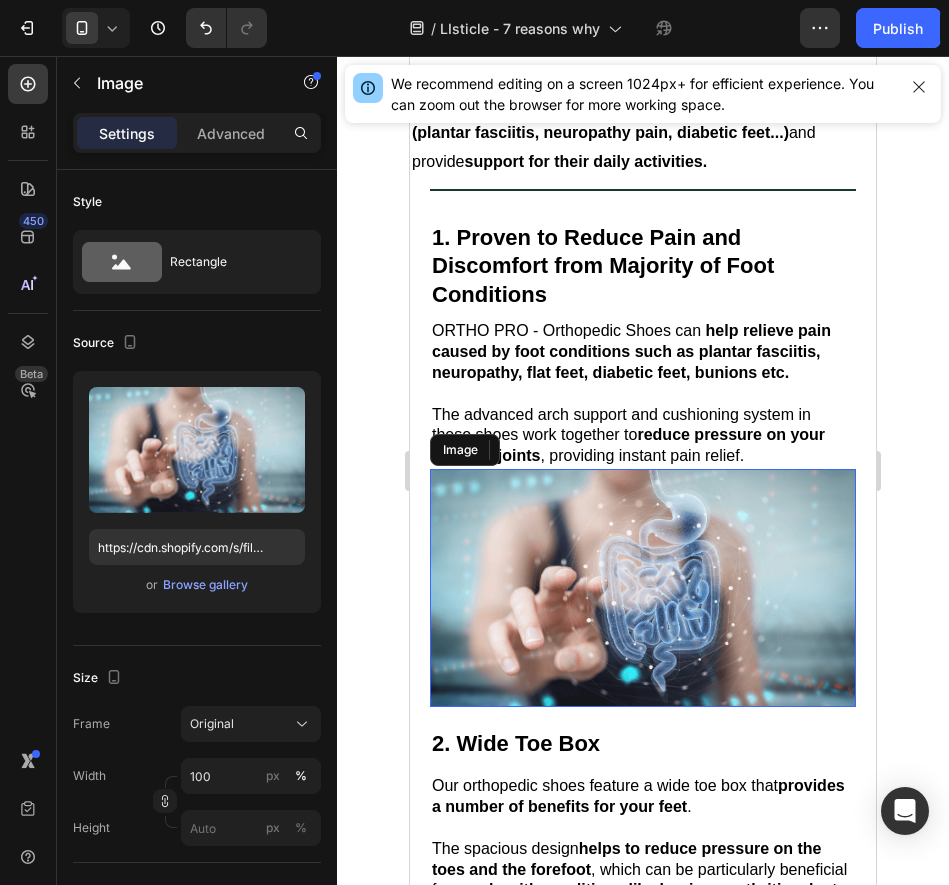 click at bounding box center [643, 588] 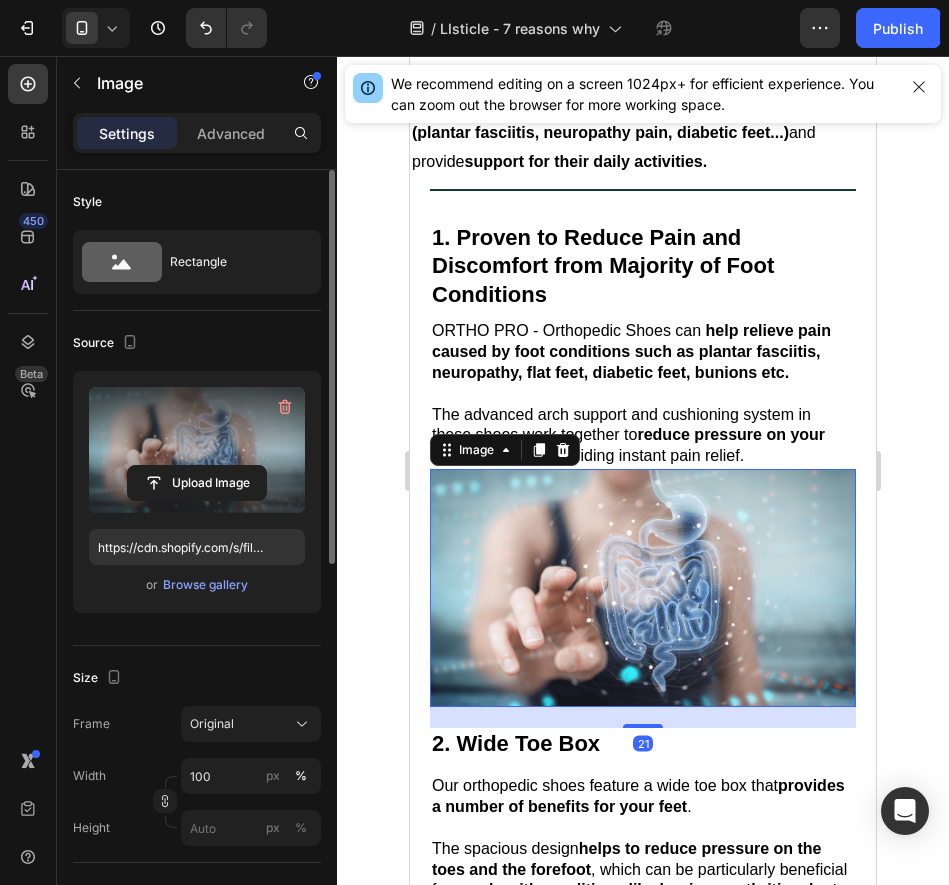 click at bounding box center (197, 450) 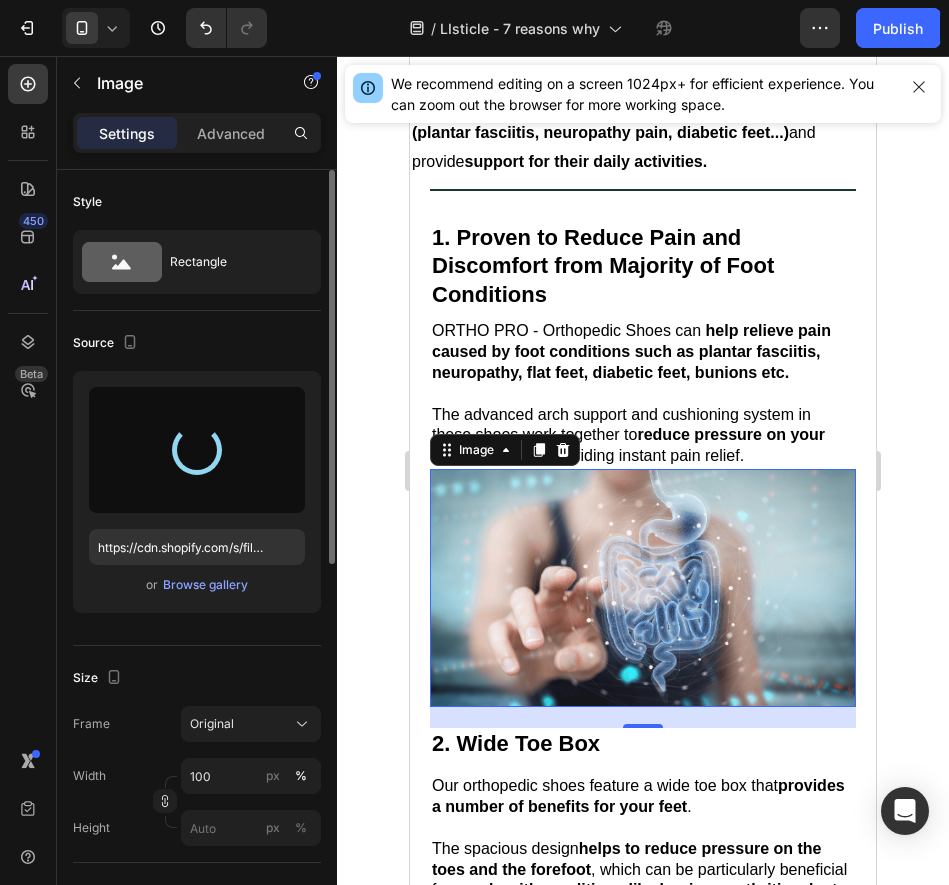 type on "https://cdn.shopify.com/s/files/1/0927/4723/5703/files/gempages_577040654576648931-eee3b407-27ca-4605-9b15-98e89f6ebcb8.jpg" 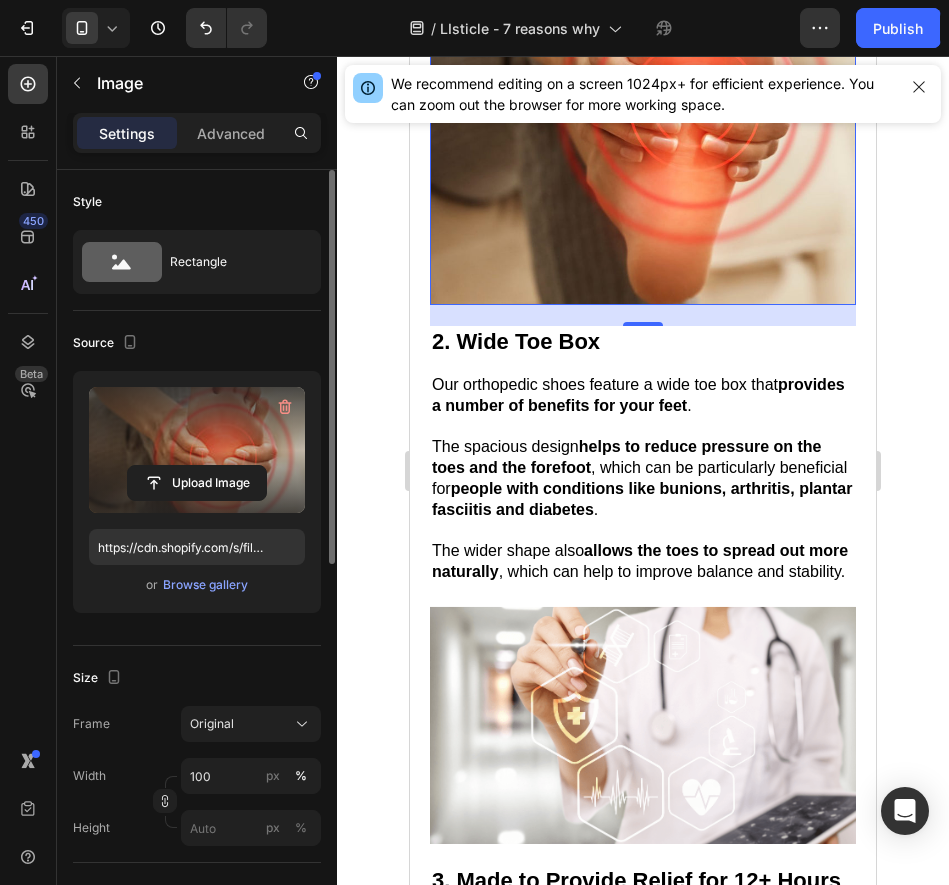 scroll, scrollTop: 1136, scrollLeft: 0, axis: vertical 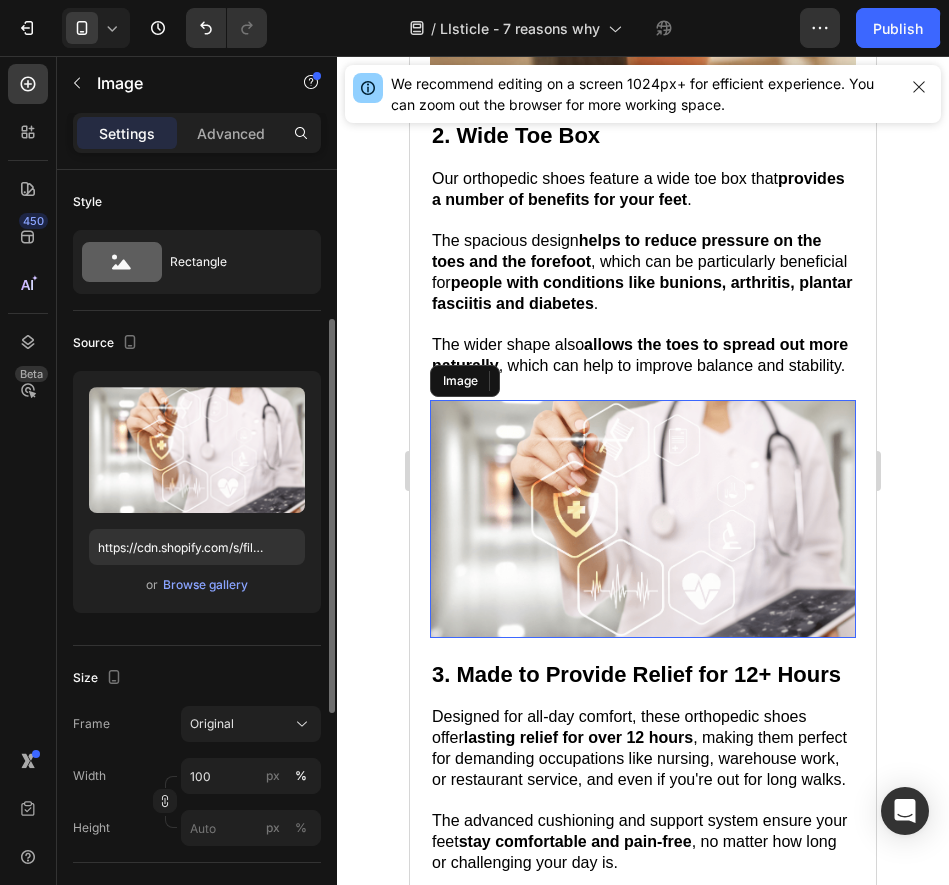 click at bounding box center (643, 519) 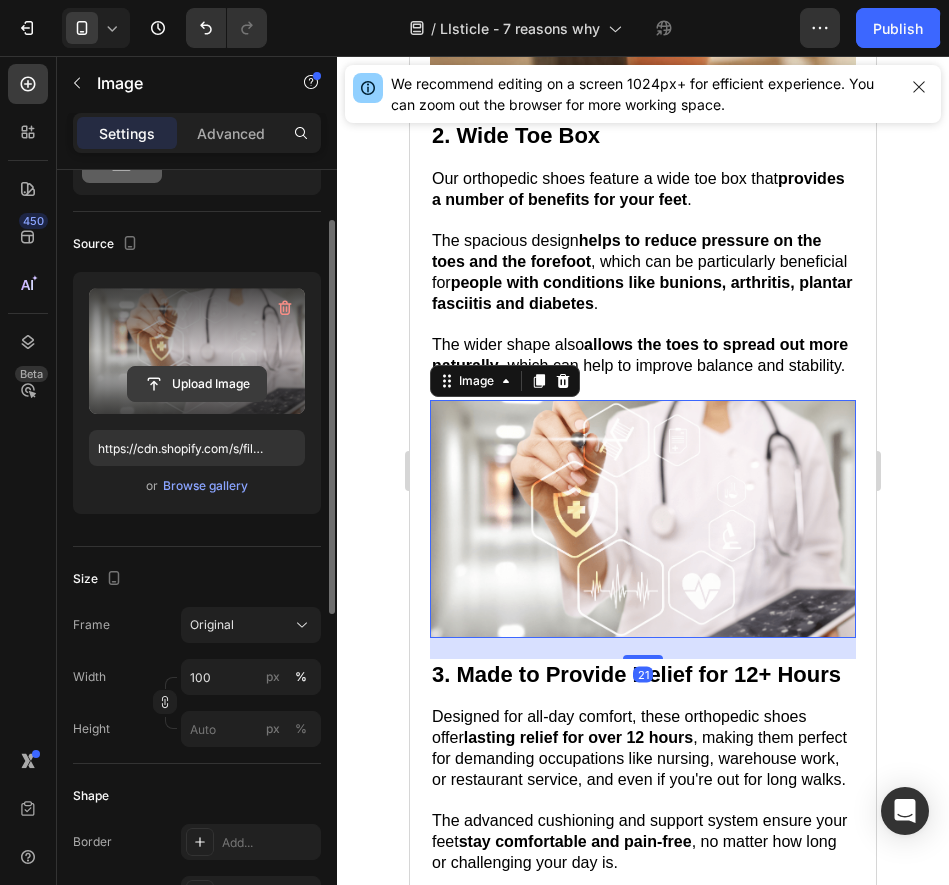click 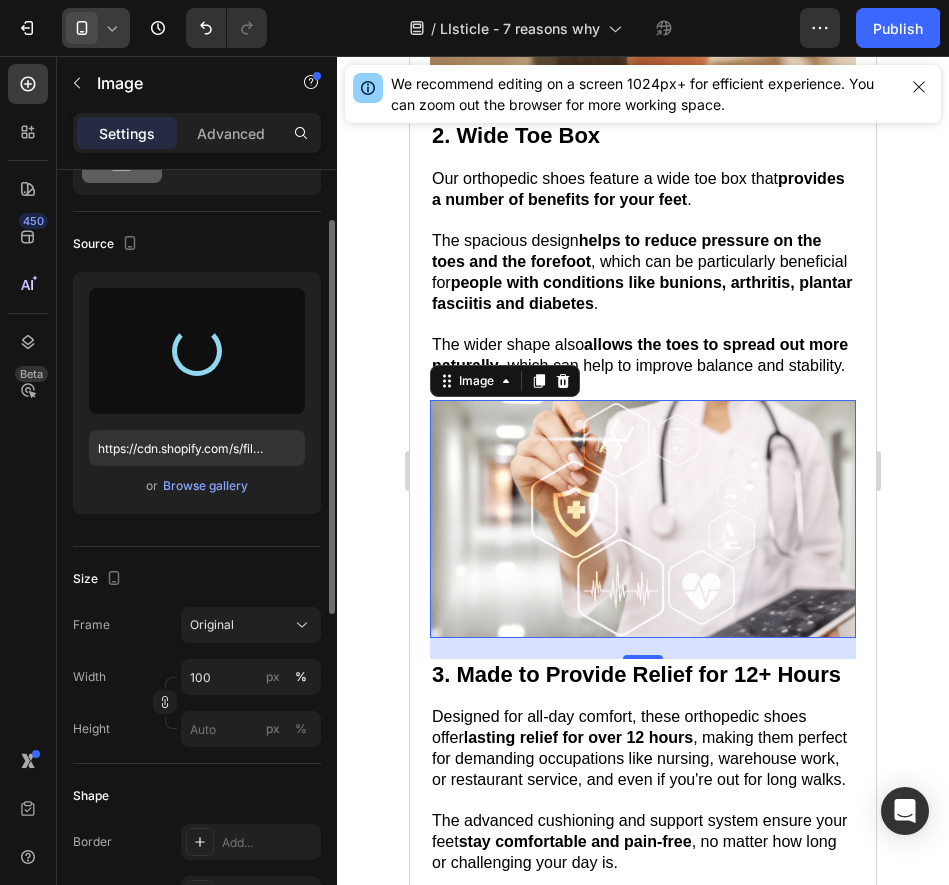 click 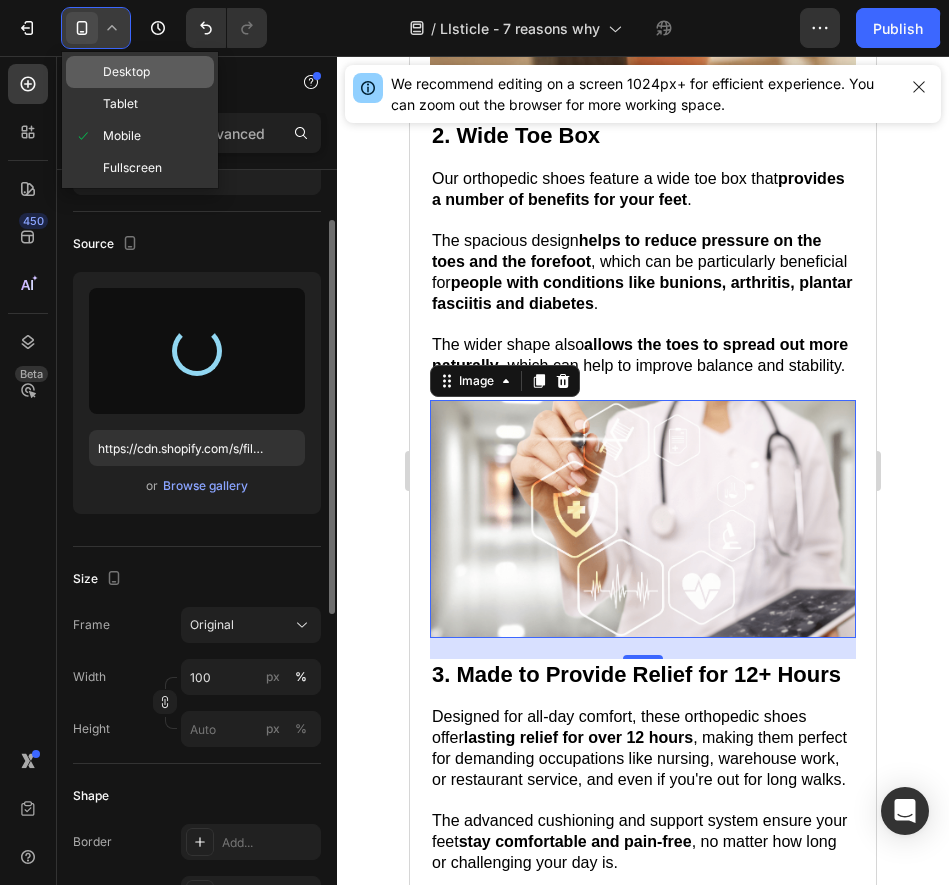 click on "Desktop" at bounding box center (126, 72) 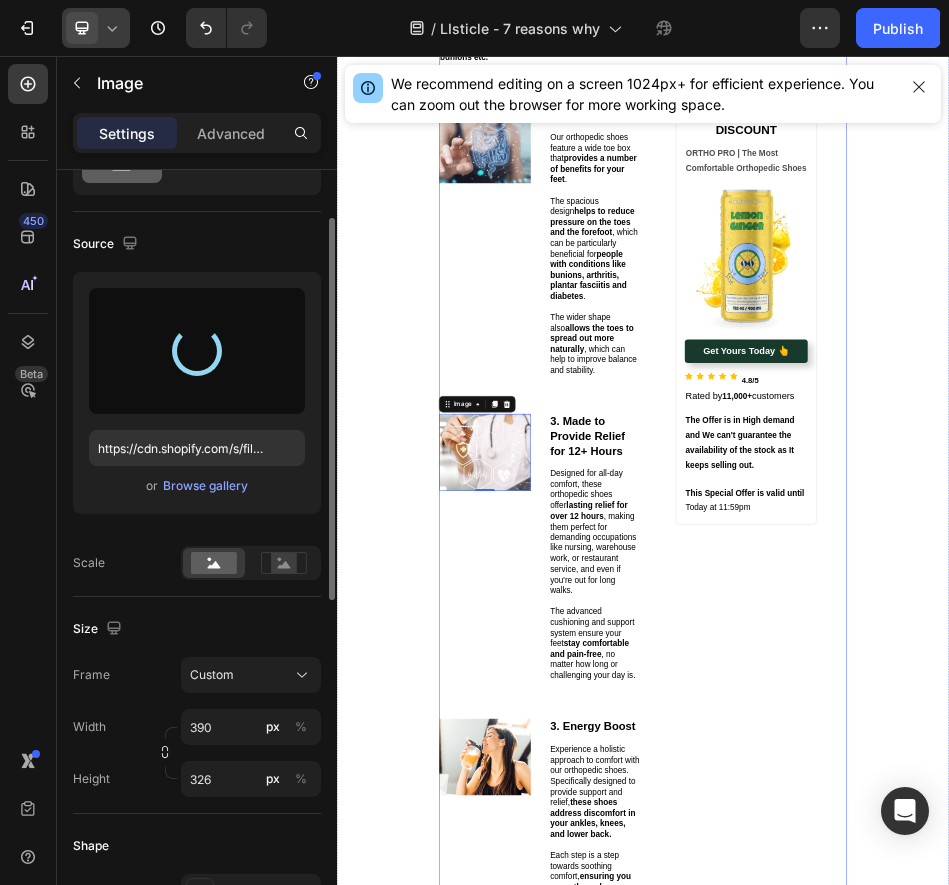 type on "https://cdn.shopify.com/s/files/1/0927/4723/5703/files/gempages_577040654576648931-596d68f2-652a-4cc6-b00e-c6e220a19b70.jpg" 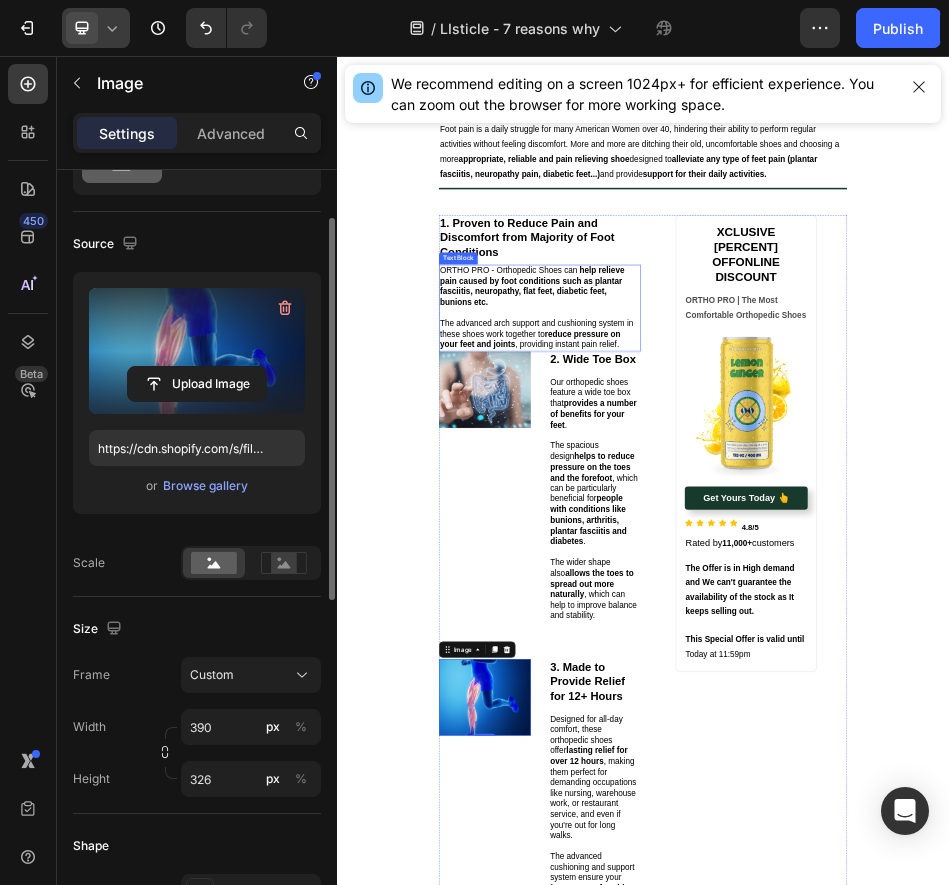 scroll, scrollTop: 193, scrollLeft: 0, axis: vertical 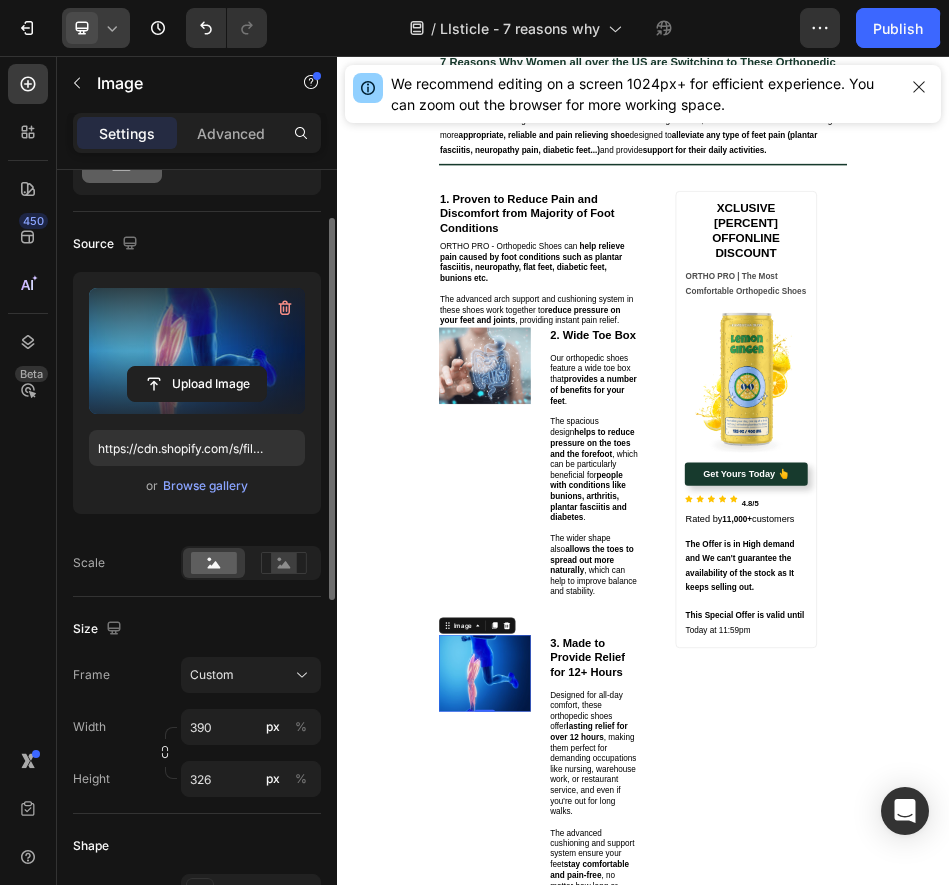 click 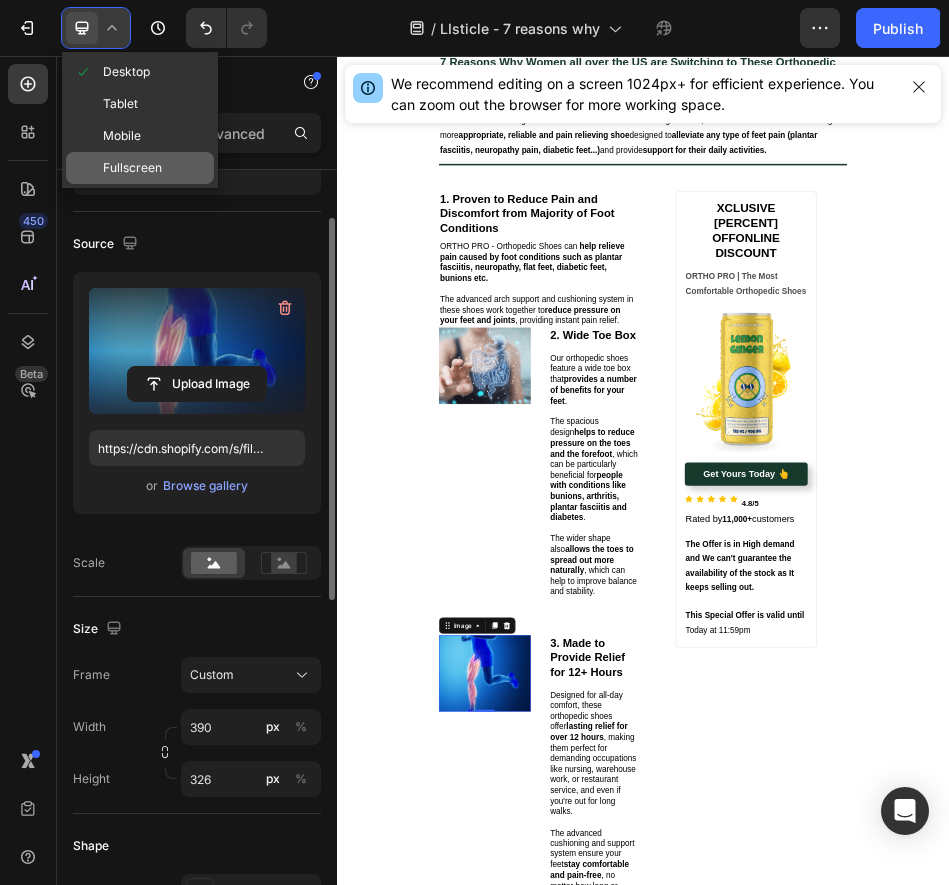 click on "Fullscreen" at bounding box center [132, 168] 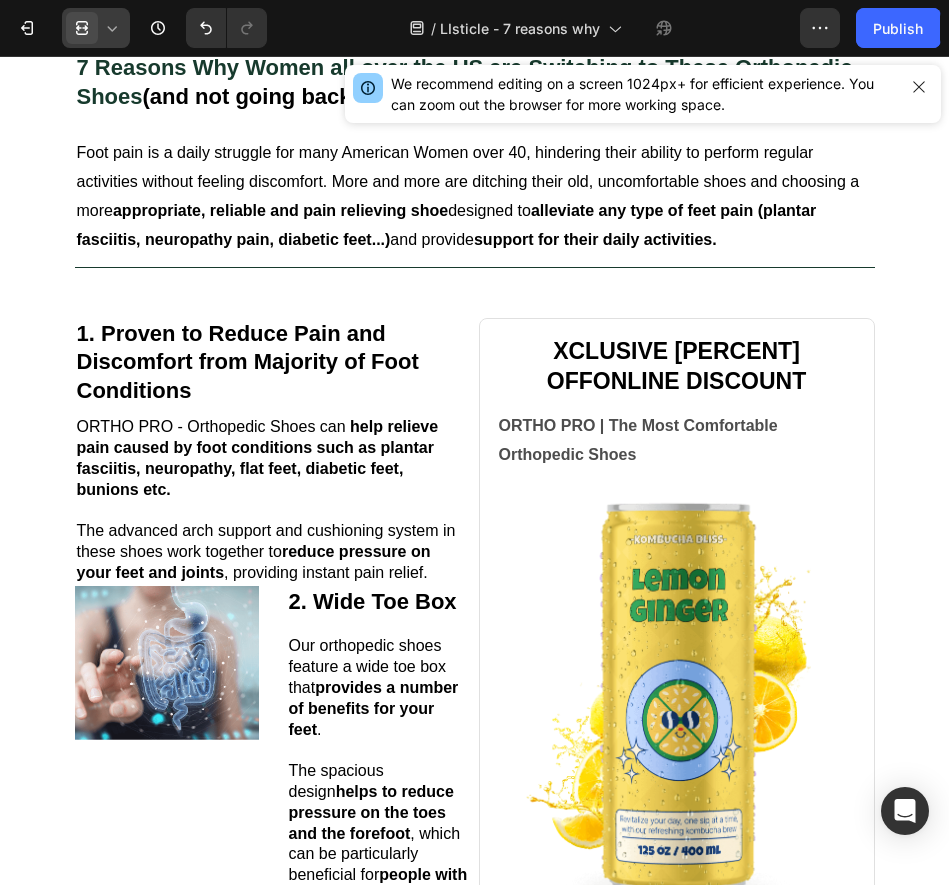 click 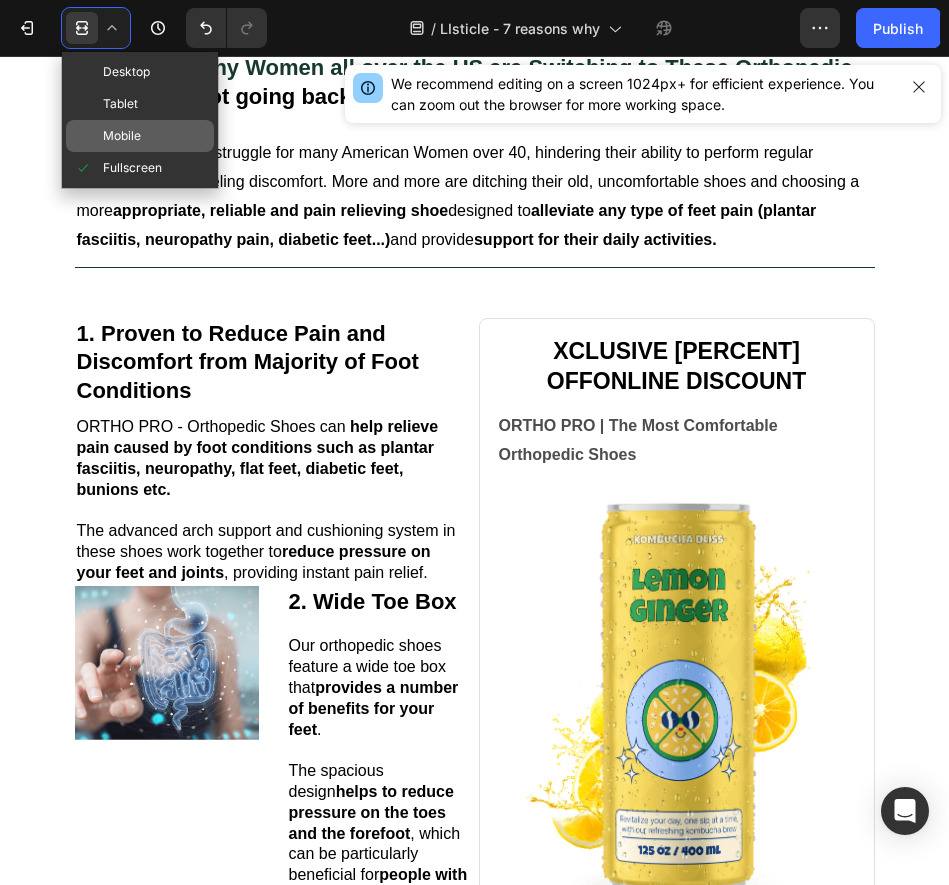 click on "Mobile" 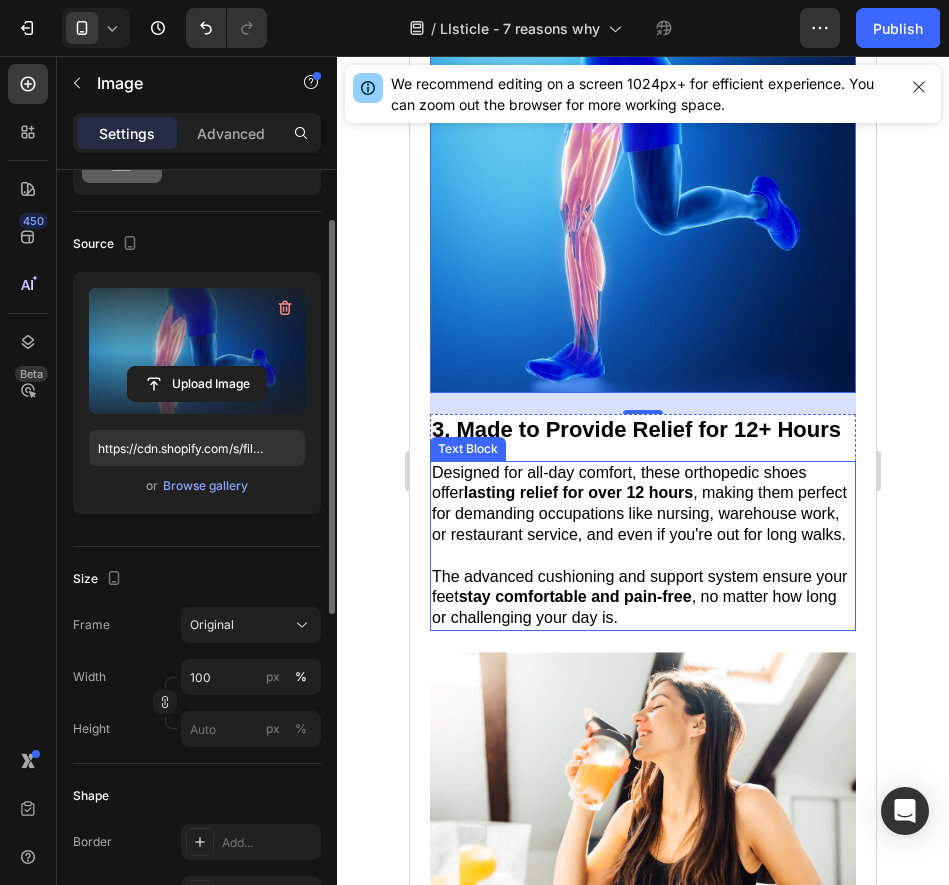 scroll, scrollTop: 1947, scrollLeft: 0, axis: vertical 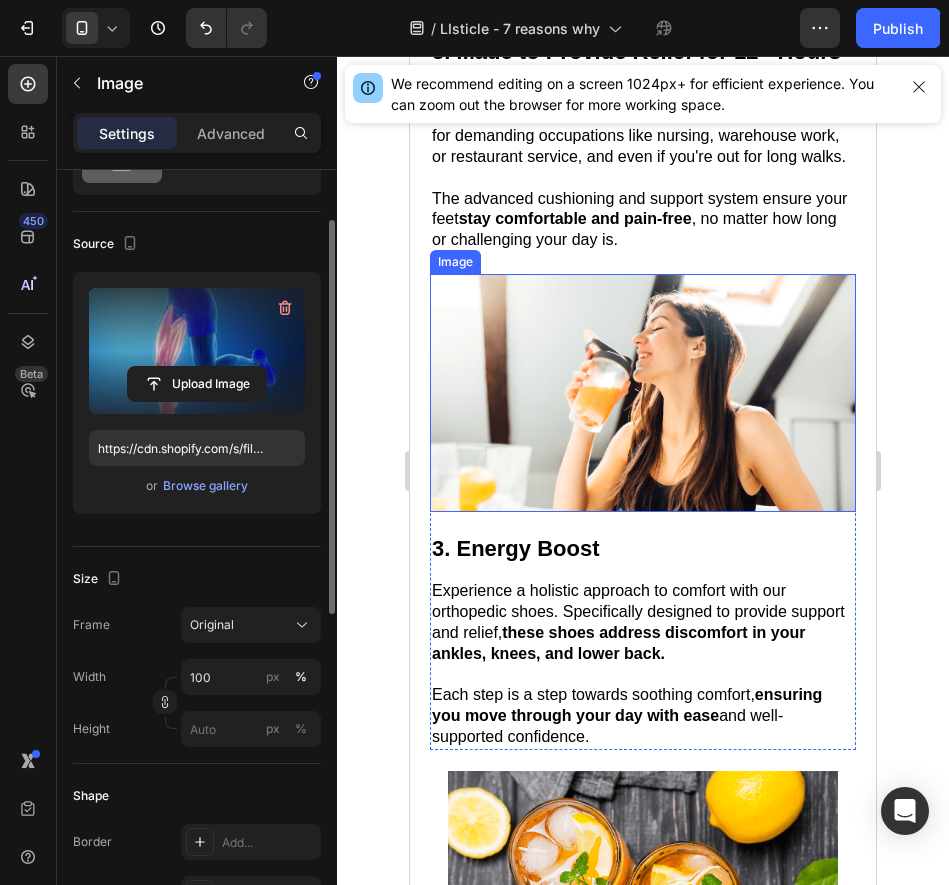 click at bounding box center [643, 393] 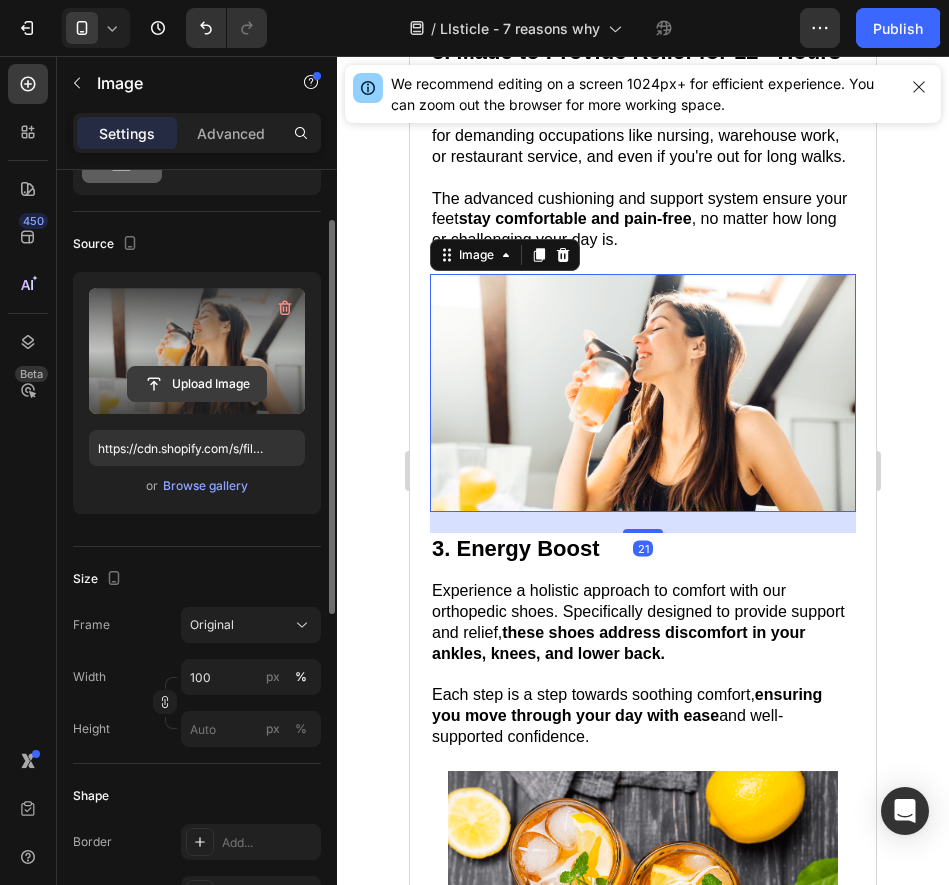 click 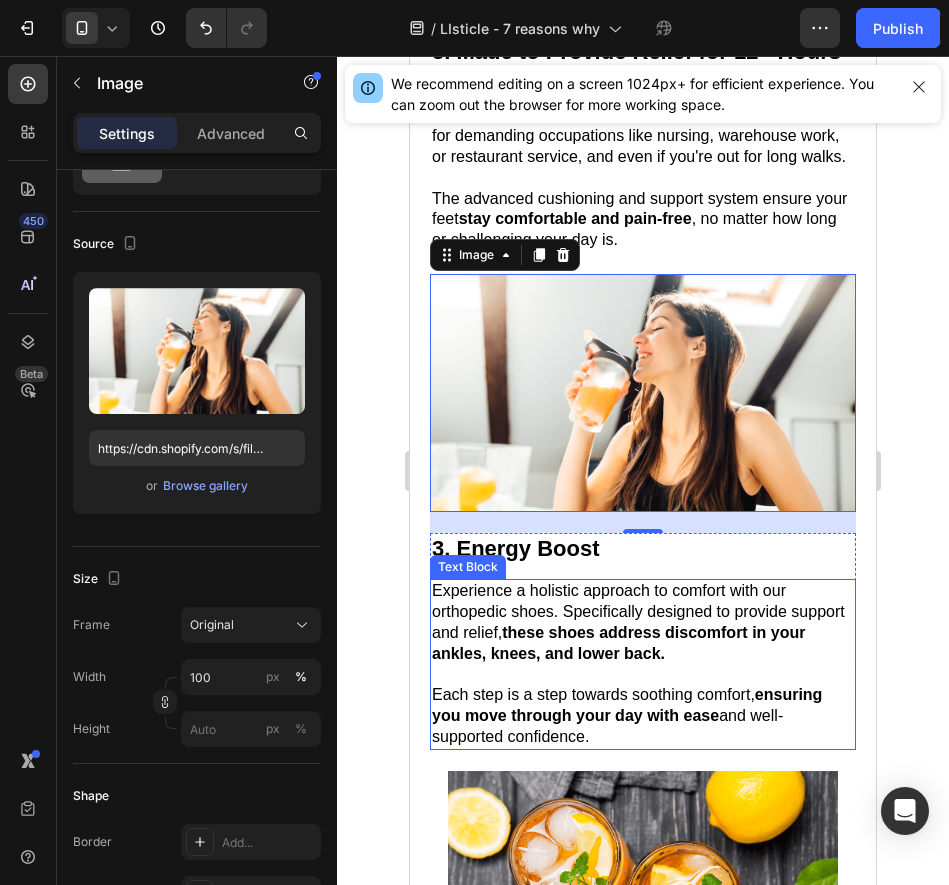 scroll, scrollTop: 2340, scrollLeft: 0, axis: vertical 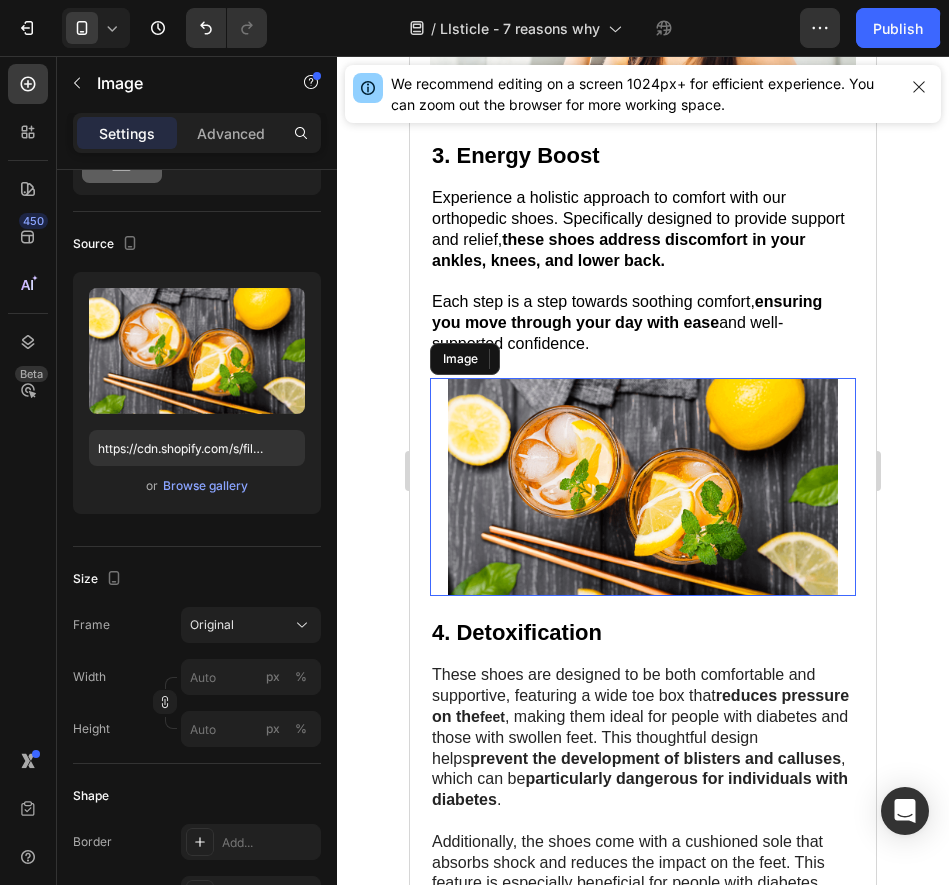 click at bounding box center [643, 487] 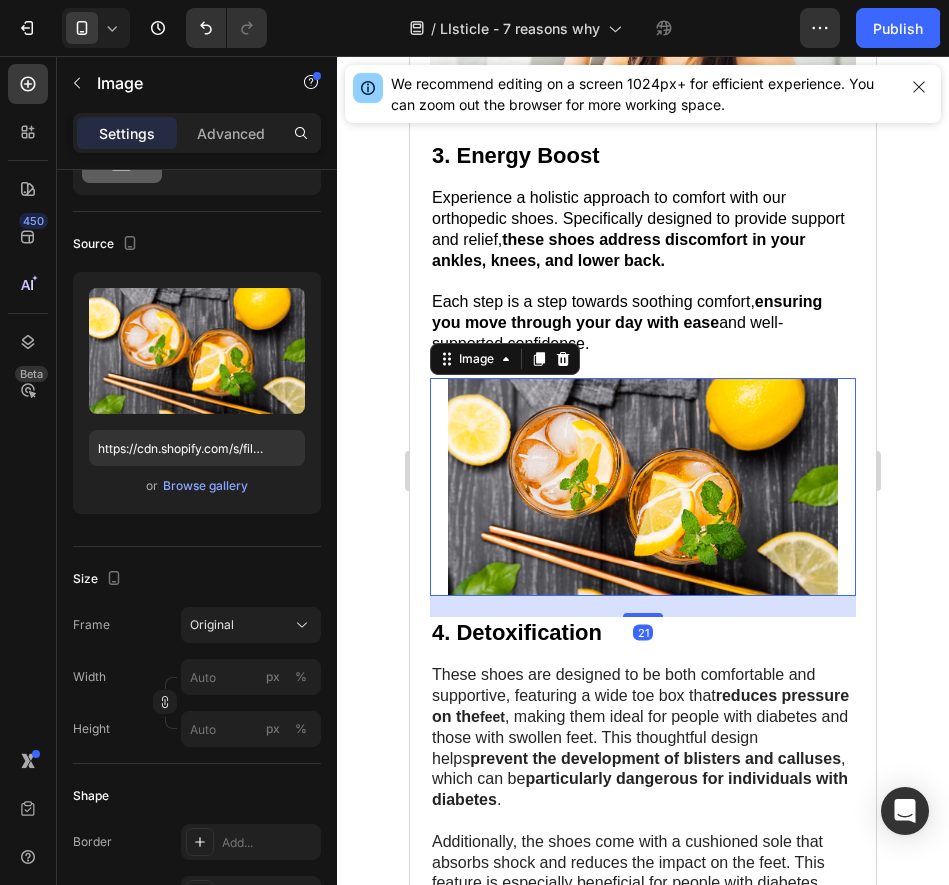 scroll, scrollTop: 2357, scrollLeft: 0, axis: vertical 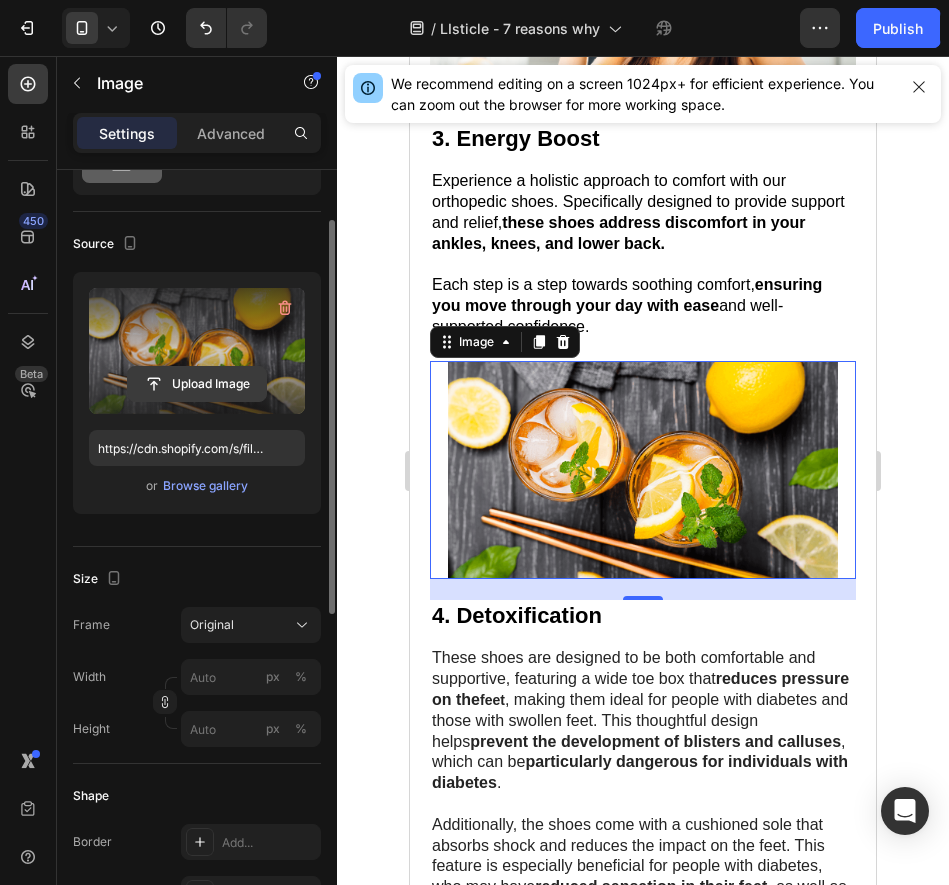 click 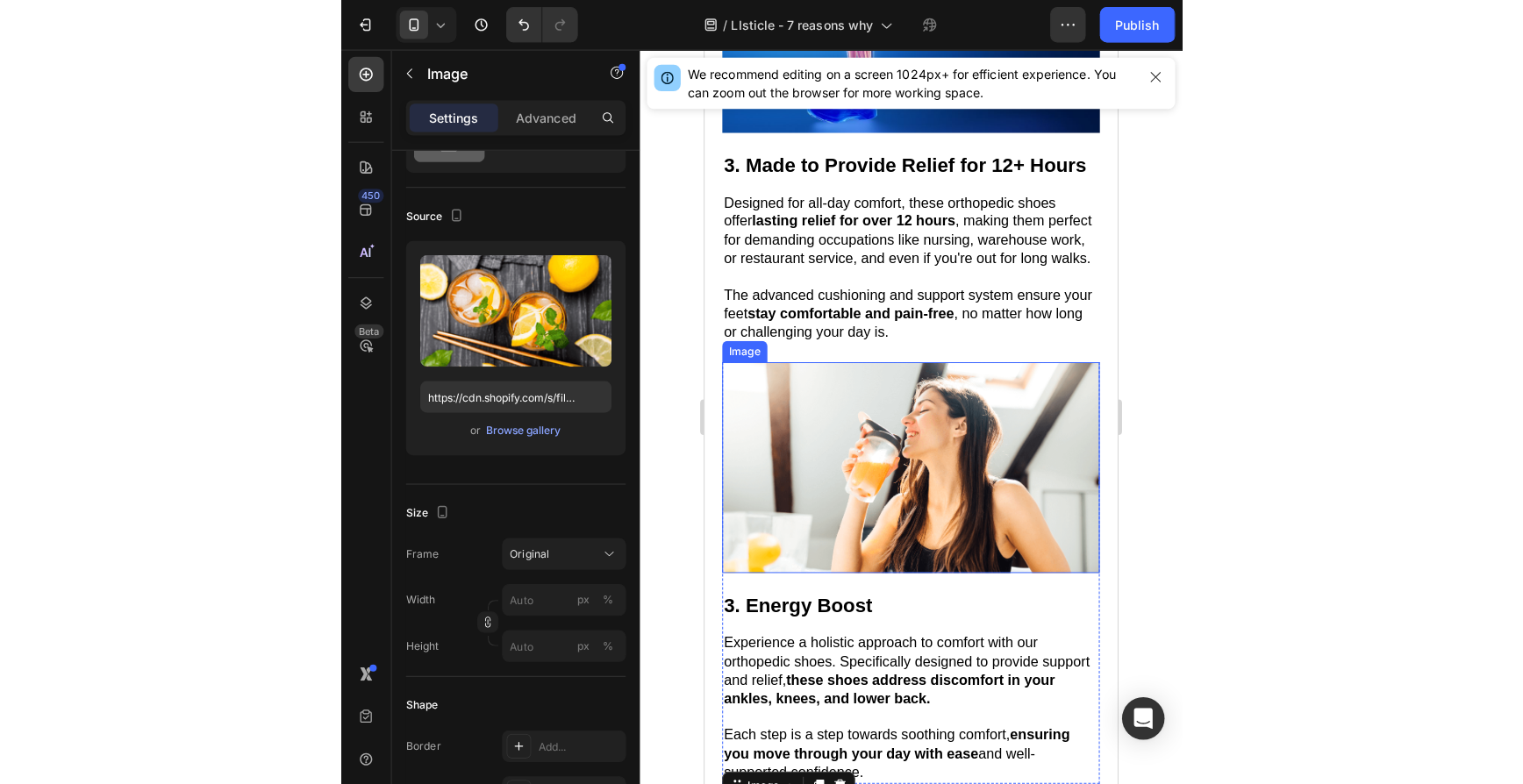 scroll, scrollTop: 1027, scrollLeft: 0, axis: vertical 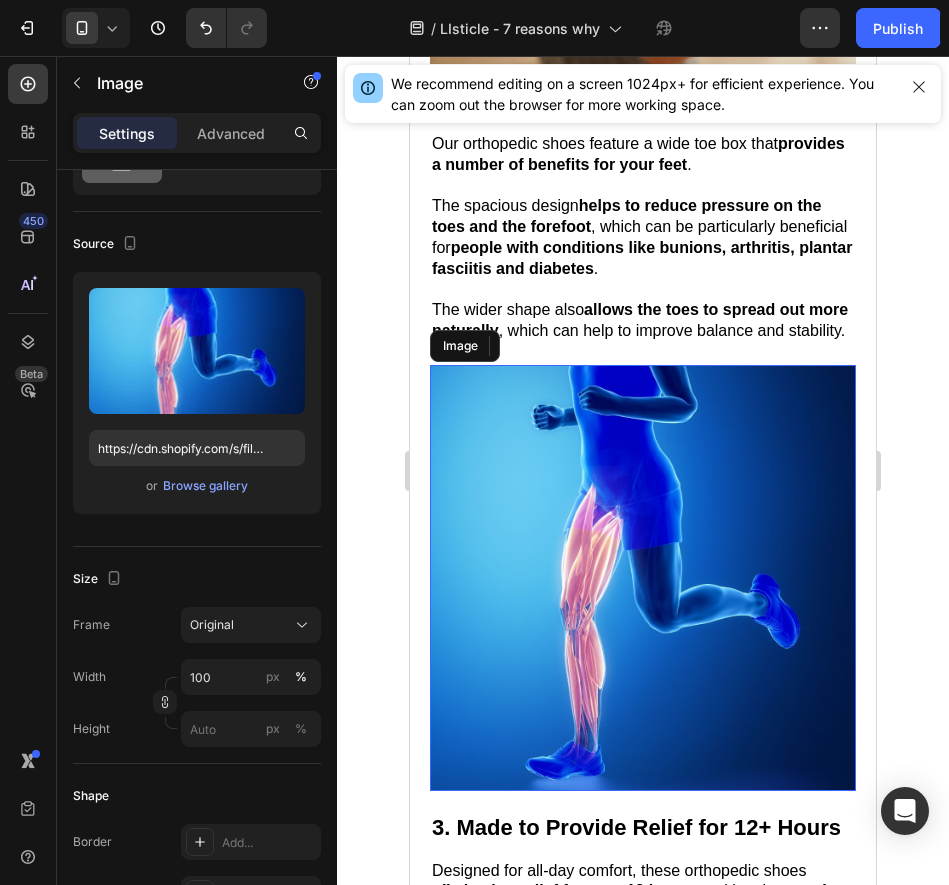 click at bounding box center (643, 578) 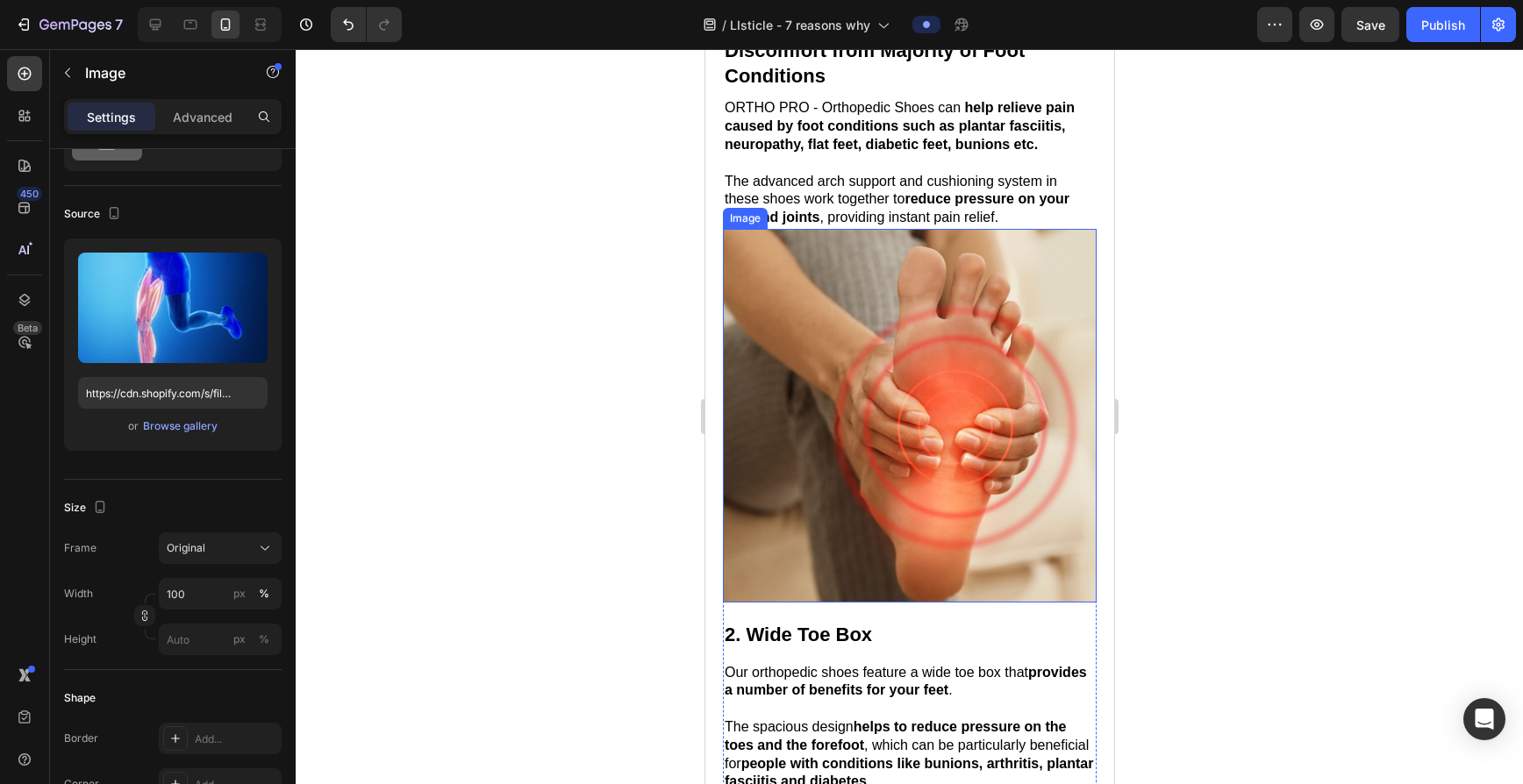 scroll, scrollTop: 0, scrollLeft: 0, axis: both 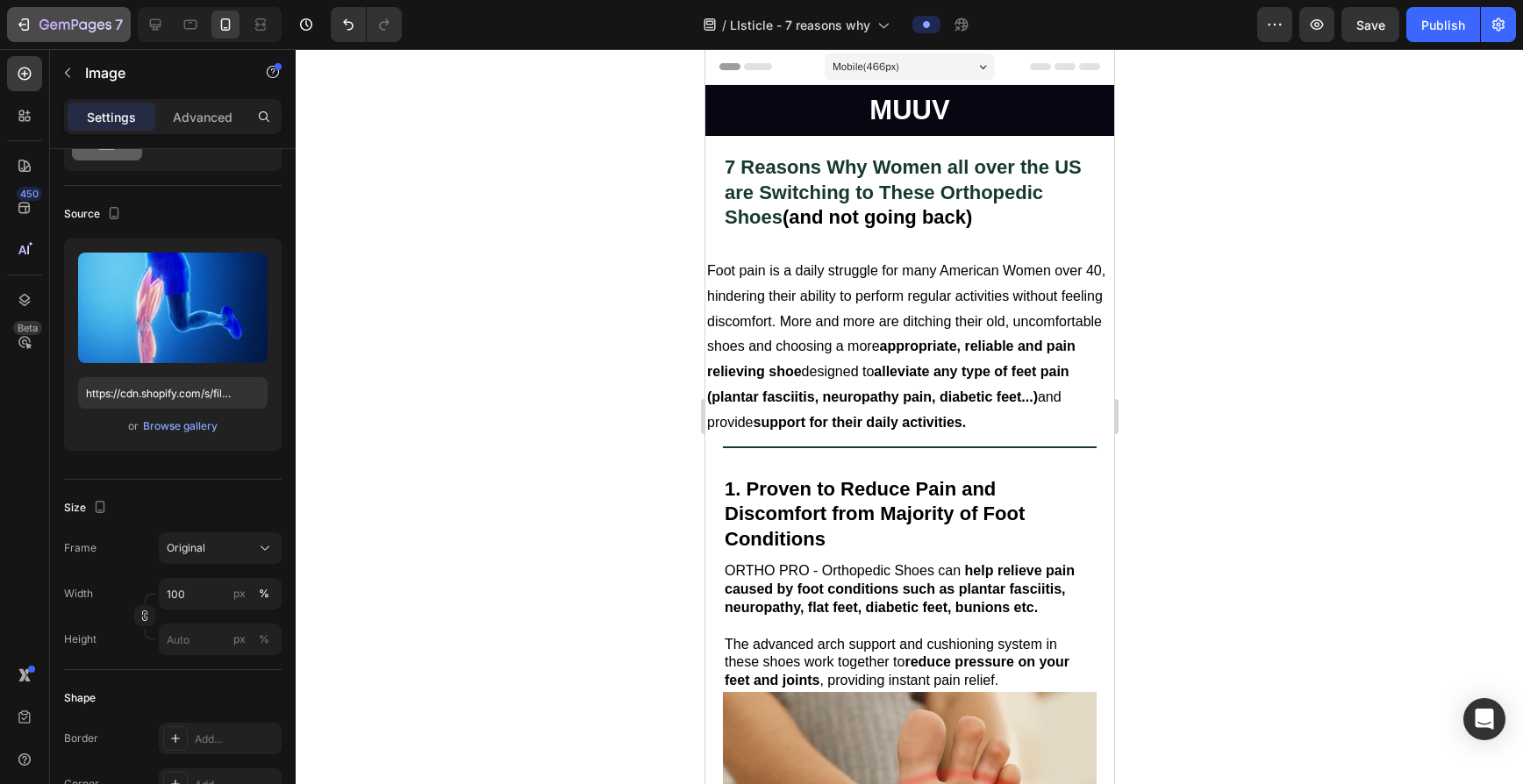 click on "7" 